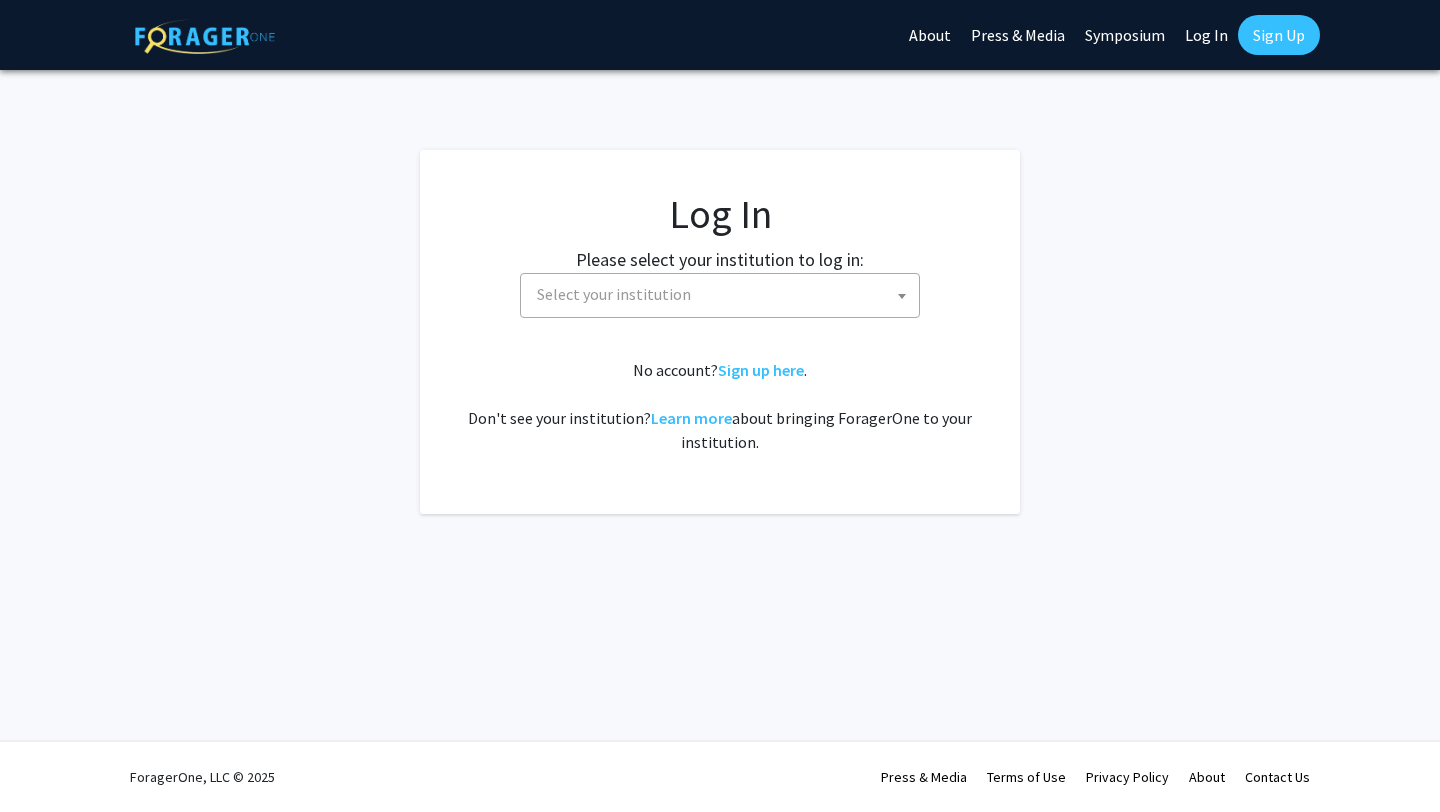 select 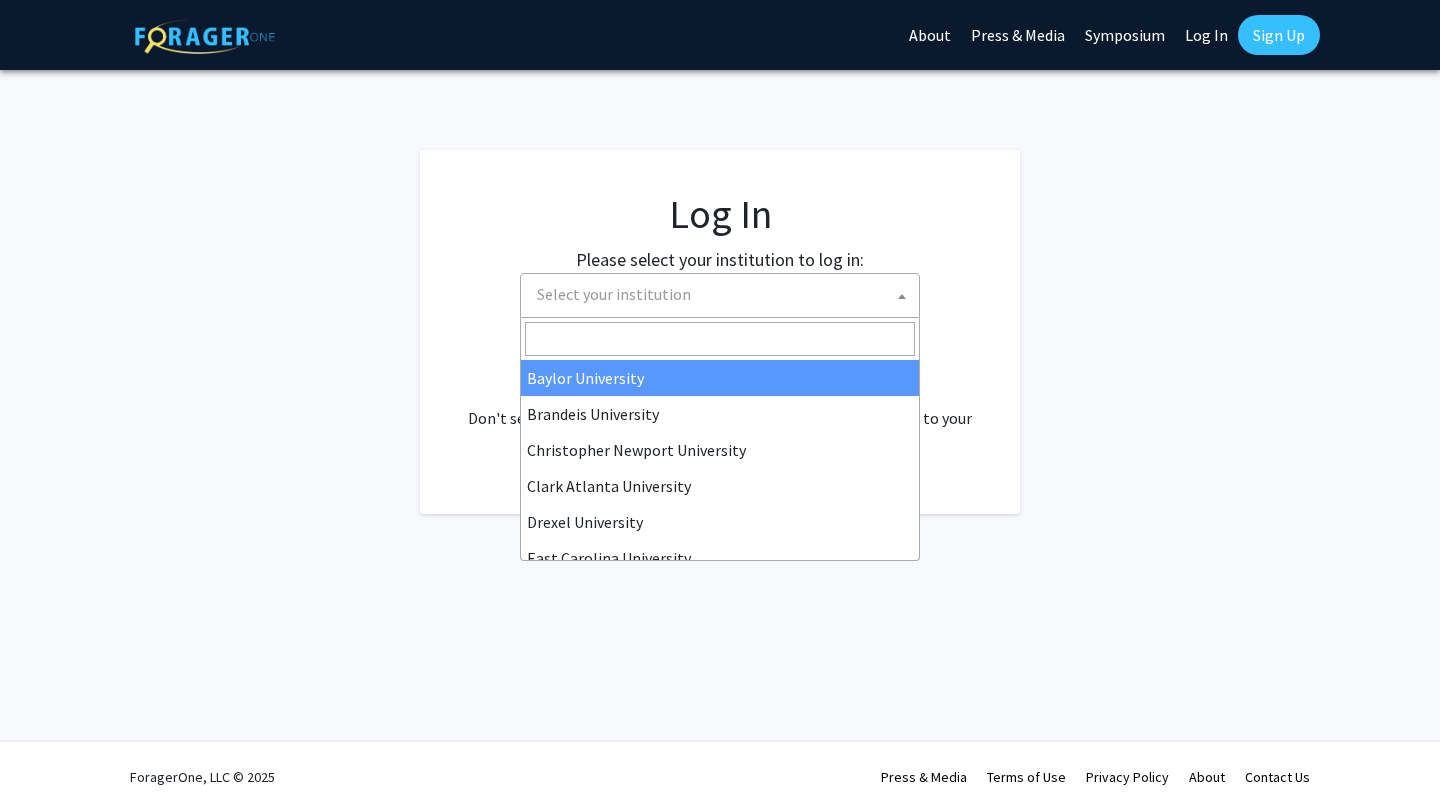 click on "Select your institution" at bounding box center (614, 294) 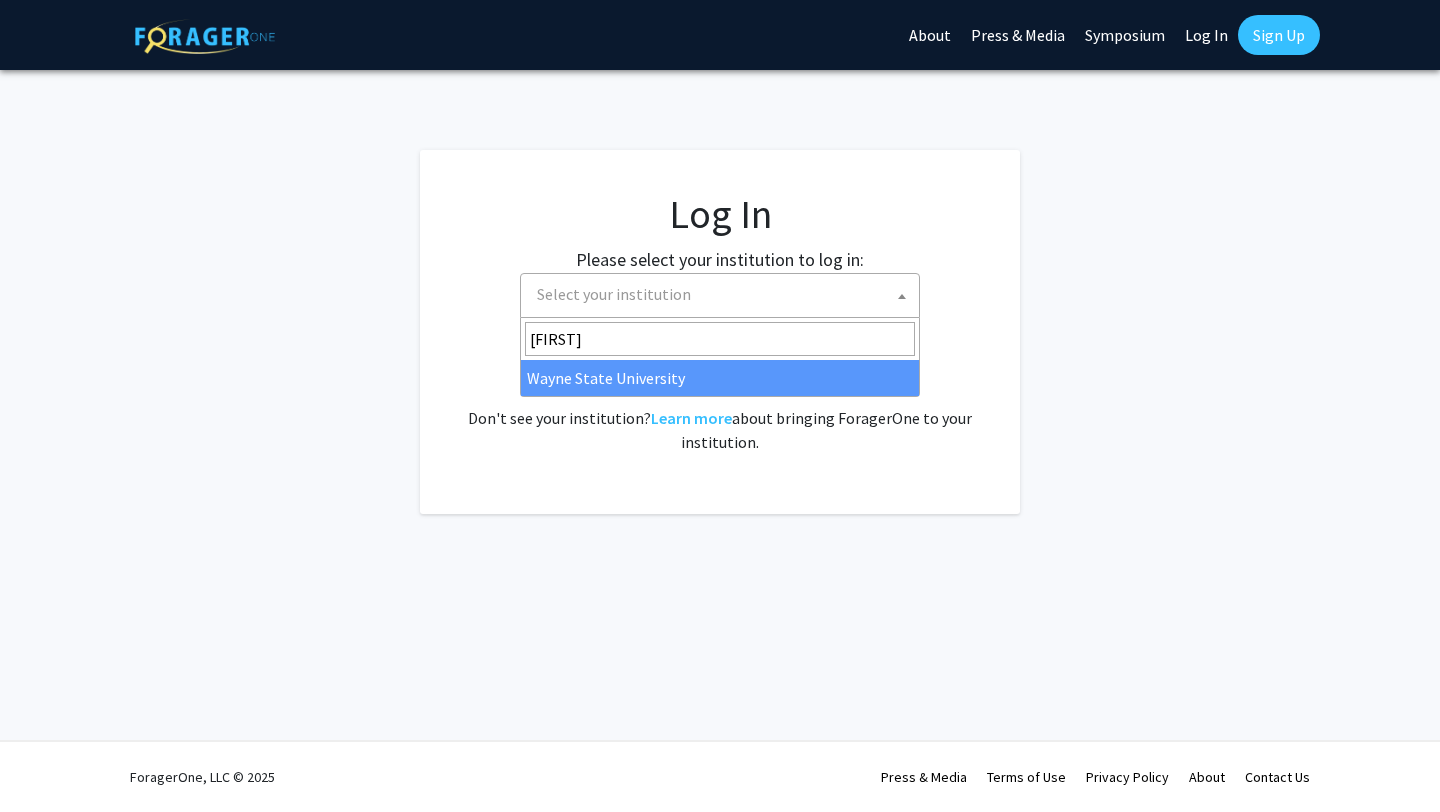 type on "wayne" 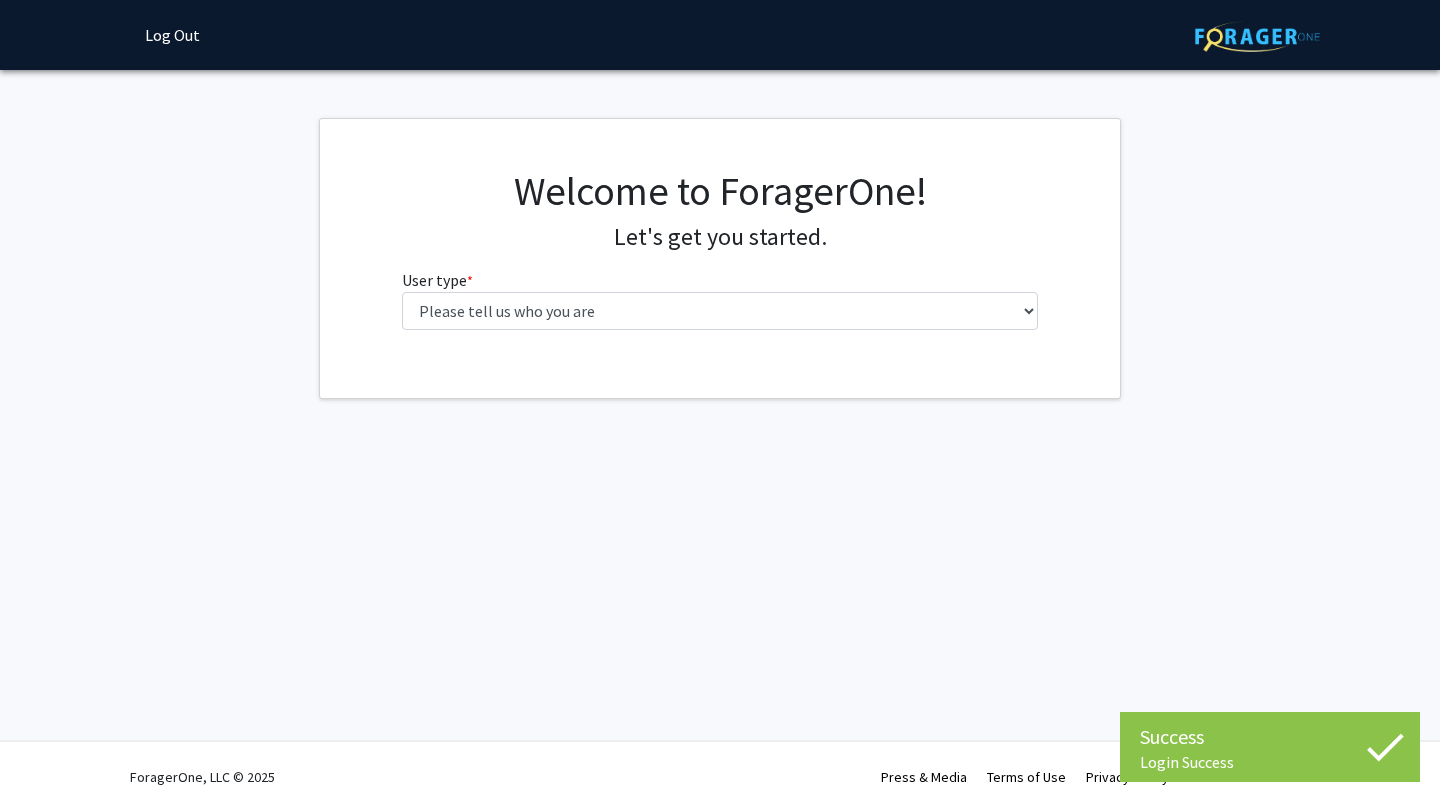 scroll, scrollTop: 0, scrollLeft: 0, axis: both 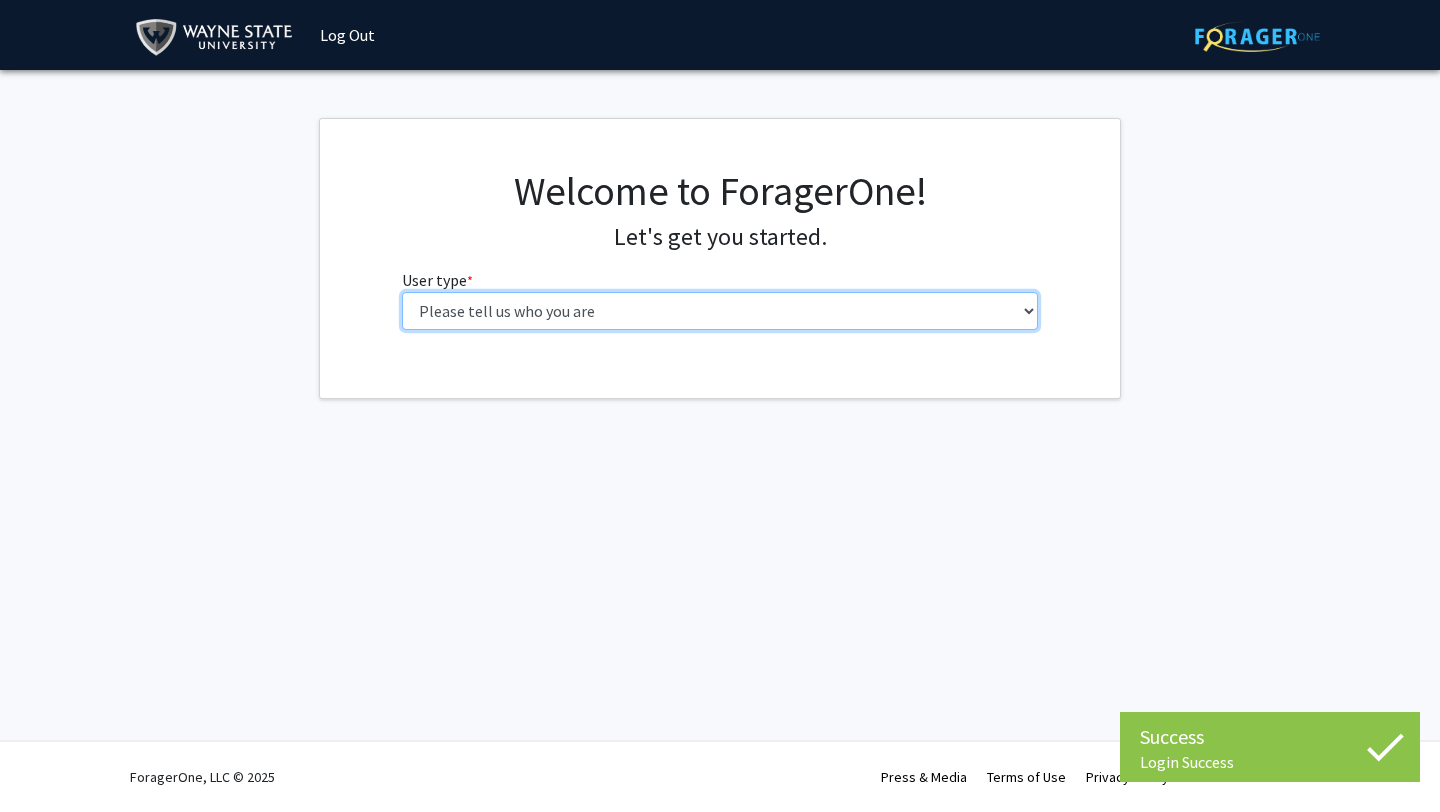 click on "Please tell us who you are  Undergraduate Student   Master's Student   Doctoral Candidate (PhD, MD, DMD, PharmD, etc.)   Postdoctoral Researcher / Research Staff / Medical Resident / Medical Fellow   Faculty   Administrative Staff" at bounding box center (720, 311) 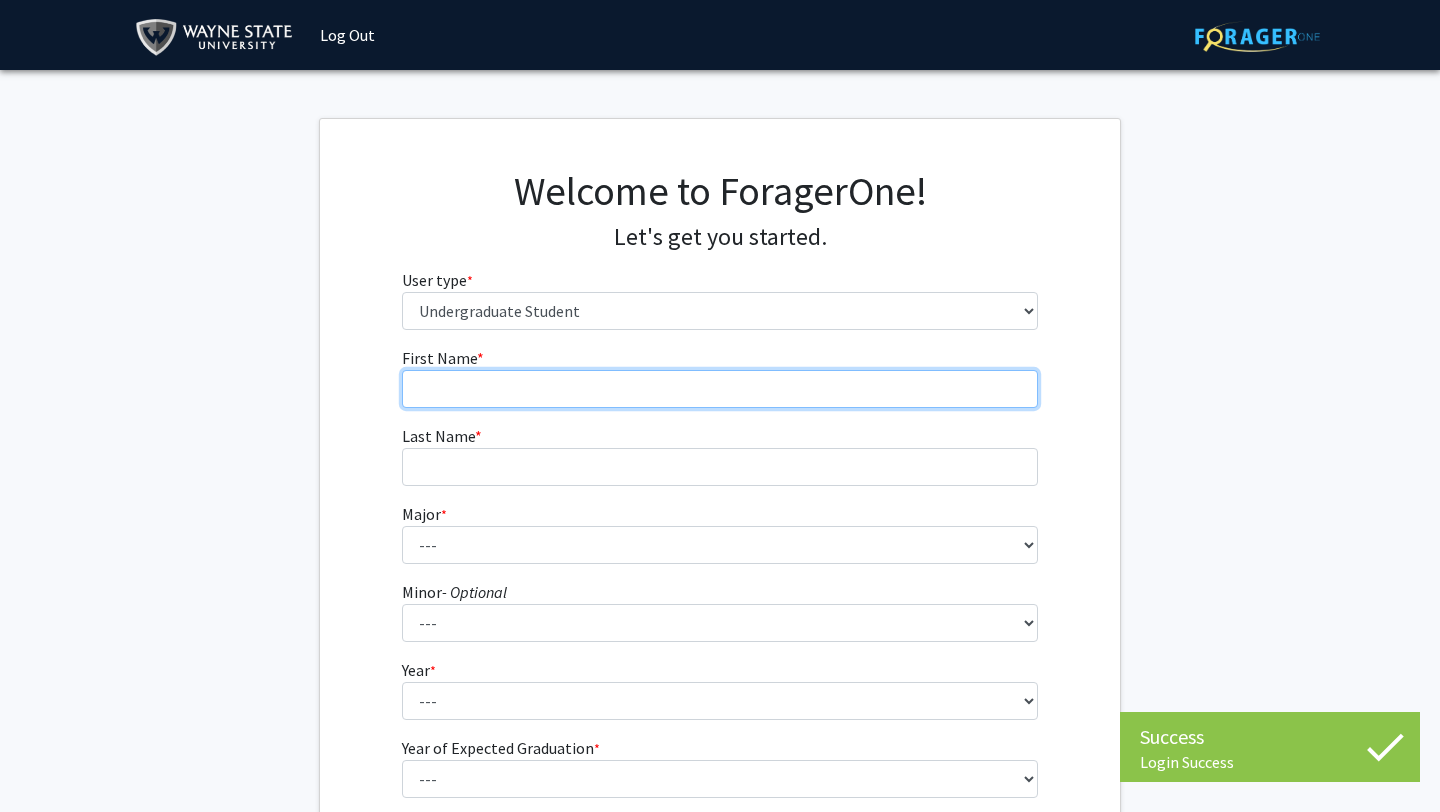 click on "First Name * required" at bounding box center (720, 389) 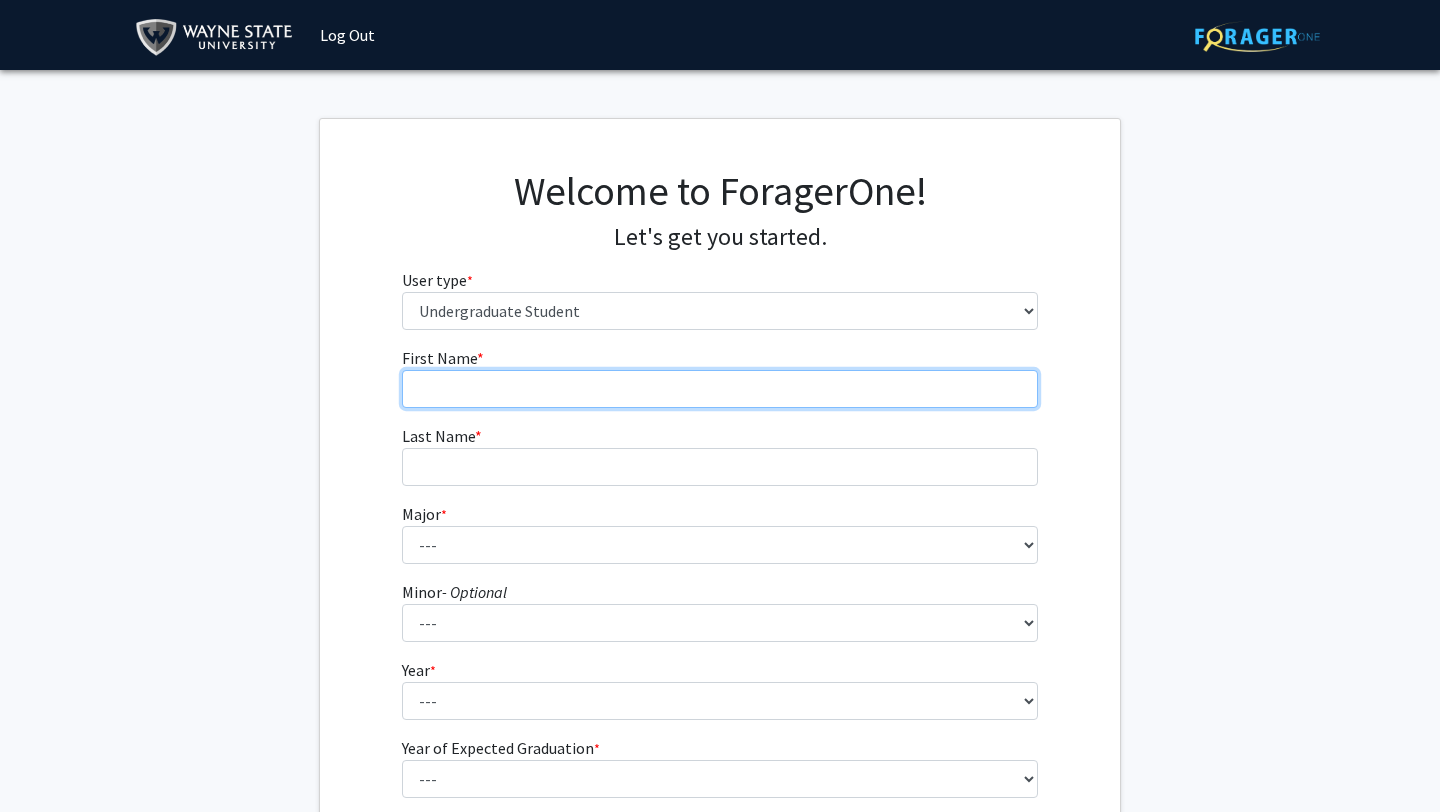 type on "[FIRST]" 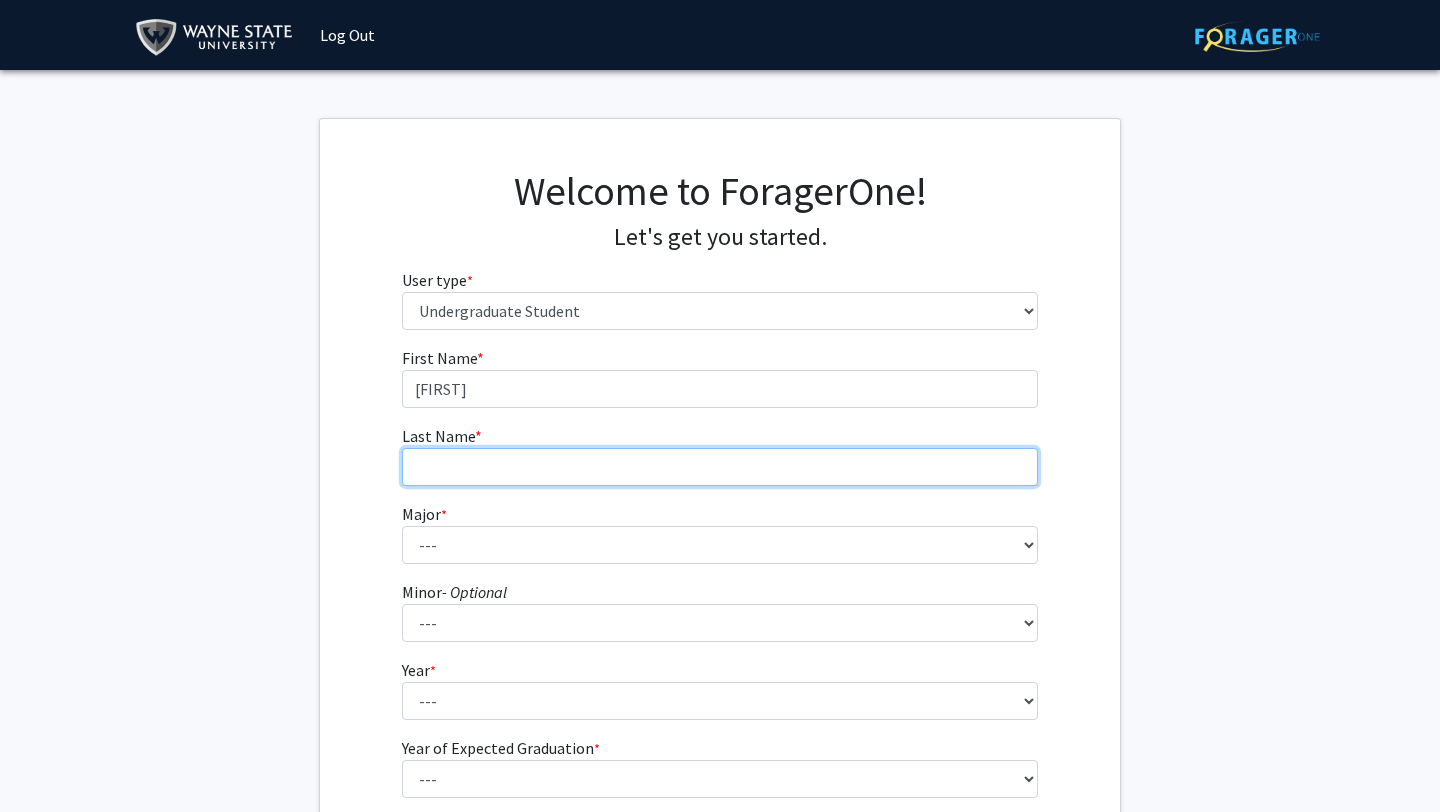 type on "[LAST]" 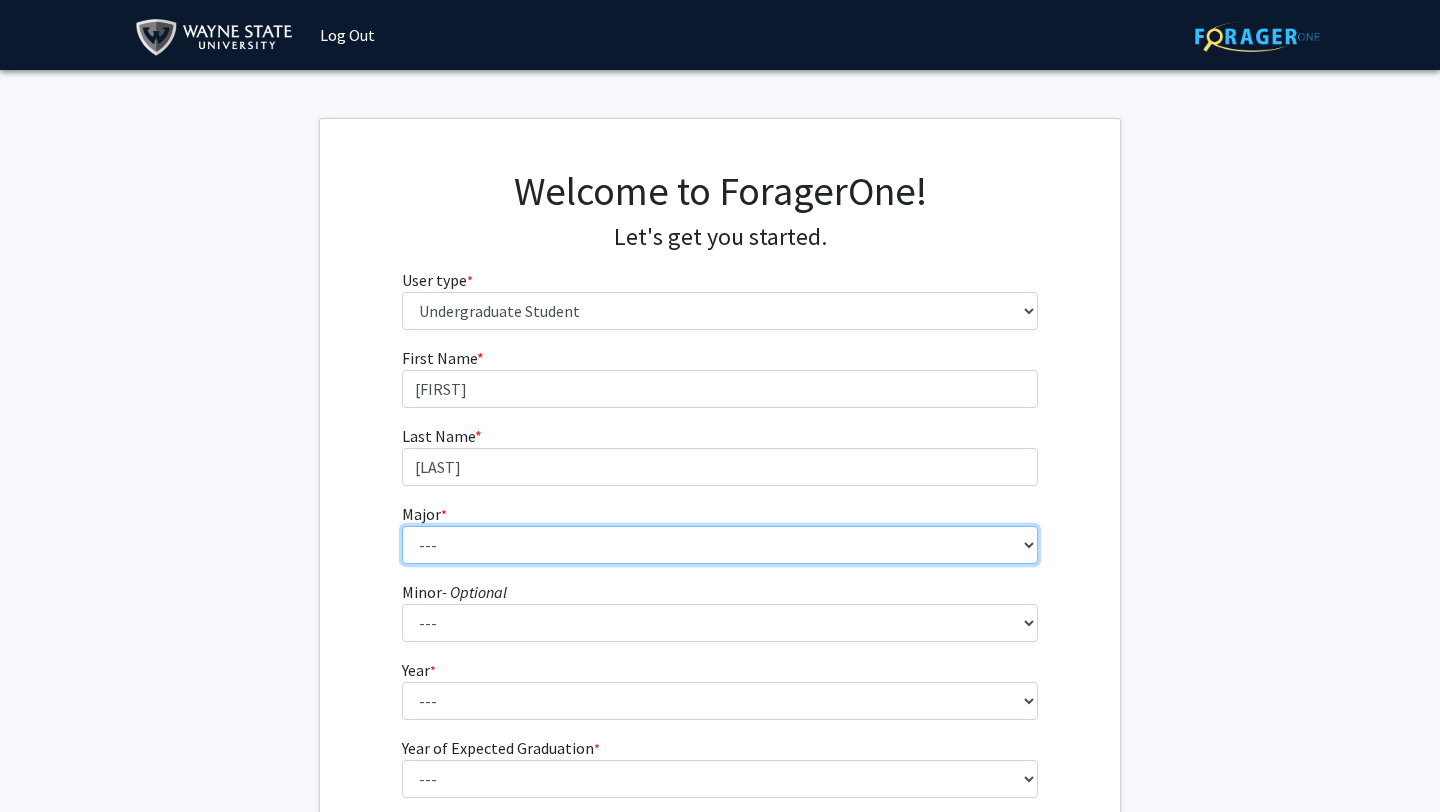 click on "---  Accounting   African American Studies   Anthropology   Applied Behavior Analysis   Arabic for the Health Care Professions   Art   Art Education   Art History   Astronomy   Bilingual/Bicultural Education   Biochemistry and Chemical Biology   Biological Sciences   Biomedical Engineering   Biomedical Physics   Cannabis Chemistry   Chemical Engineering   Chemistry   Civil Engineering   Communication Sciences and Disorders   Communication Studies   Community Health   Computer Science   Computer Technology   Construction Management   Conversational and Professional French   Criminal Justice   Dance   Design   Design and Merchandising   Economics   Electrical and Computer Engineering   Electrical/Electronic Engineering Tech.   Electromechanical Engineering Tech.   Elementary/Early Childhood Education   Employment & Labor Relations   English   English as a Second Language   Entrepreneurship and Innovation   Environmental Science   Exercise and Sport Science   Film   Finance   General Engineering   Geology   Law" at bounding box center [720, 545] 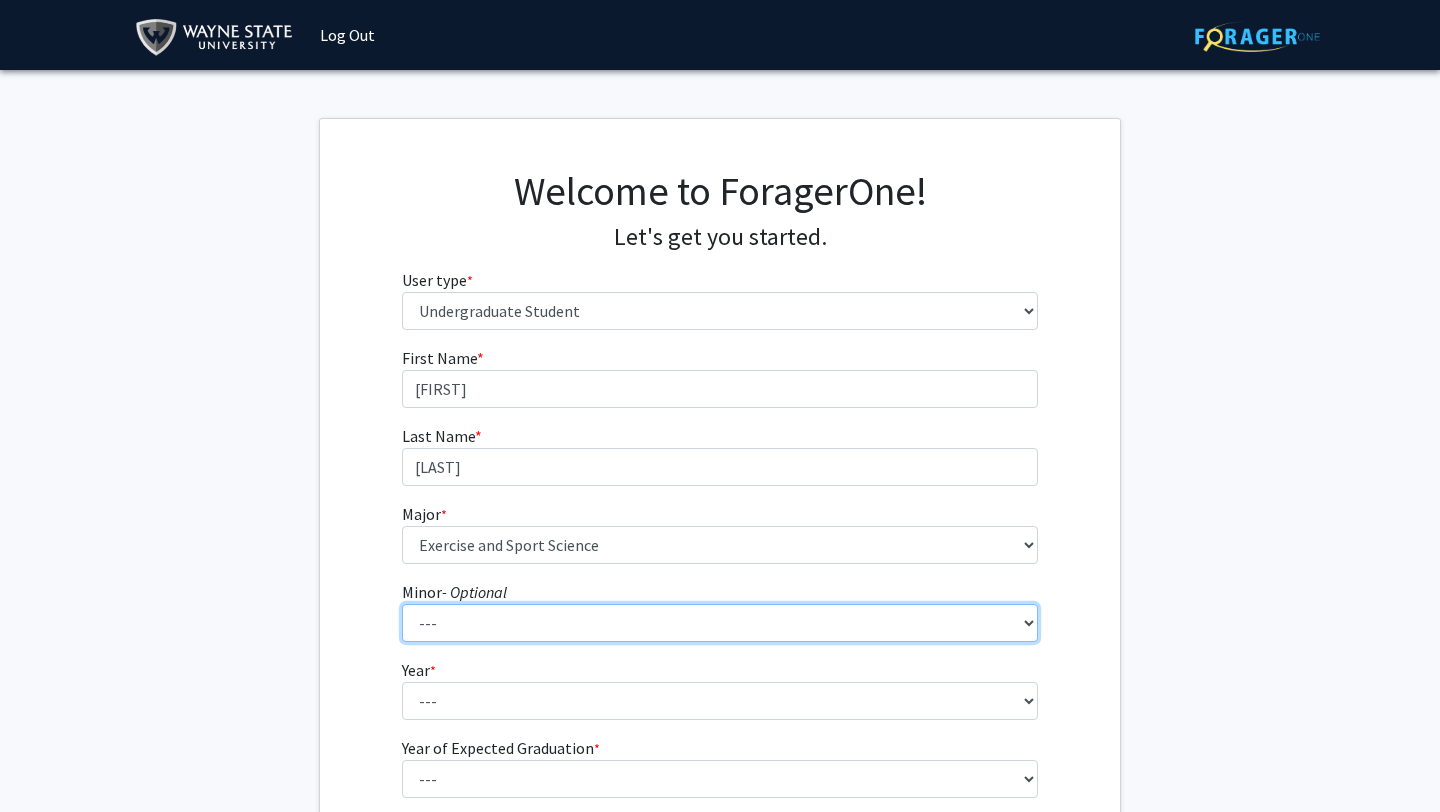 click on "---  African American Studies   Africana Theatre and Dance   Animation and Interactivity   Anthropology   Applied Behavior Analysis   Arabic   Archaeology   Art   Art History   Asian Studies   Astronomy   Biochemistry and Chemical Biology   Biological Sciences   Biomedical Physics   Blacksmithing   Business Administration   Ceramics   Chemistry   Classical Civilization   Communication Science and Disorders   Communication Studies   Community Health   Computer Science   Creative Writing   Criminal Justice   Dance   Deaf Studies   Design   Digital Art and Photography   Digital Humanities   Economics   Electrical and Computer Engineering   English   Environmental Science   Exercise and Sport Science   Fashion Design   Film   Film and Media Studies   Folklore and Fairy-Tale Studies   Forensics and Investigation   French   Gender, Sexuality and Women's Studies   Geochemistry   Geology   Geophysics   German   Global Health and Social Medicine   Global Studies   Graphic Design   Health Care Ethics   History   Latin" at bounding box center (720, 623) 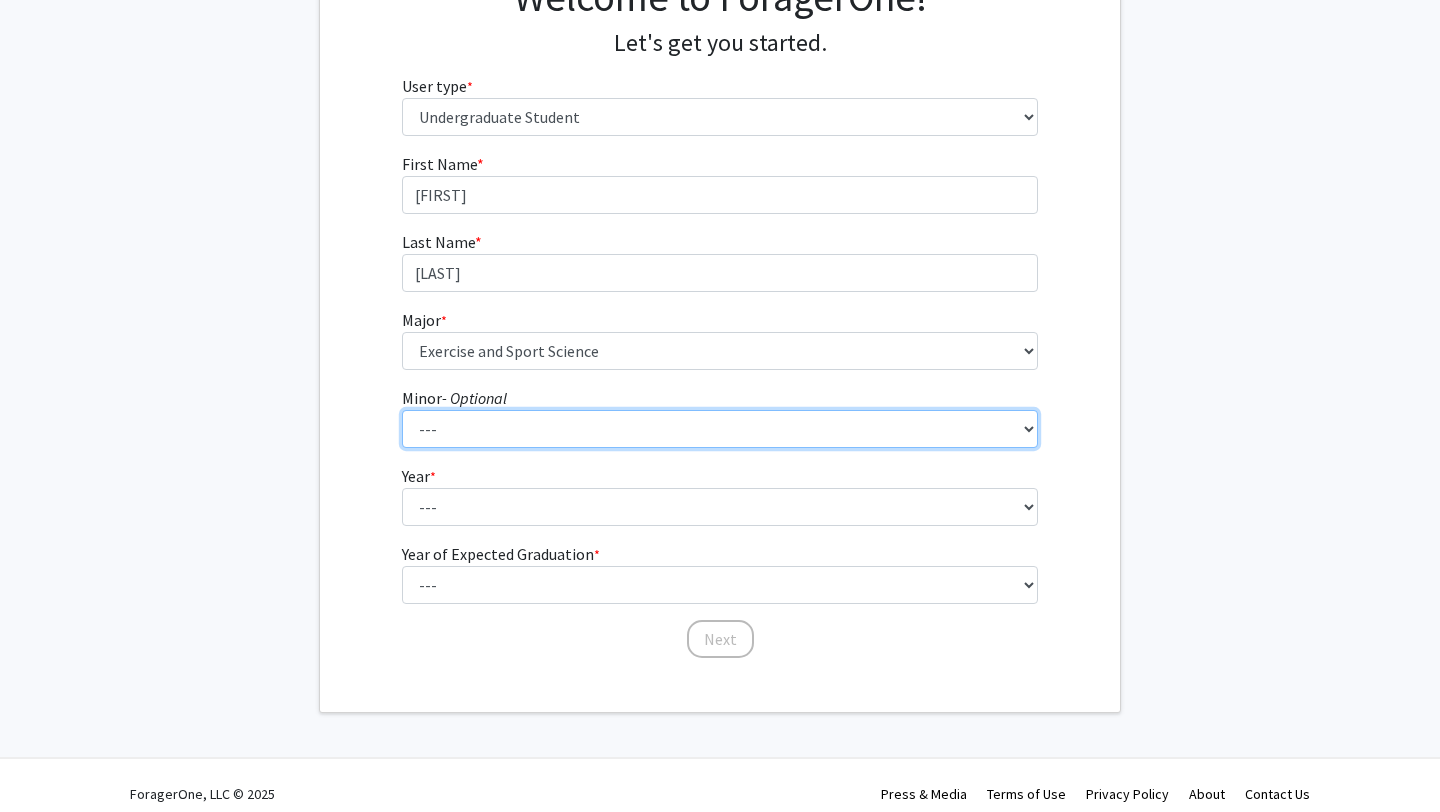 scroll, scrollTop: 211, scrollLeft: 0, axis: vertical 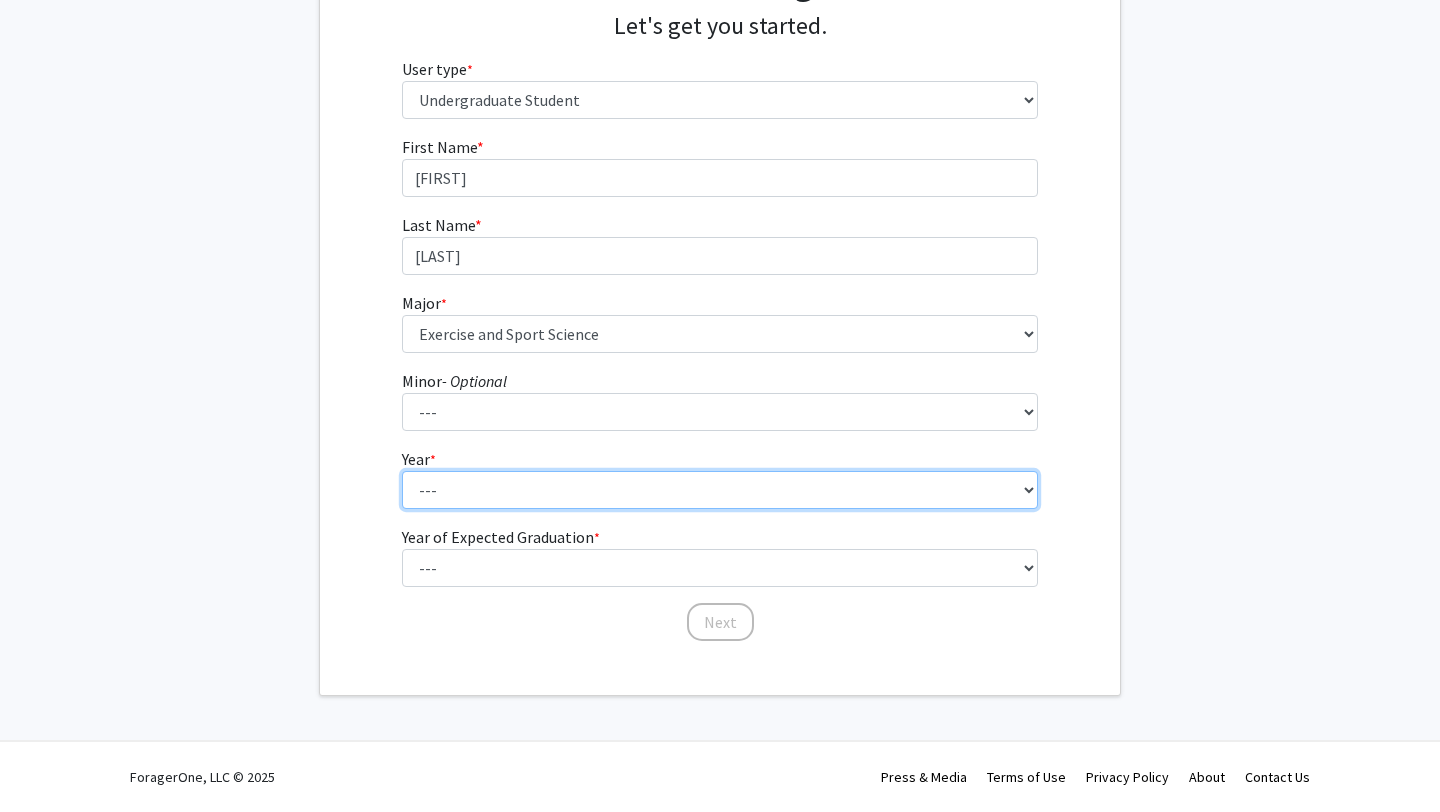 click on "---  First-year   Sophomore   Junior   Senior   Postbaccalaureate Certificate" at bounding box center [720, 490] 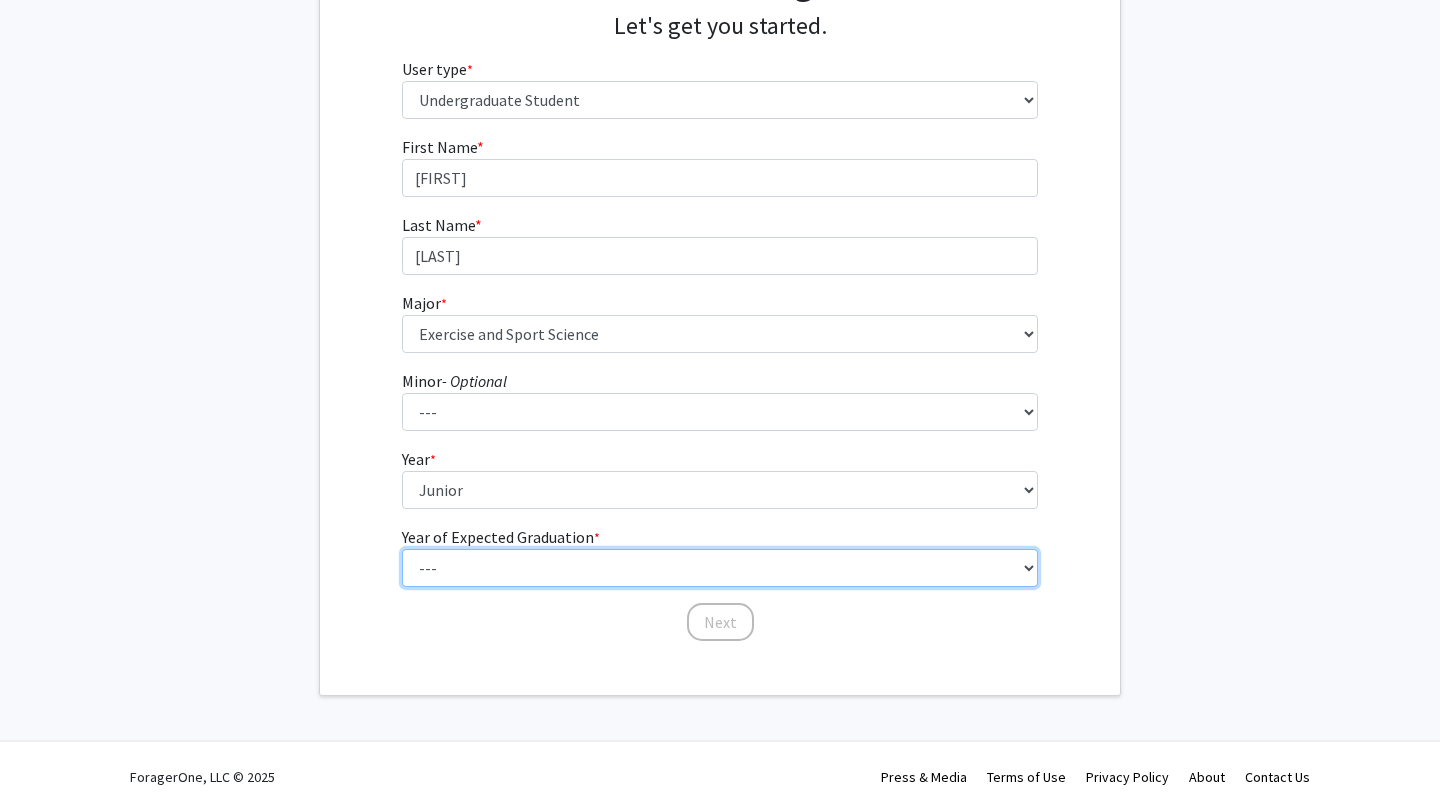 click on "---  2025   2026   2027   2028   2029   2030   2031   2032   2033   2034" at bounding box center (720, 568) 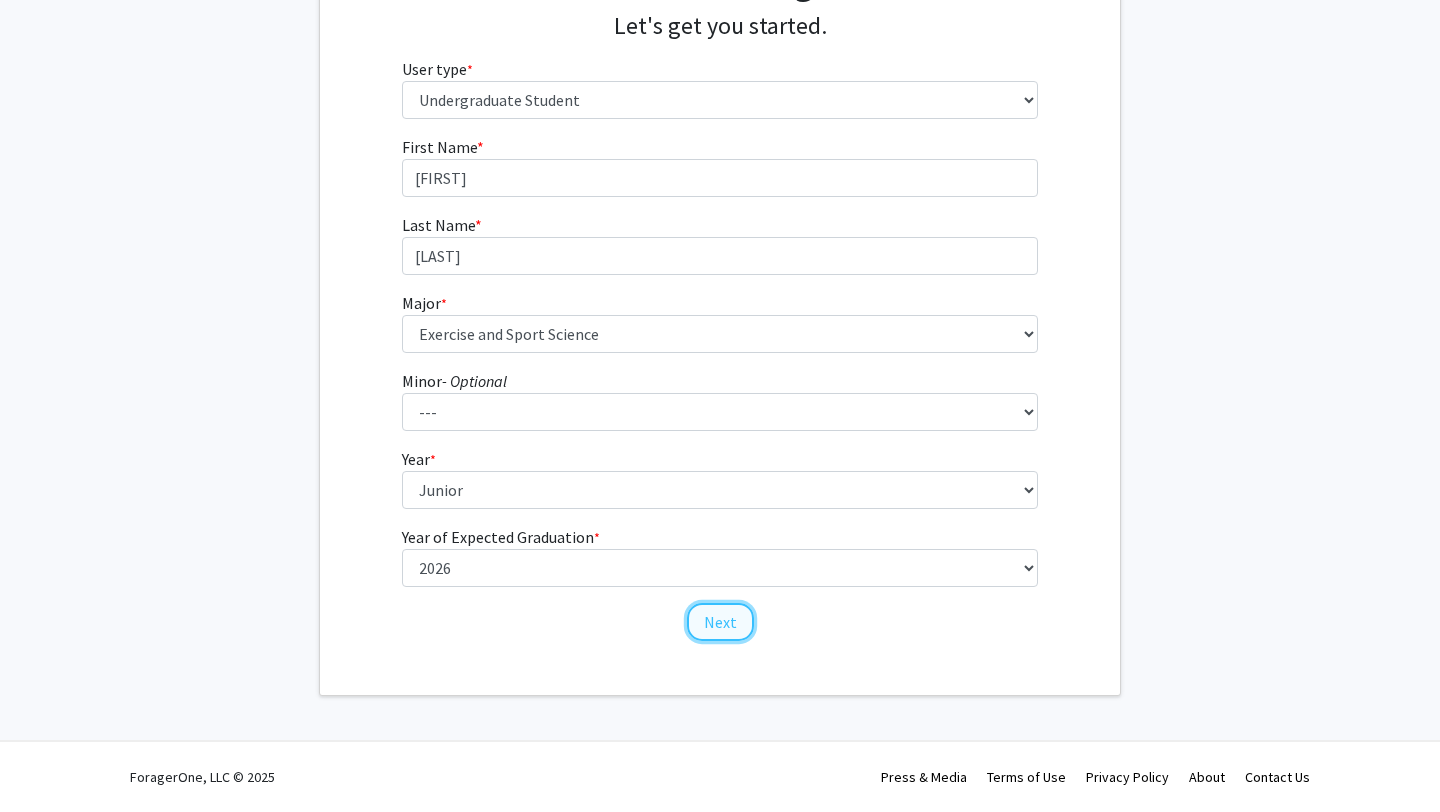 click on "Next" 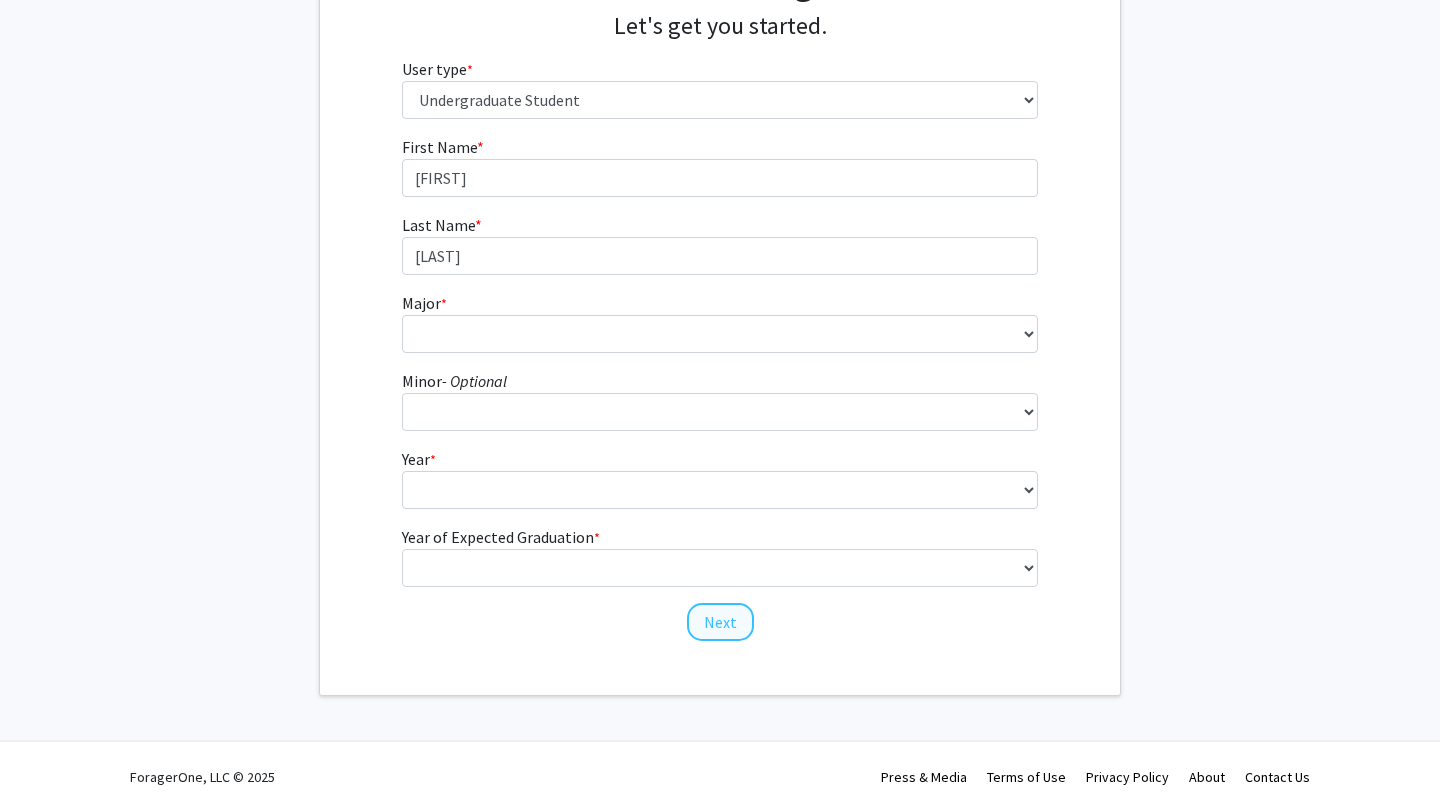scroll, scrollTop: 0, scrollLeft: 0, axis: both 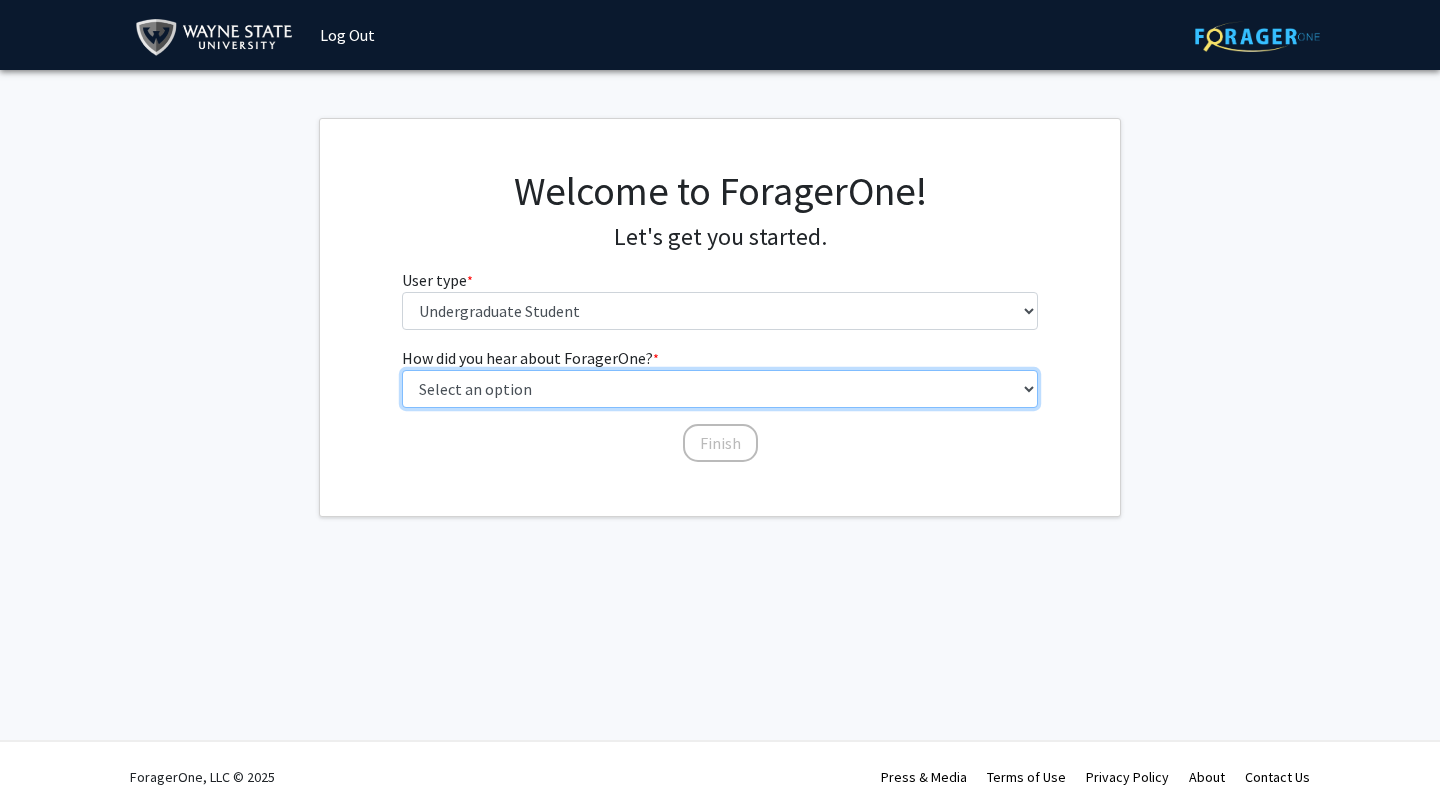 click on "Select an option  Peer/student recommendation   Faculty/staff recommendation   University website   University email or newsletter   Other" at bounding box center (720, 389) 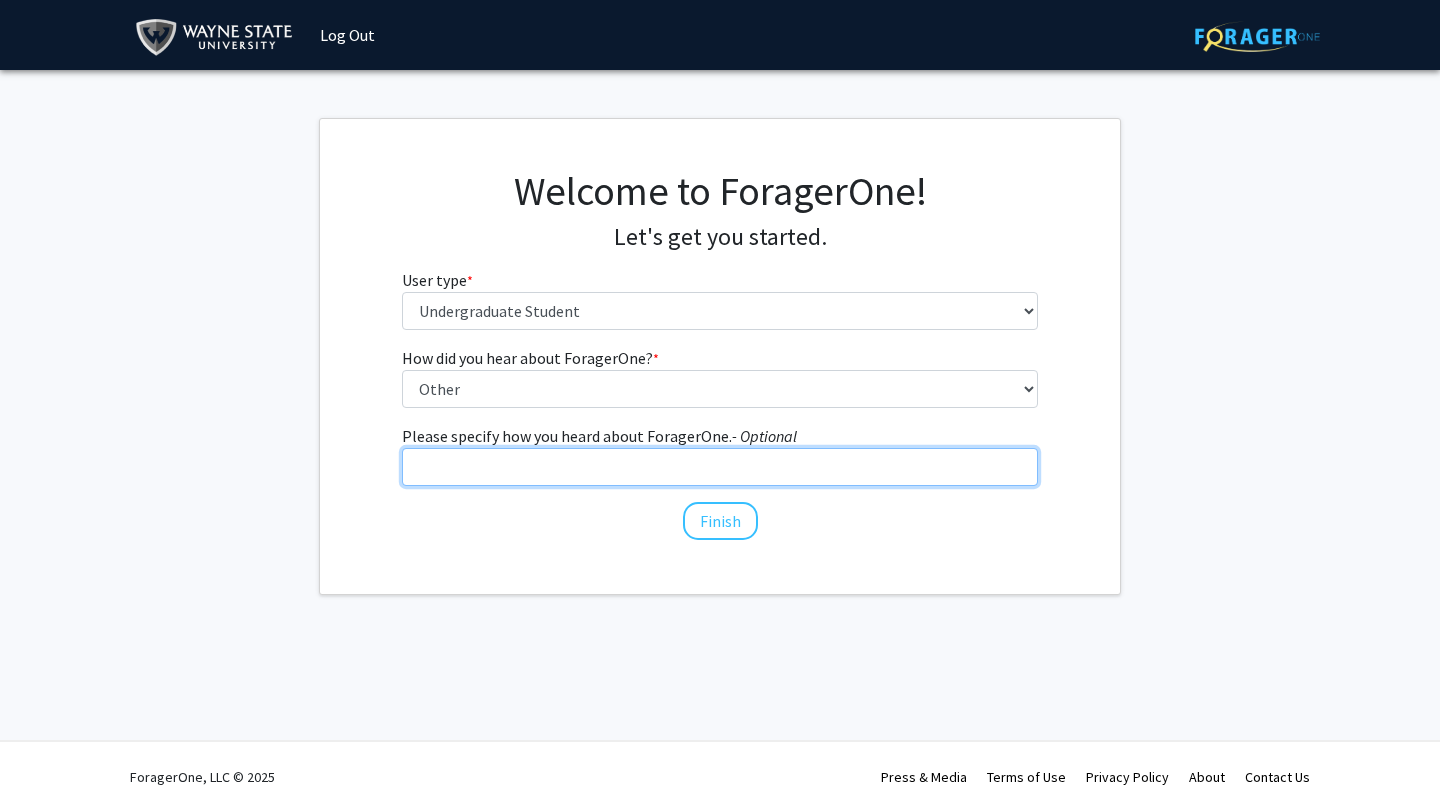 click on "Please specify how you heard about ForagerOne.  - Optional" at bounding box center [720, 467] 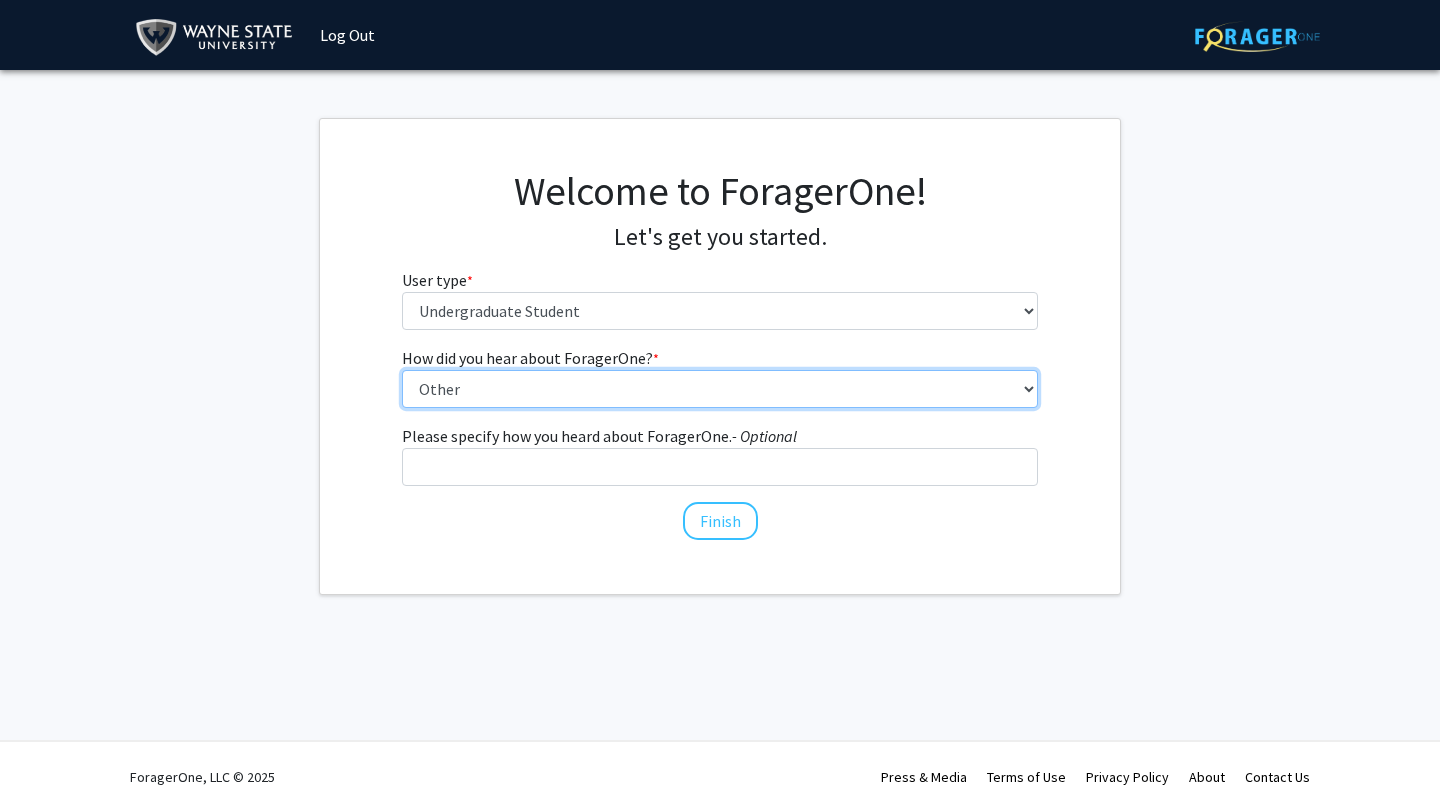 click on "Select an option  Peer/student recommendation   Faculty/staff recommendation   University website   University email or newsletter   Other" at bounding box center (720, 389) 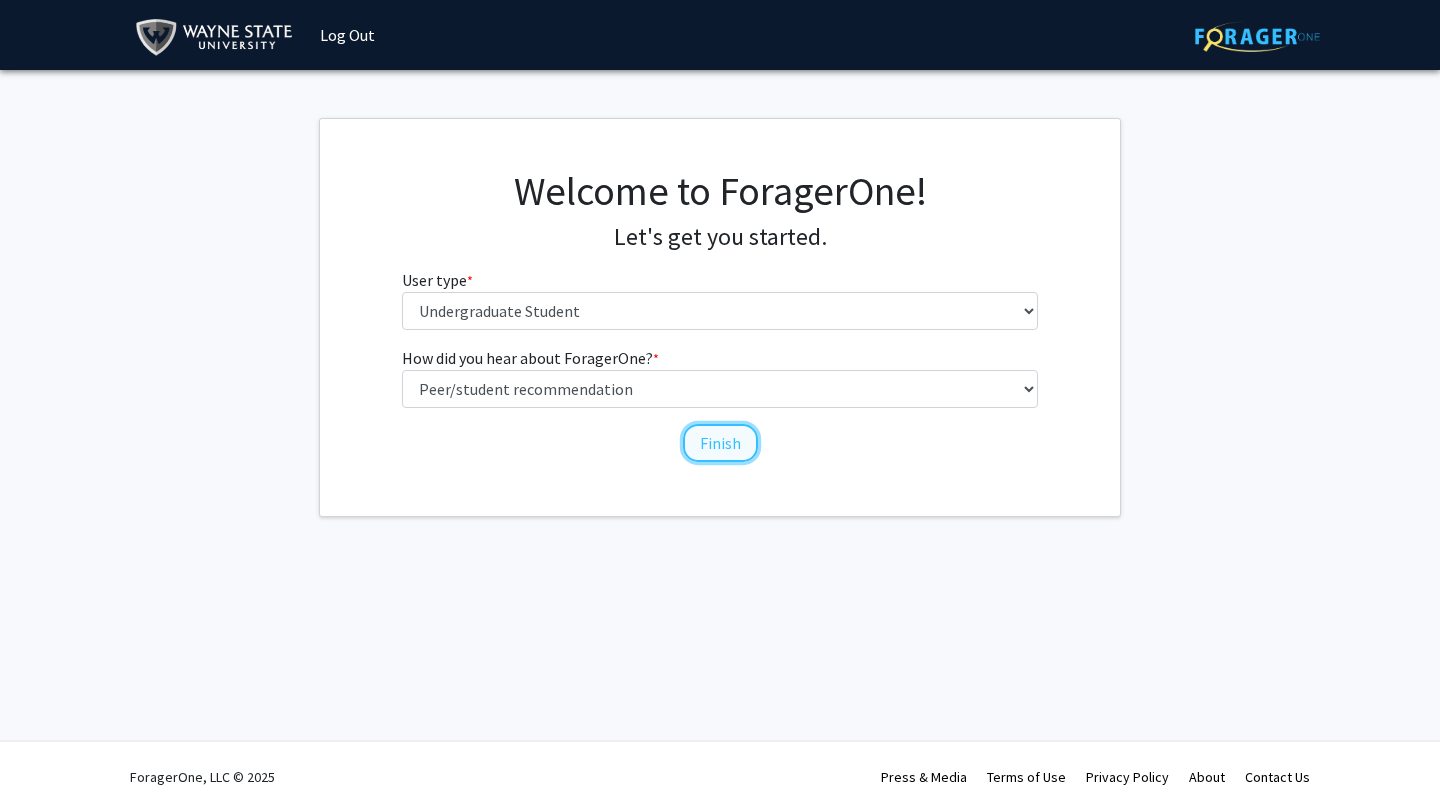 click on "Finish" 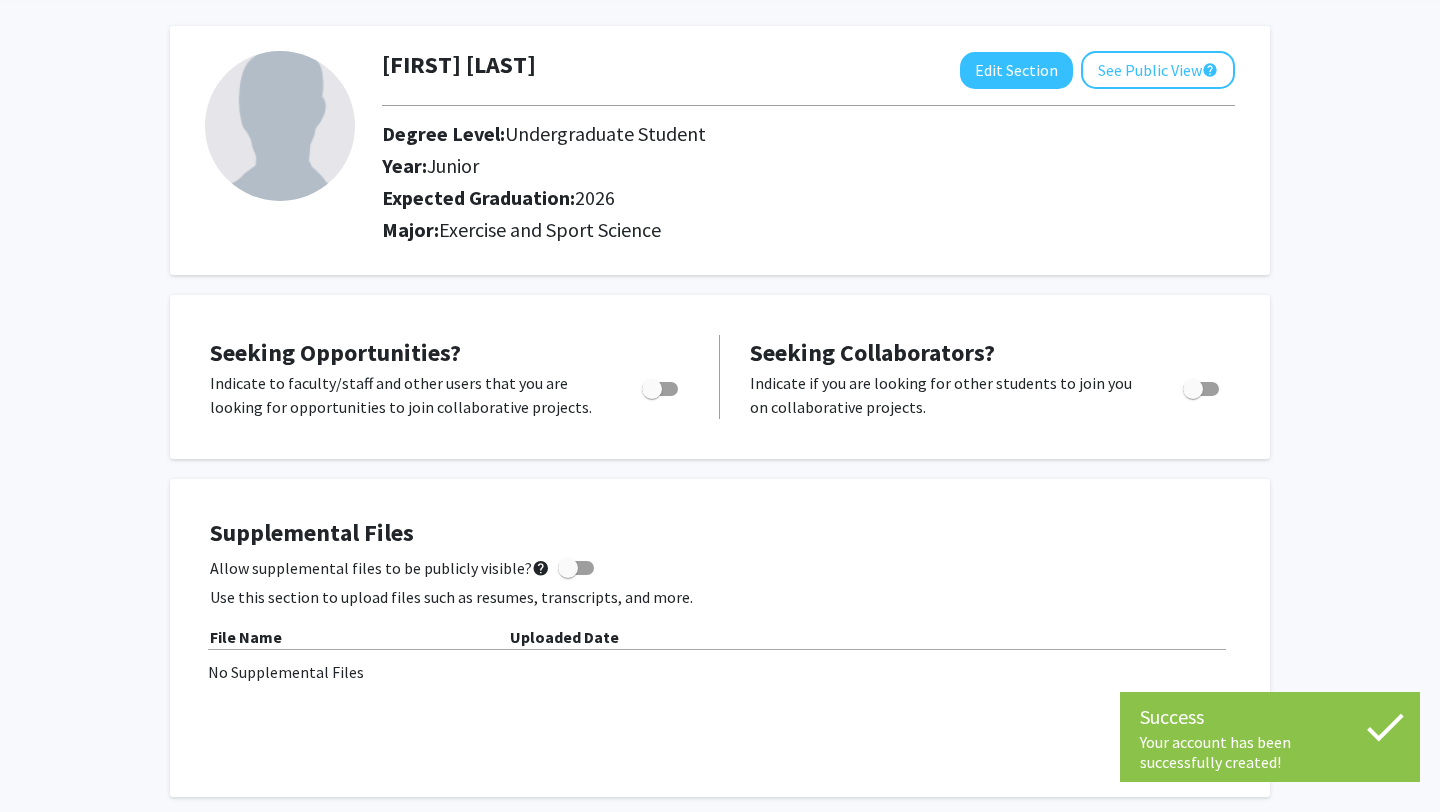 scroll, scrollTop: 93, scrollLeft: 0, axis: vertical 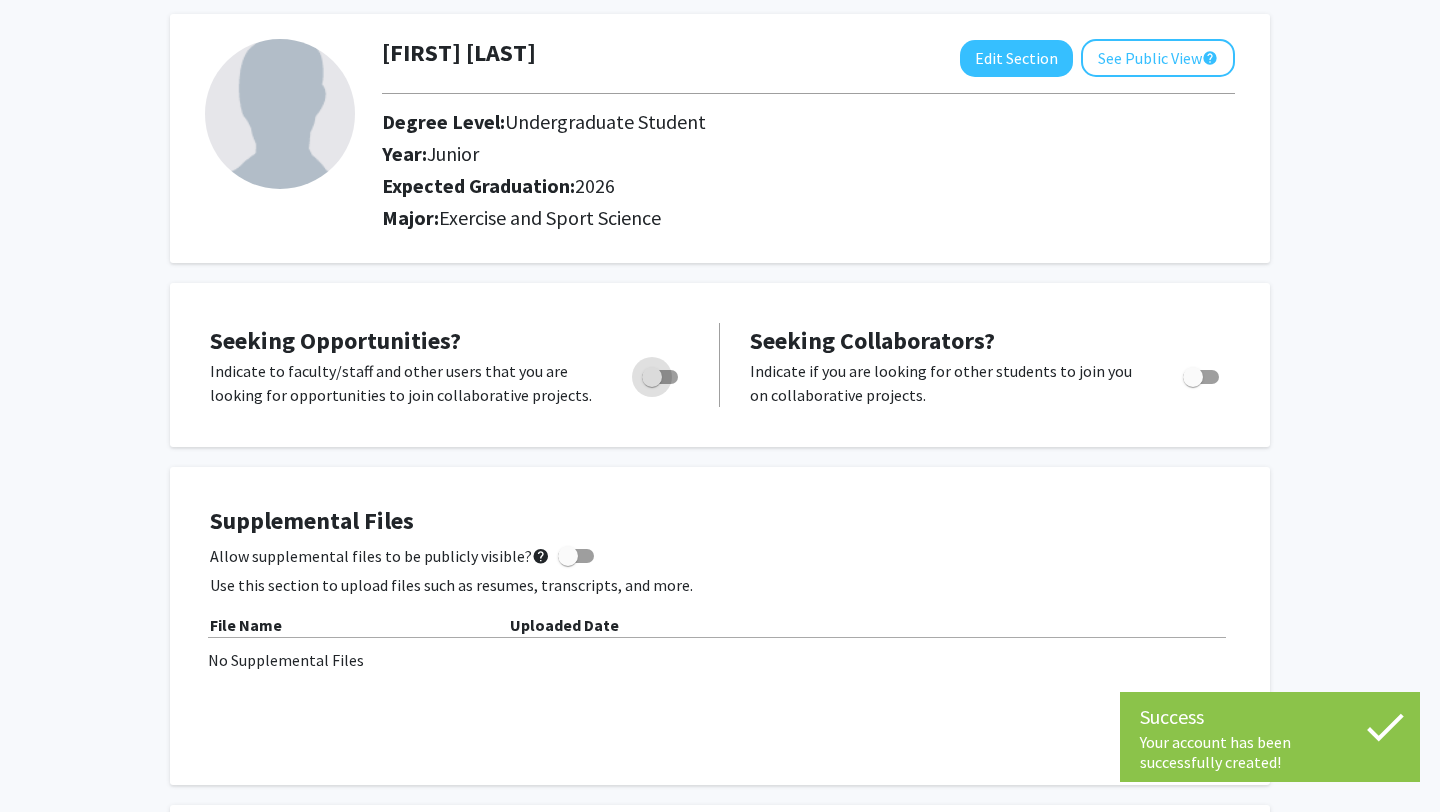 click at bounding box center [652, 377] 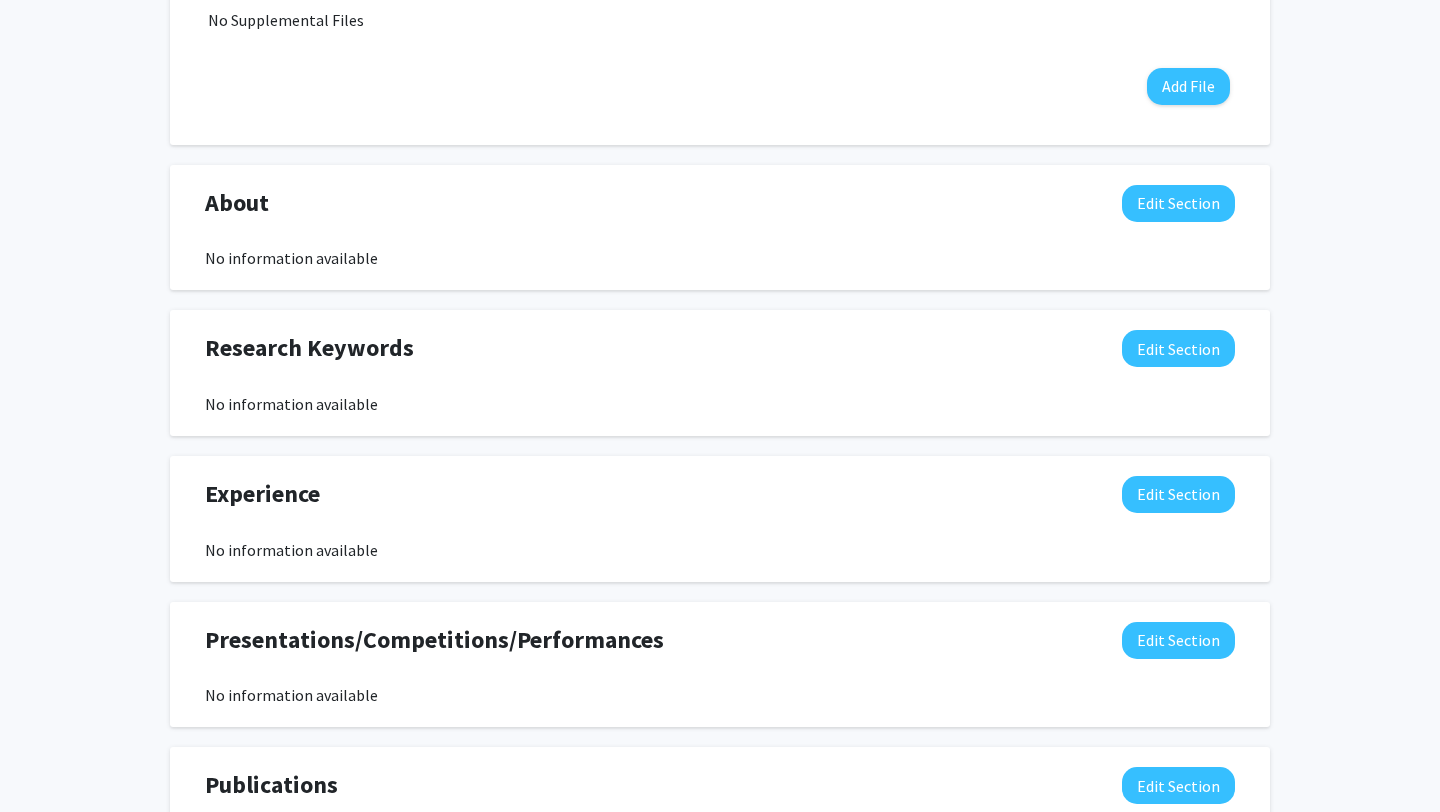 scroll, scrollTop: 743, scrollLeft: 0, axis: vertical 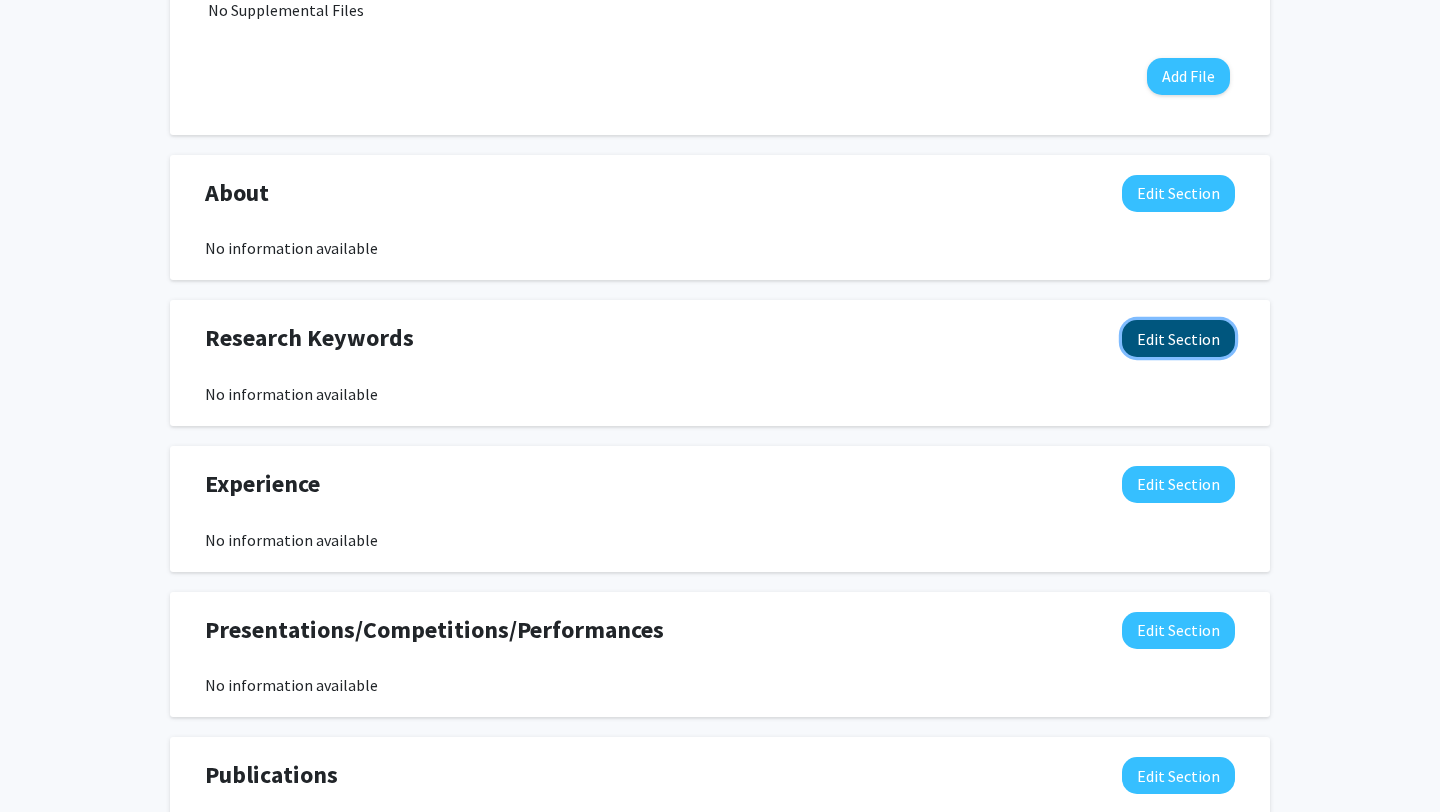 click on "Edit Section" 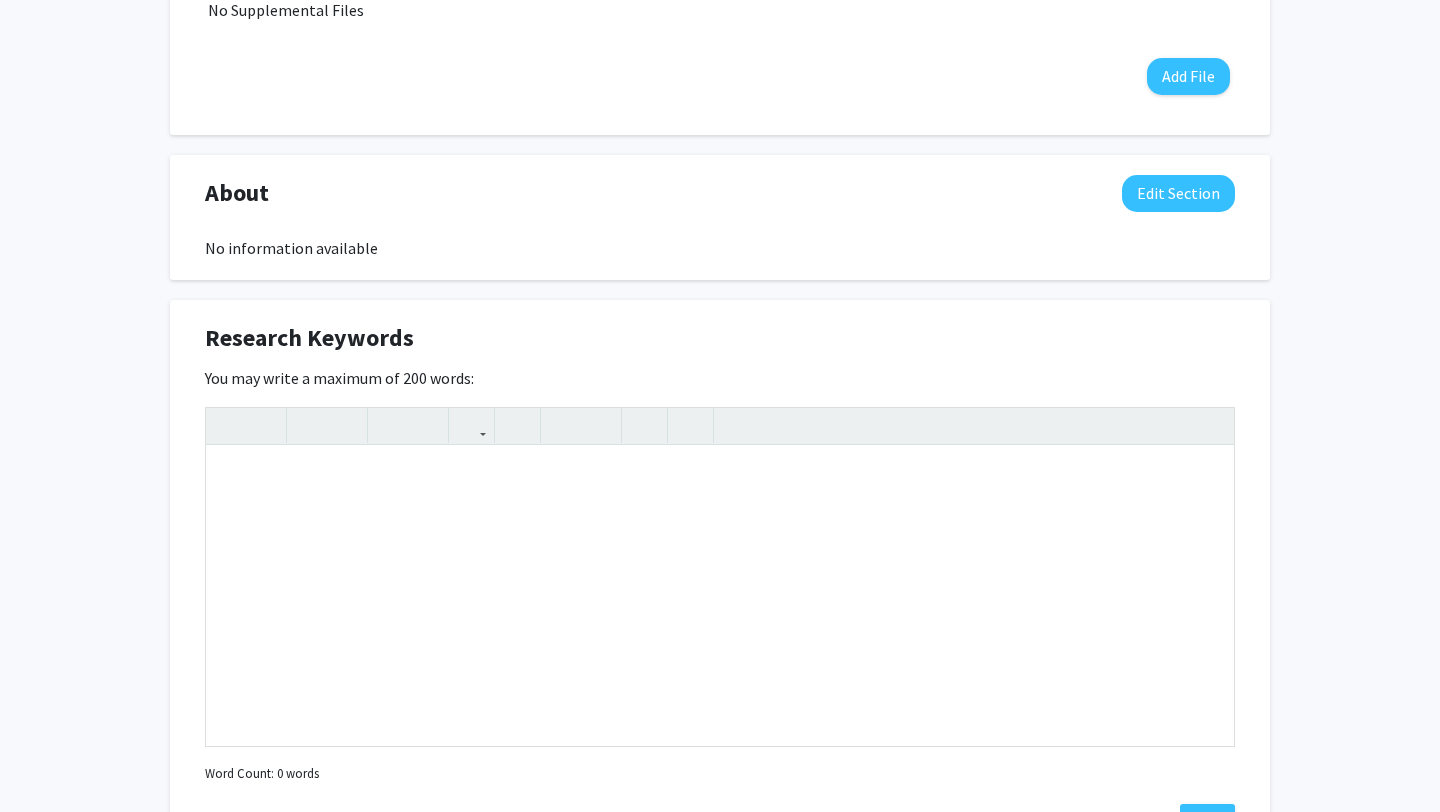 click on "Research Keywords  Edit Section" 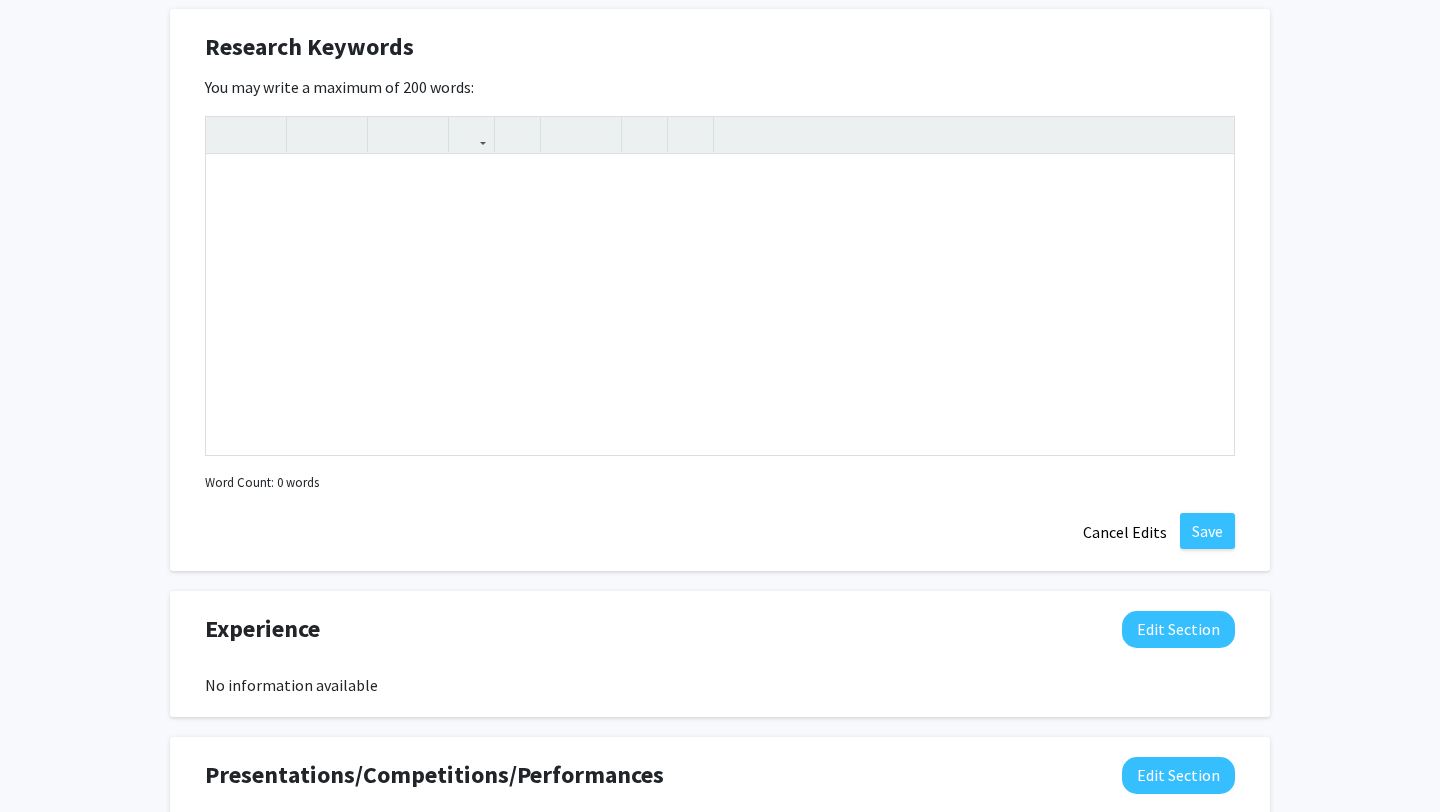 scroll, scrollTop: 1035, scrollLeft: 0, axis: vertical 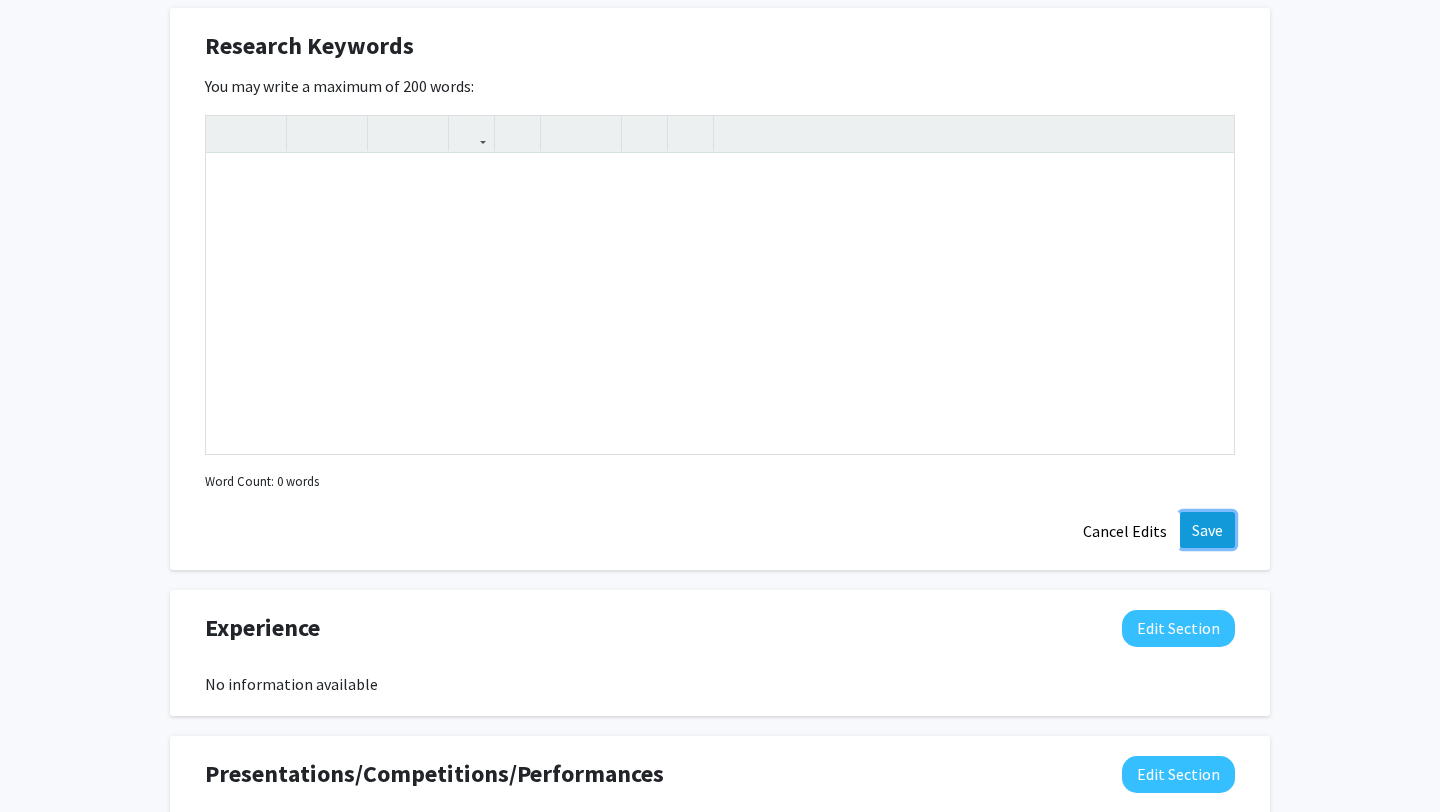 click on "Save" 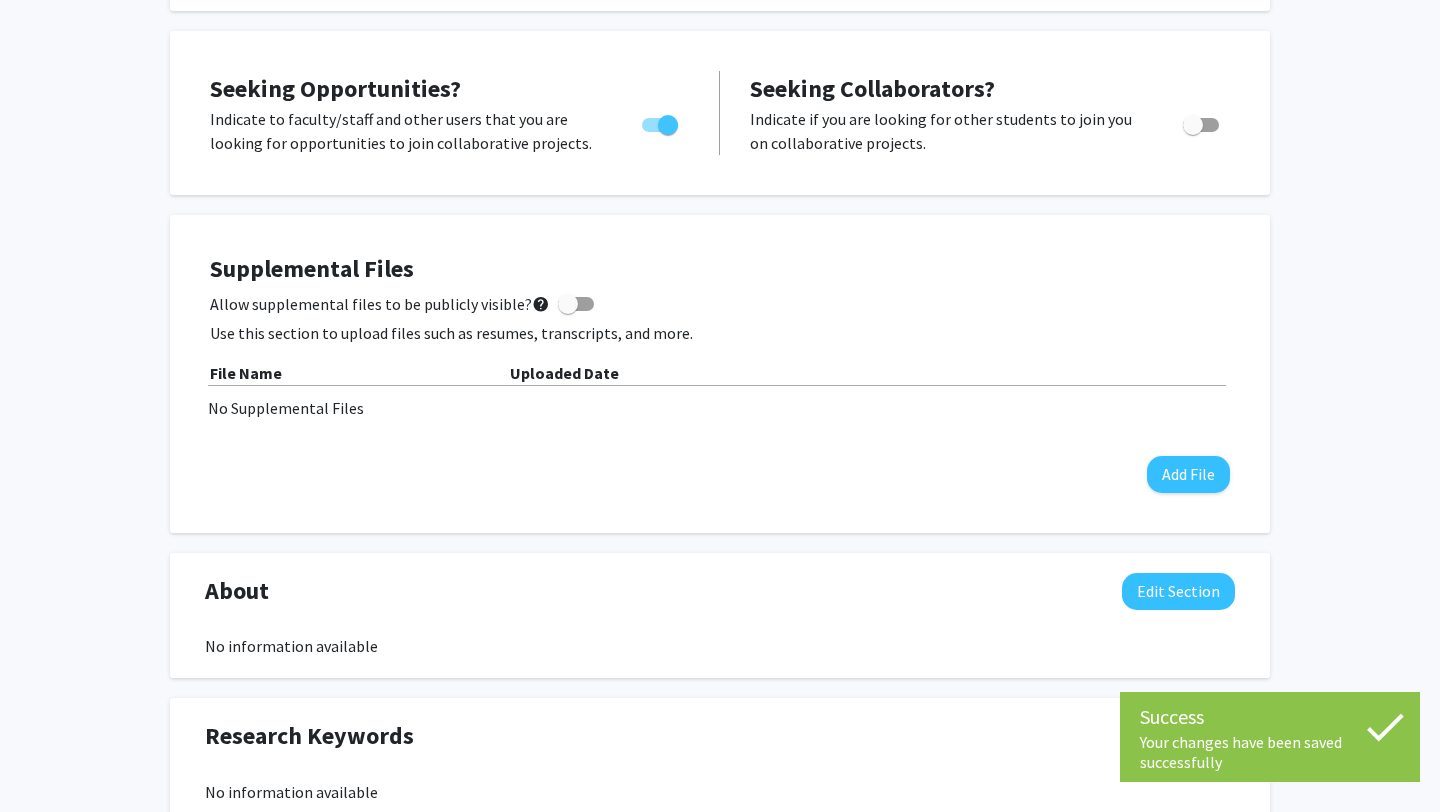 scroll, scrollTop: 0, scrollLeft: 0, axis: both 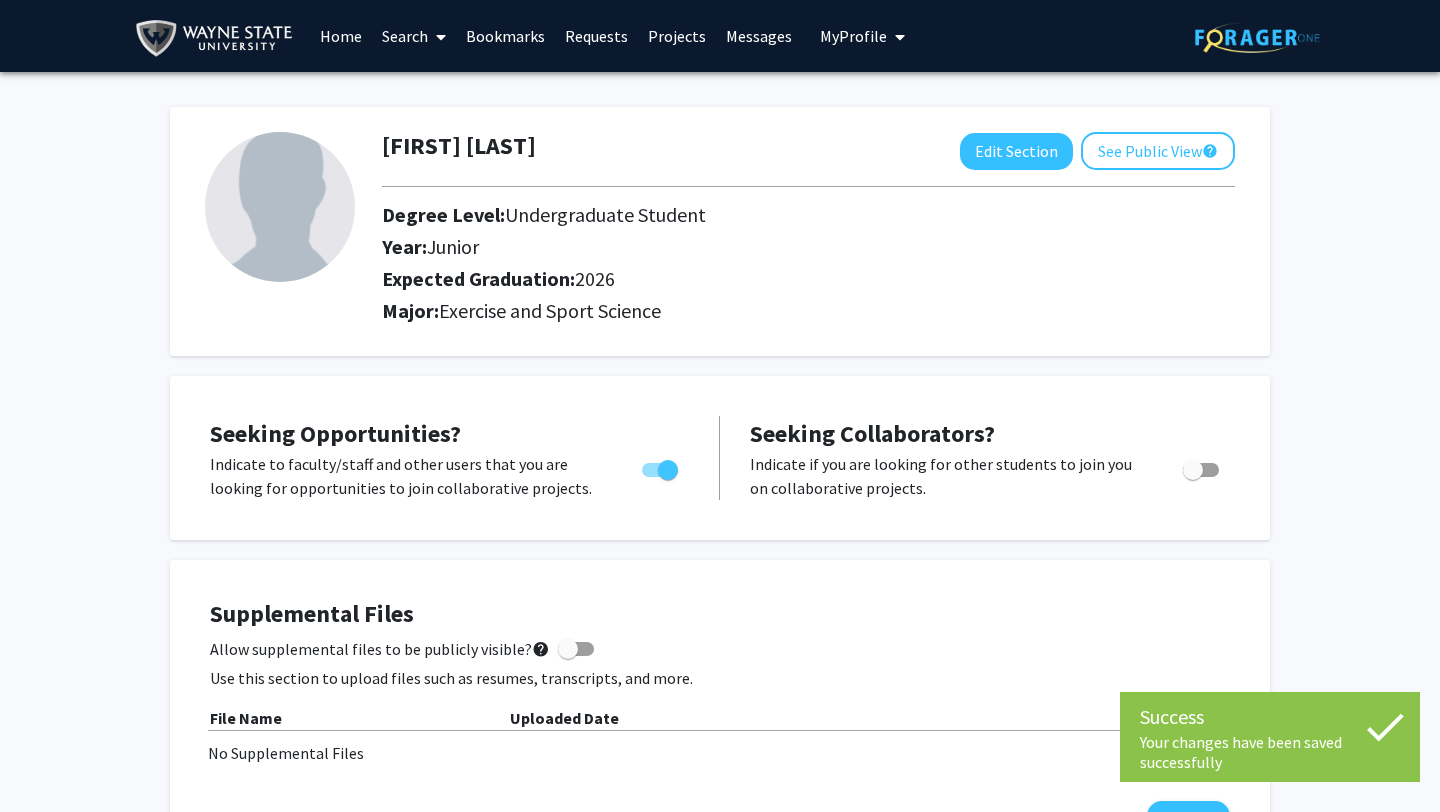 click on "Projects" at bounding box center (677, 36) 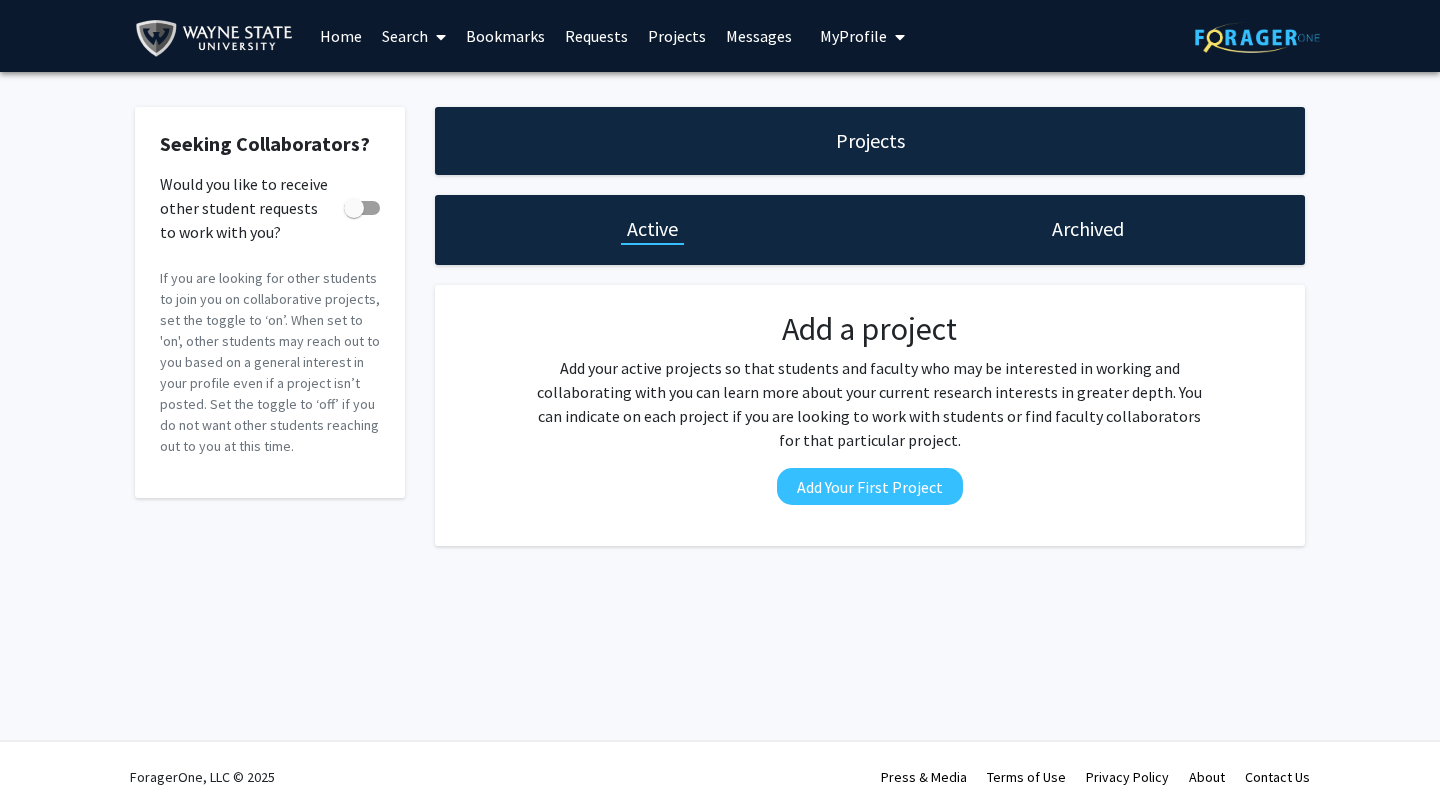 click on "Home" at bounding box center (341, 36) 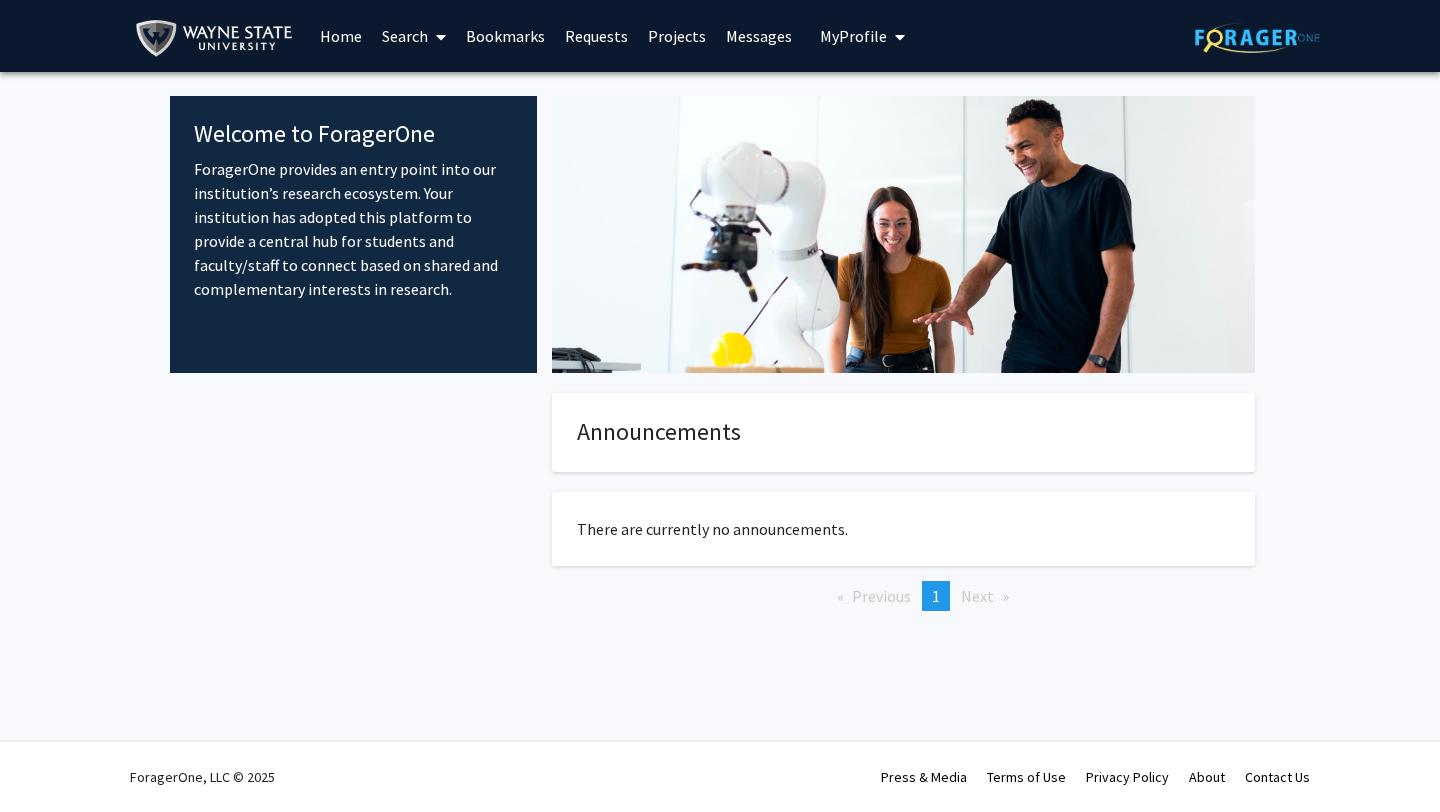 click on "Search" at bounding box center (414, 36) 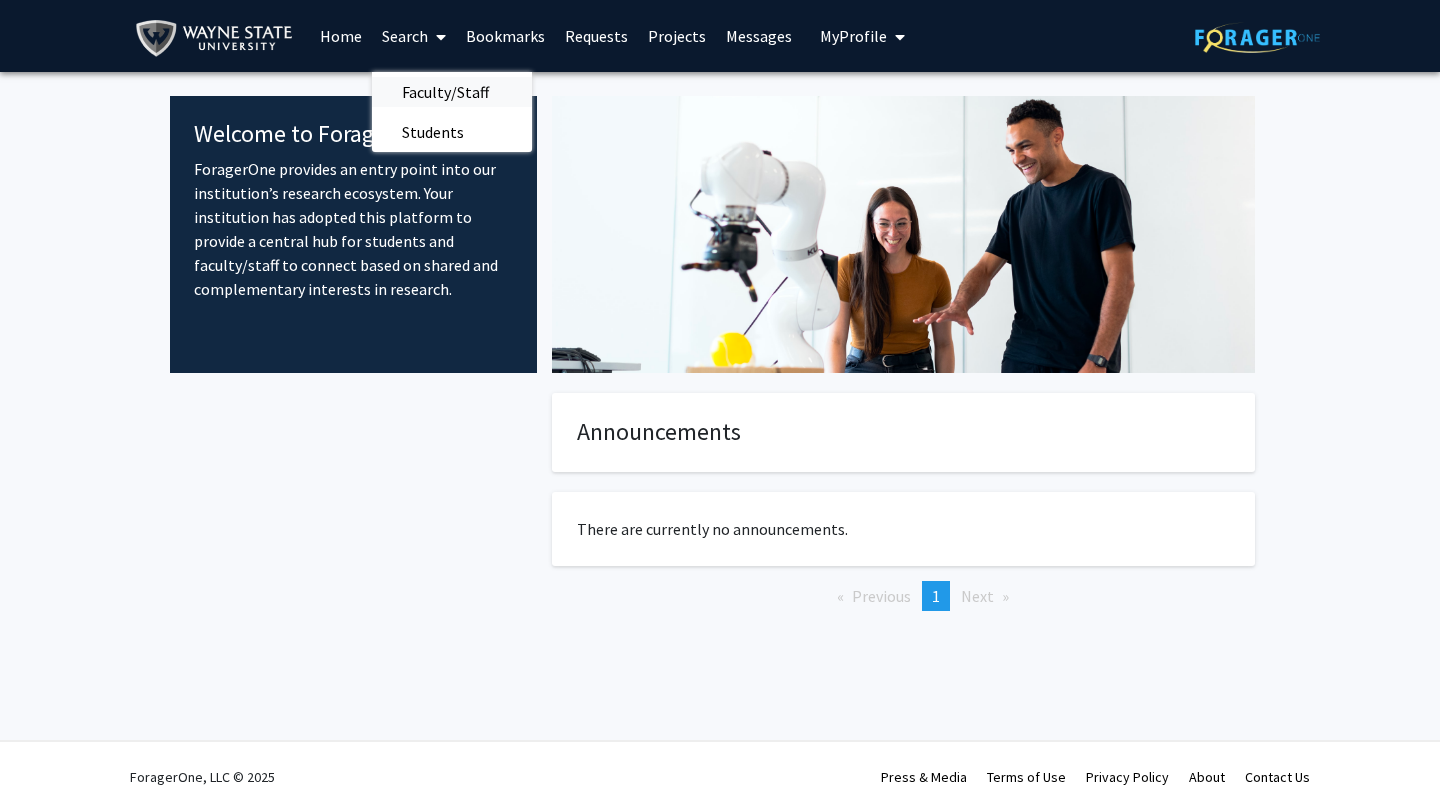 click on "Faculty/Staff" at bounding box center [445, 92] 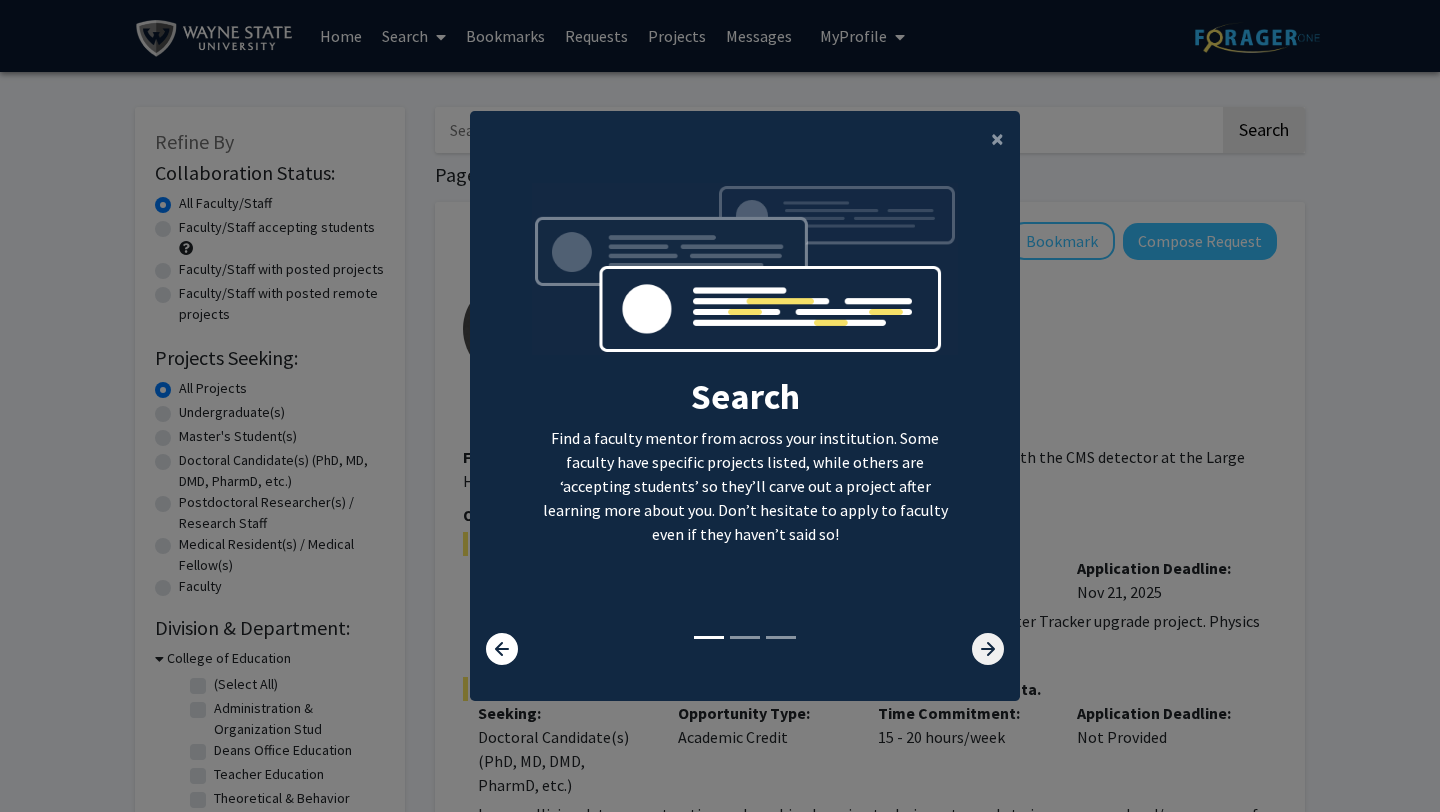 click 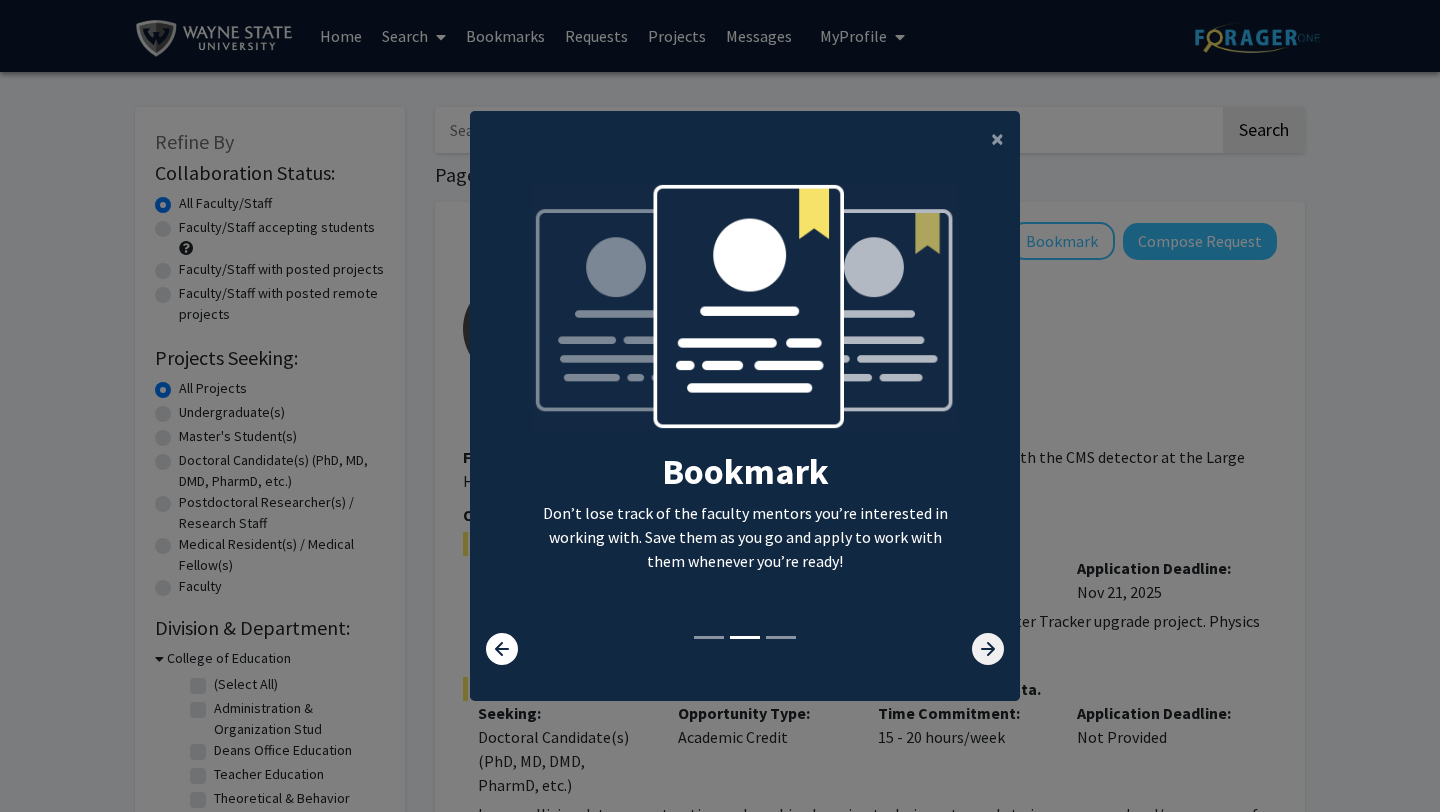 click 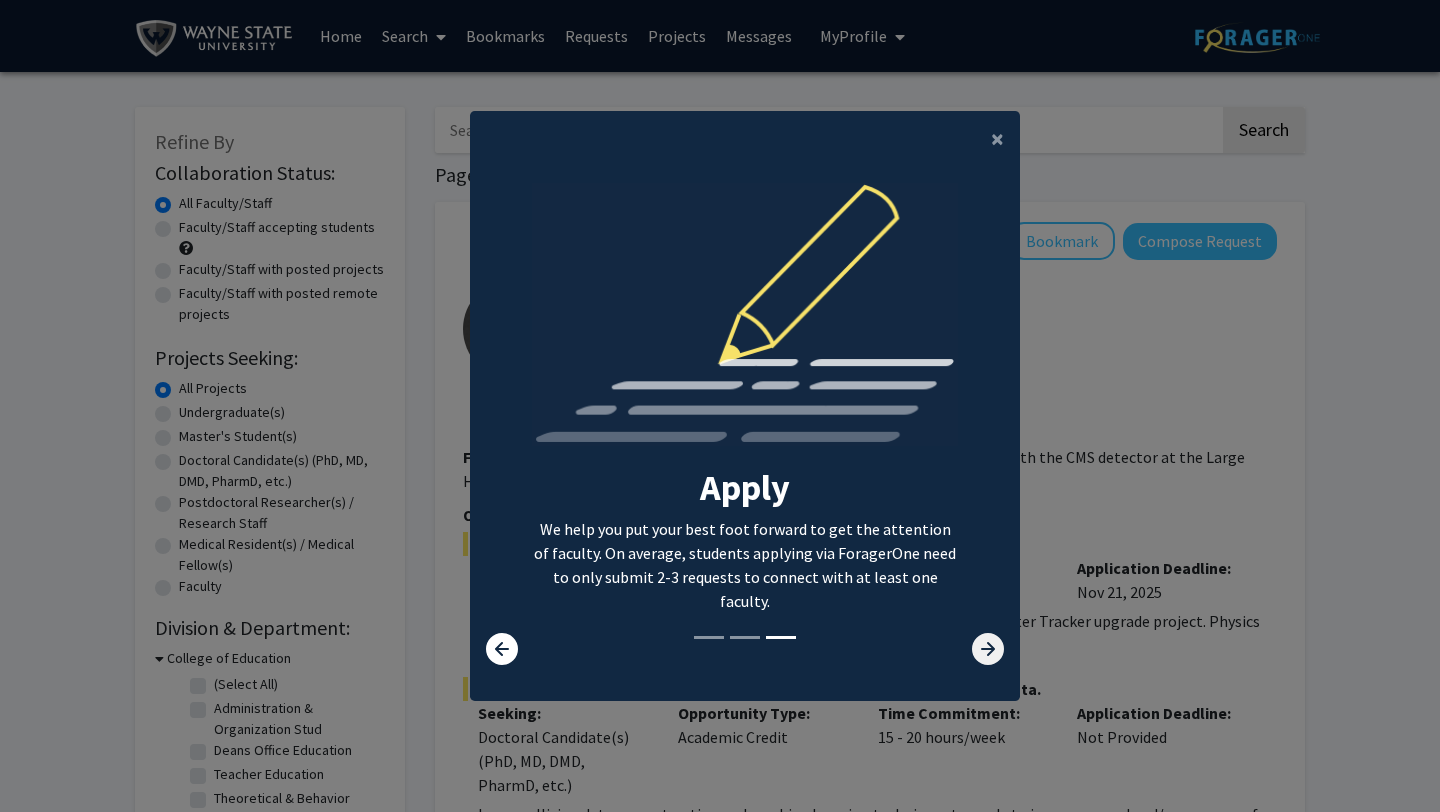 click 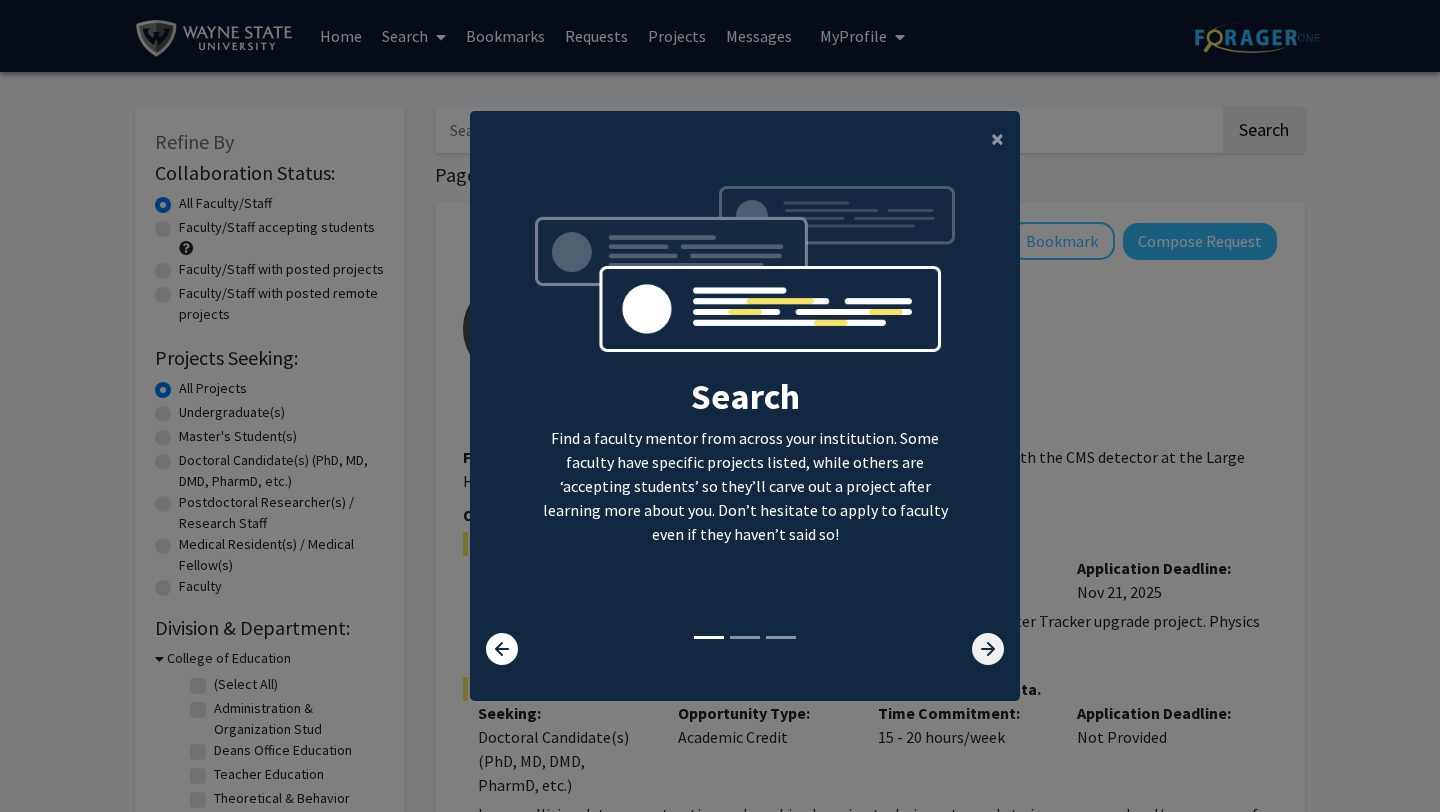 click 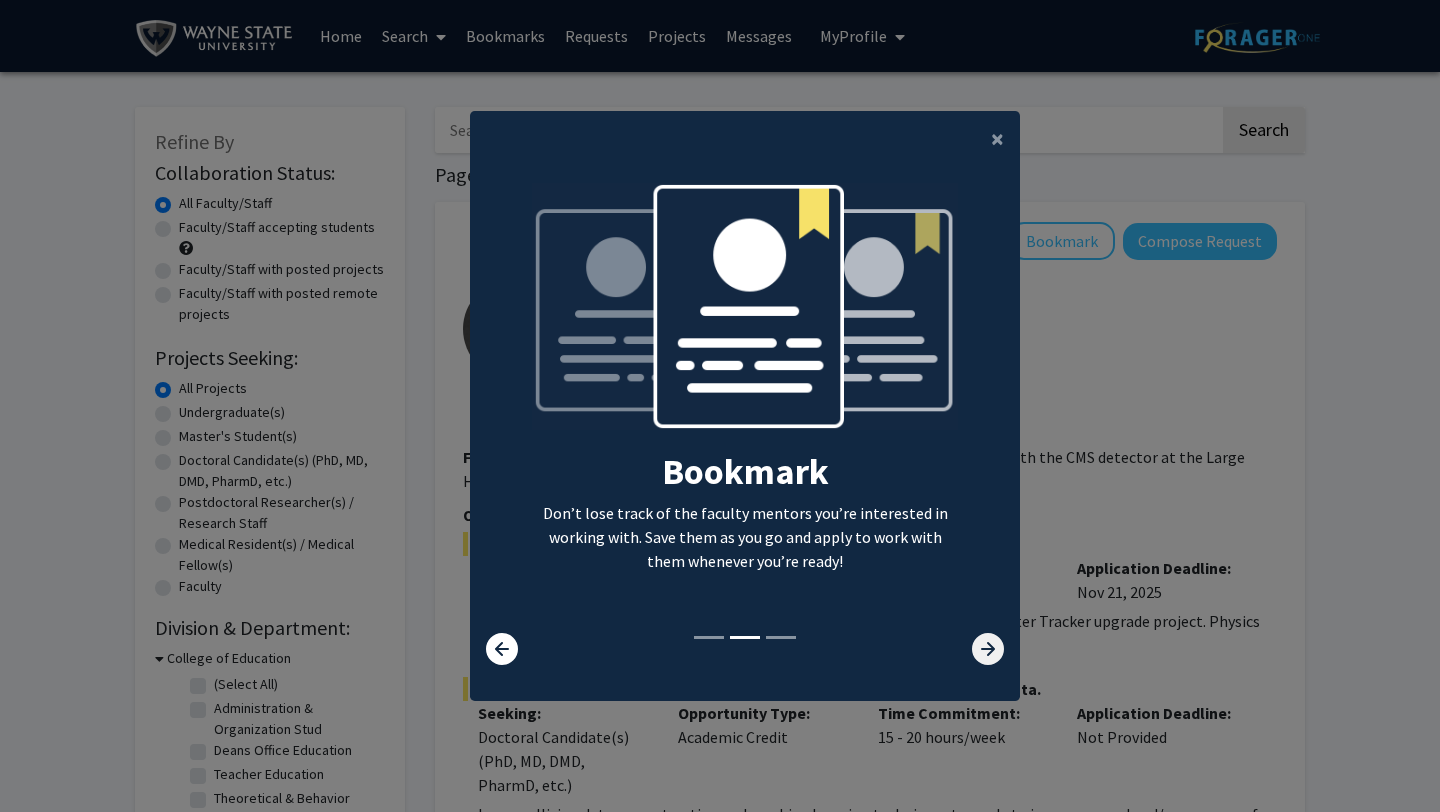 click 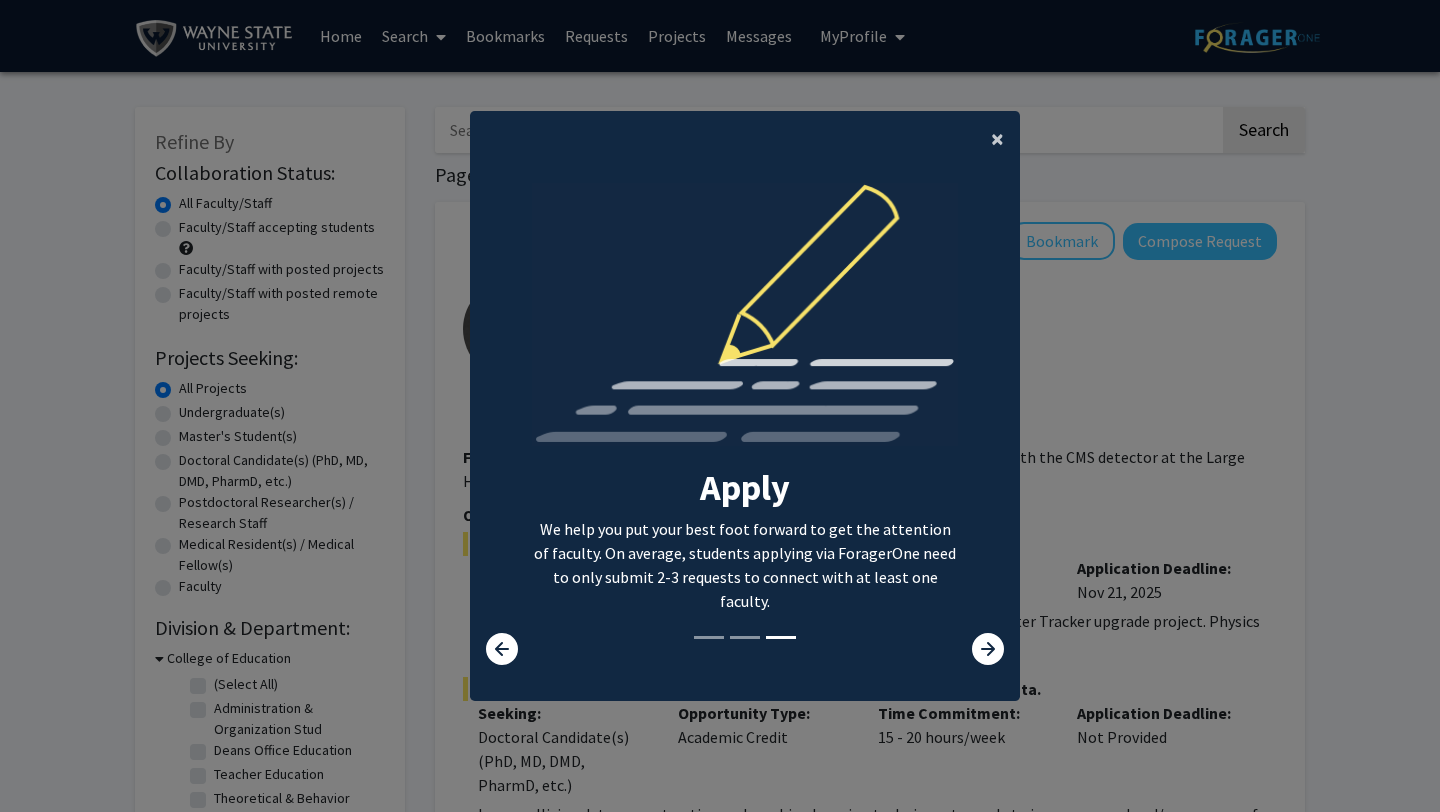 click on "×" 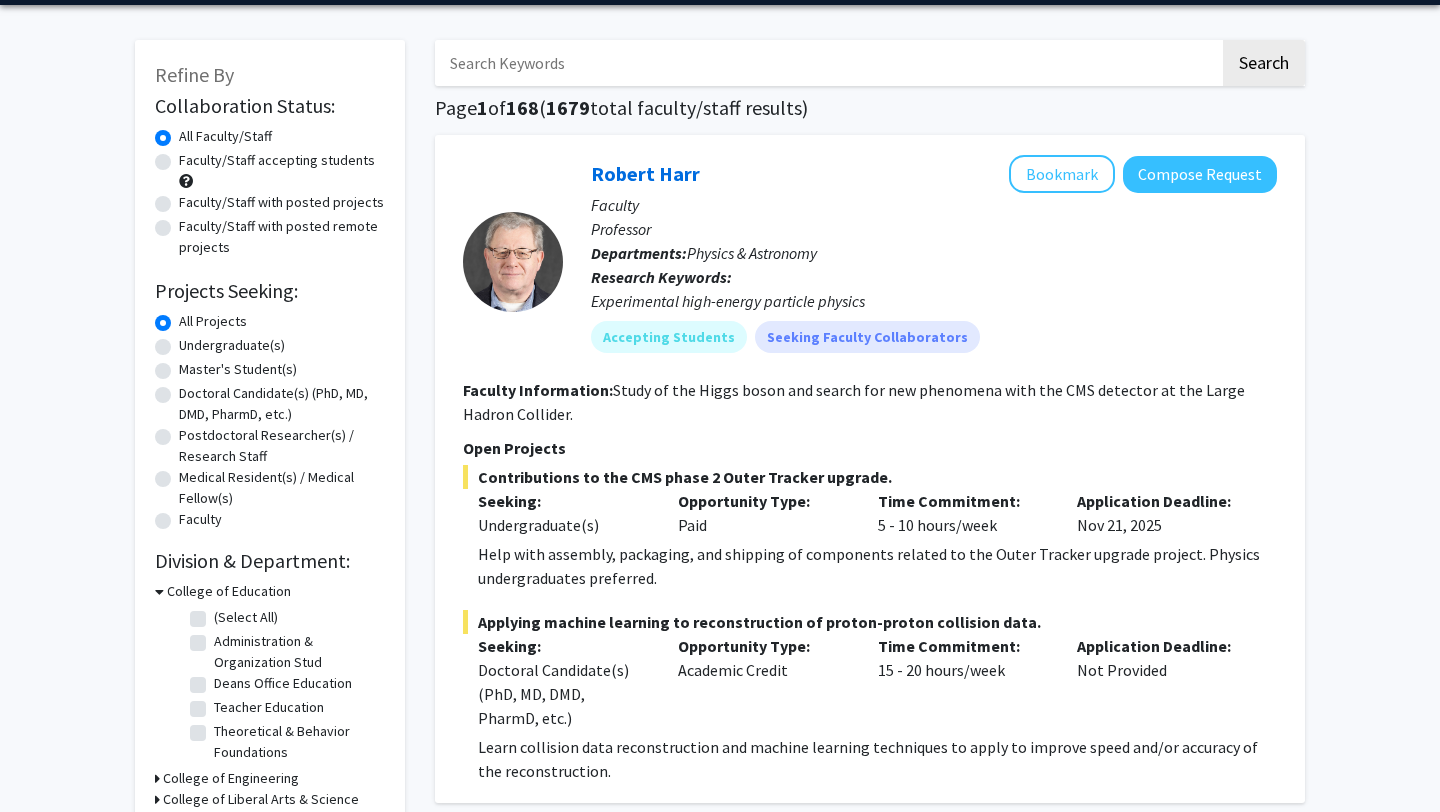 scroll, scrollTop: 69, scrollLeft: 0, axis: vertical 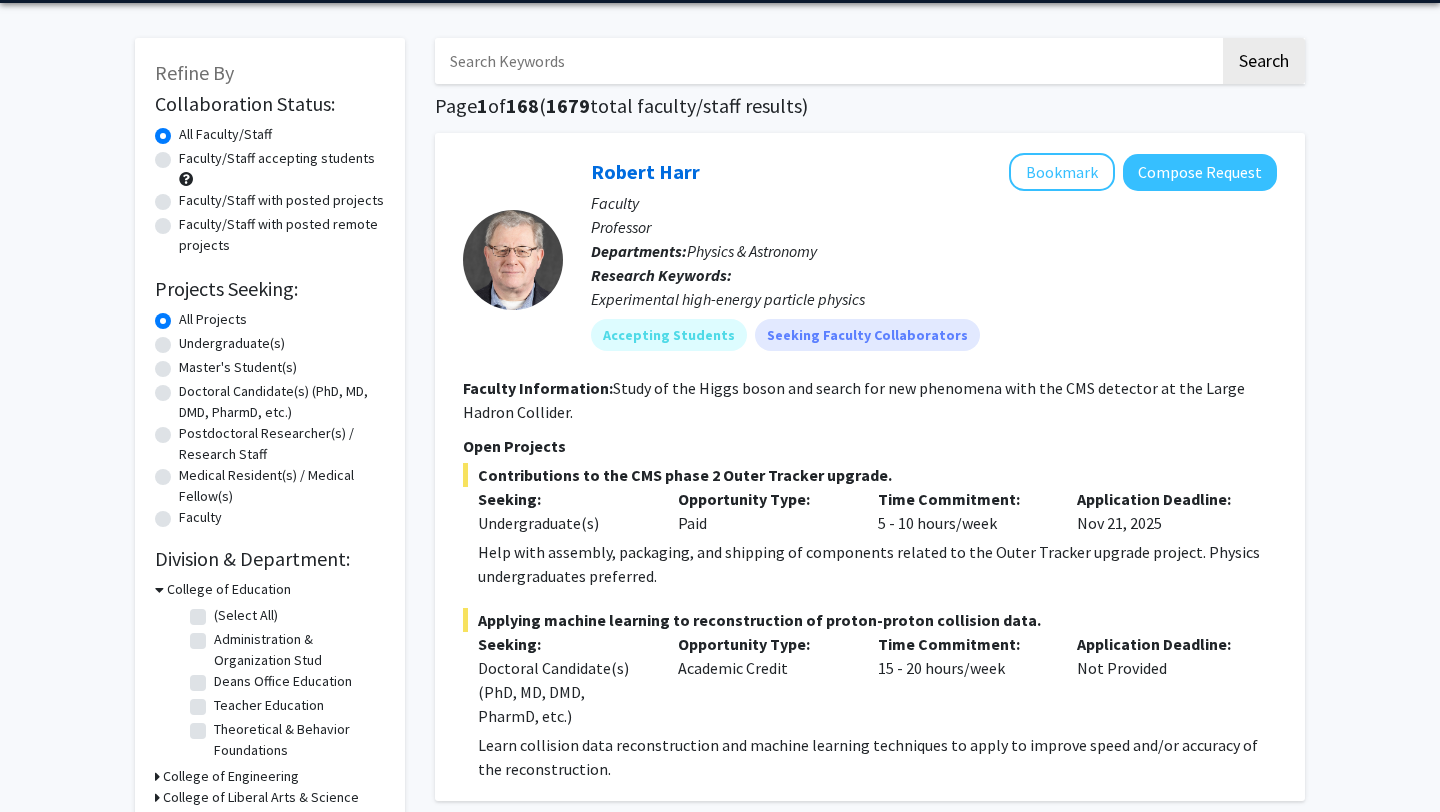 click on "Undergraduate(s)" 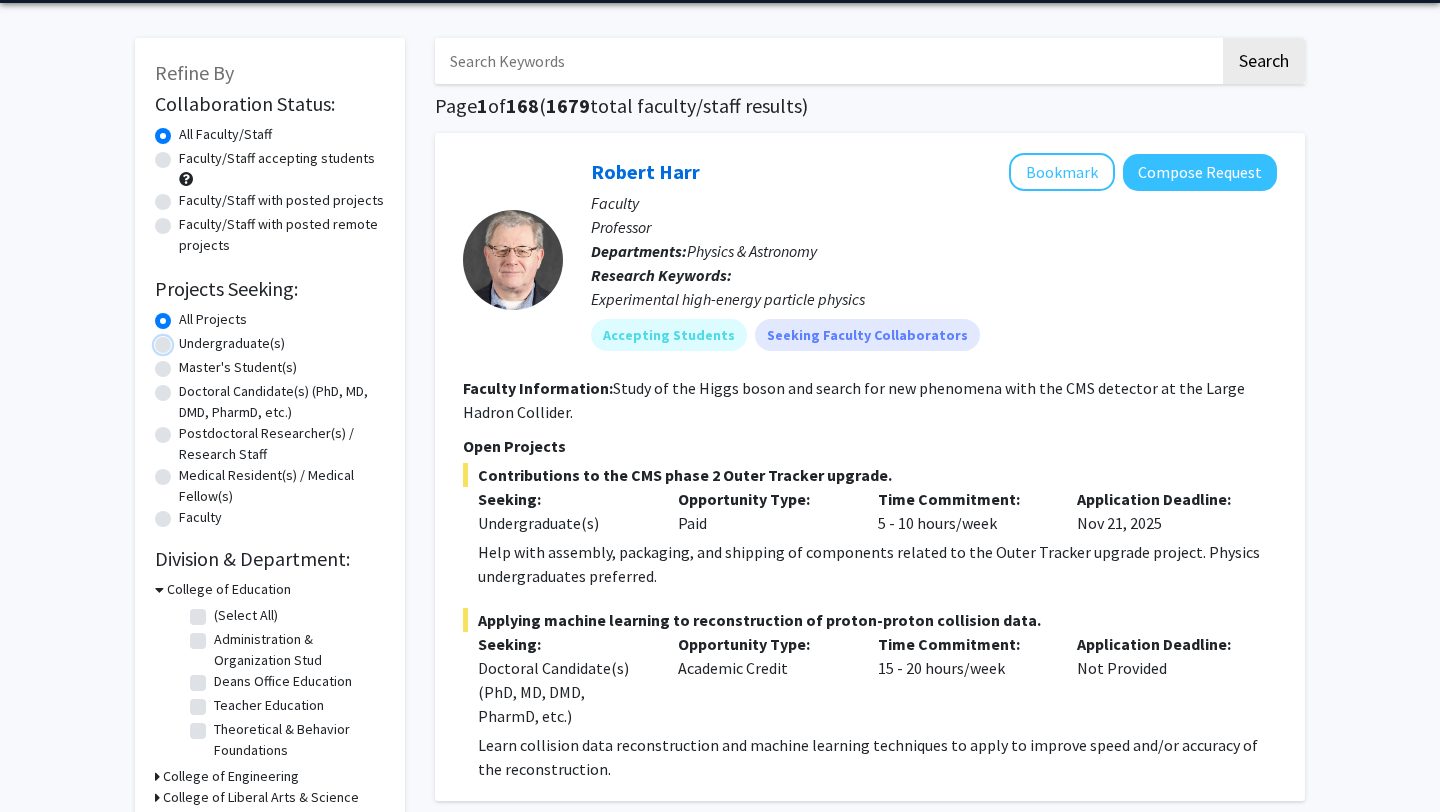 click on "Undergraduate(s)" at bounding box center [185, 339] 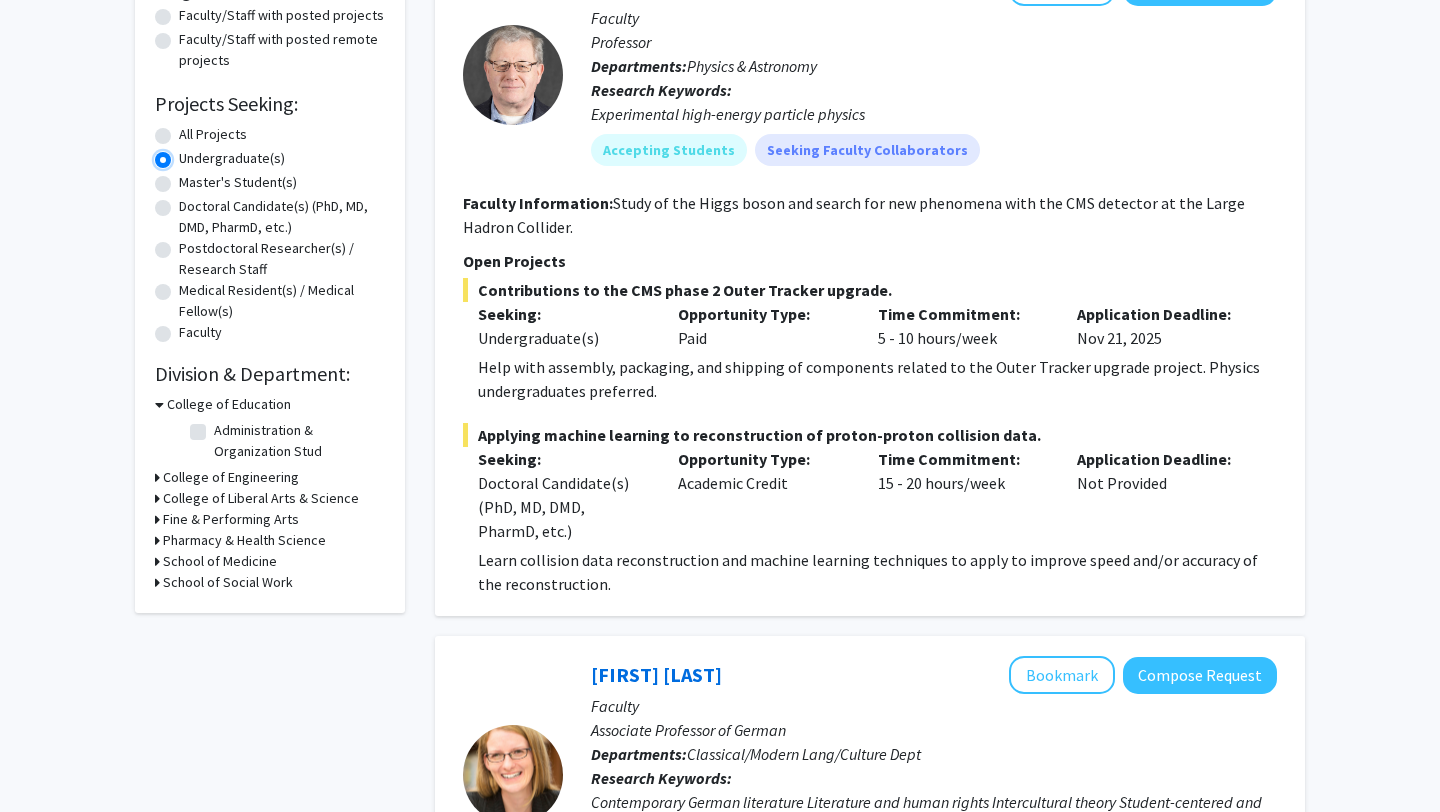 scroll, scrollTop: 255, scrollLeft: 0, axis: vertical 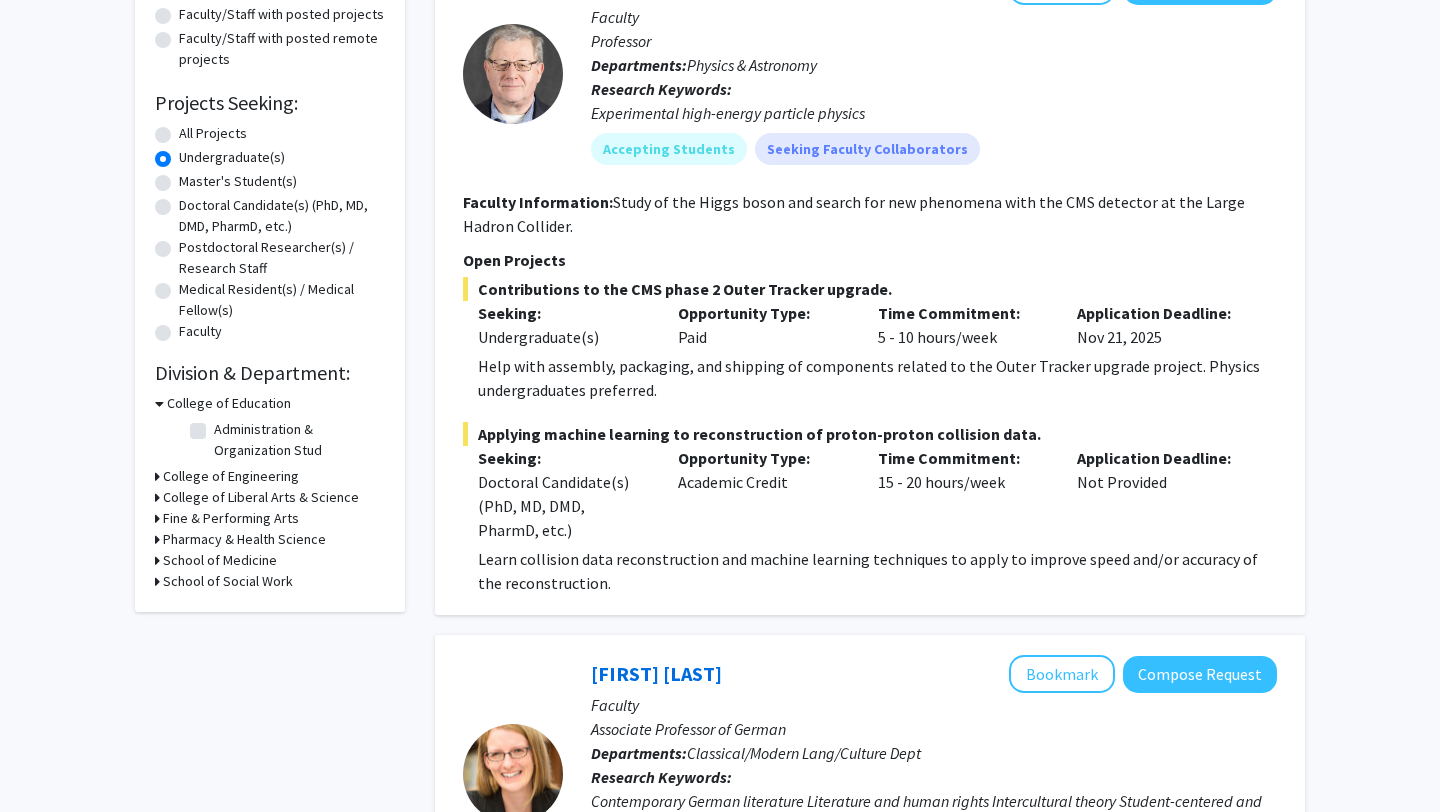 click on "Administration & Organization Stud" 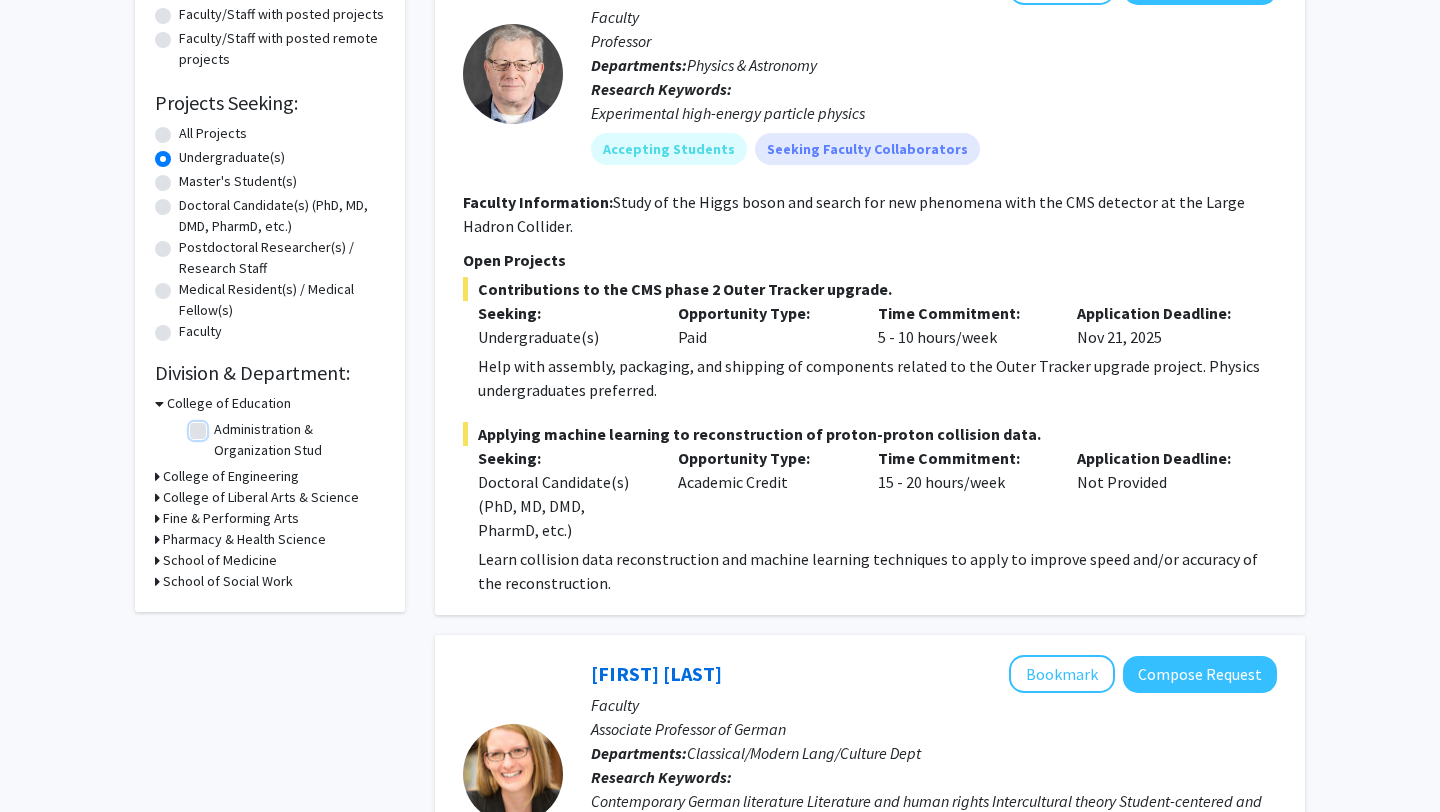 click on "Administration & Organization Stud" at bounding box center [220, 425] 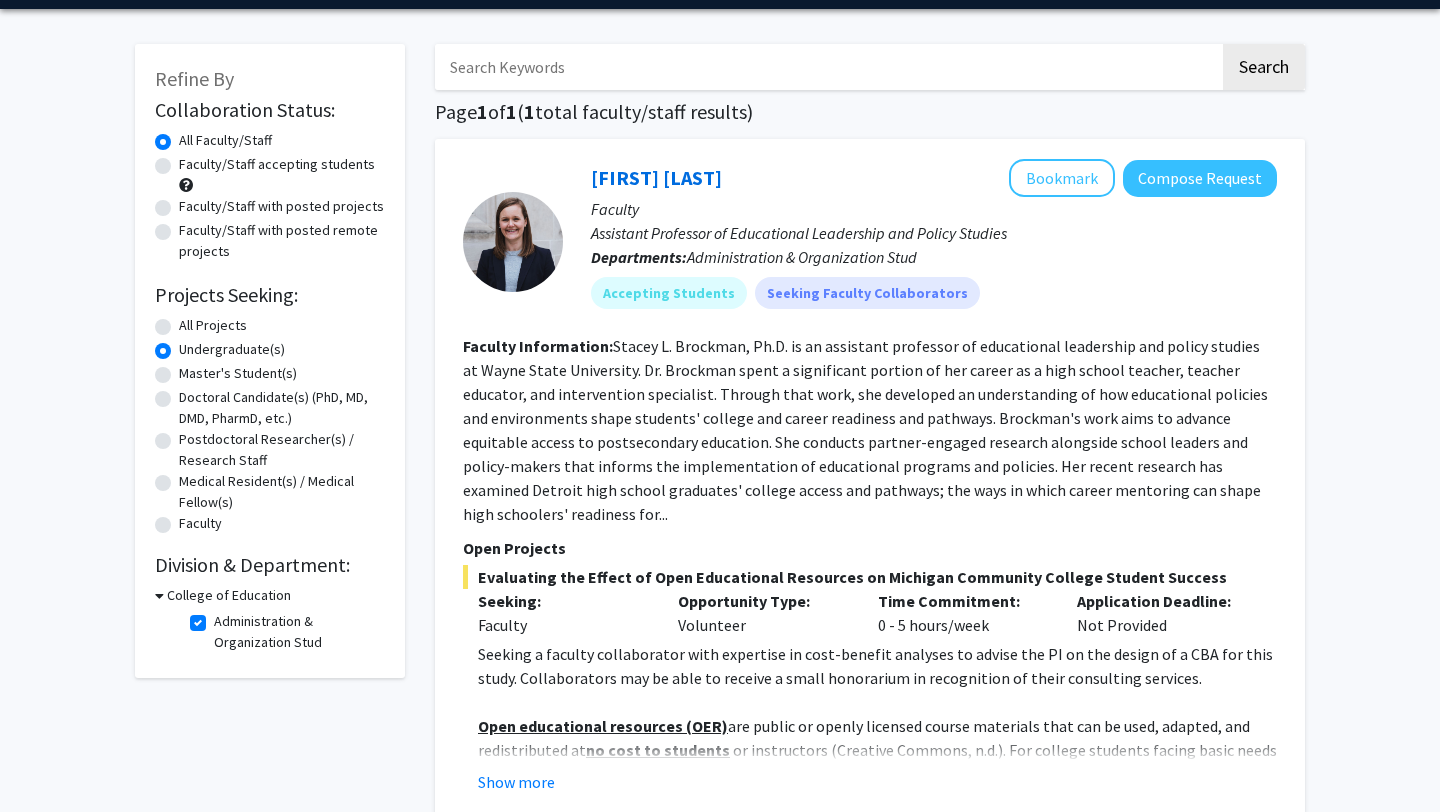 scroll, scrollTop: 67, scrollLeft: 0, axis: vertical 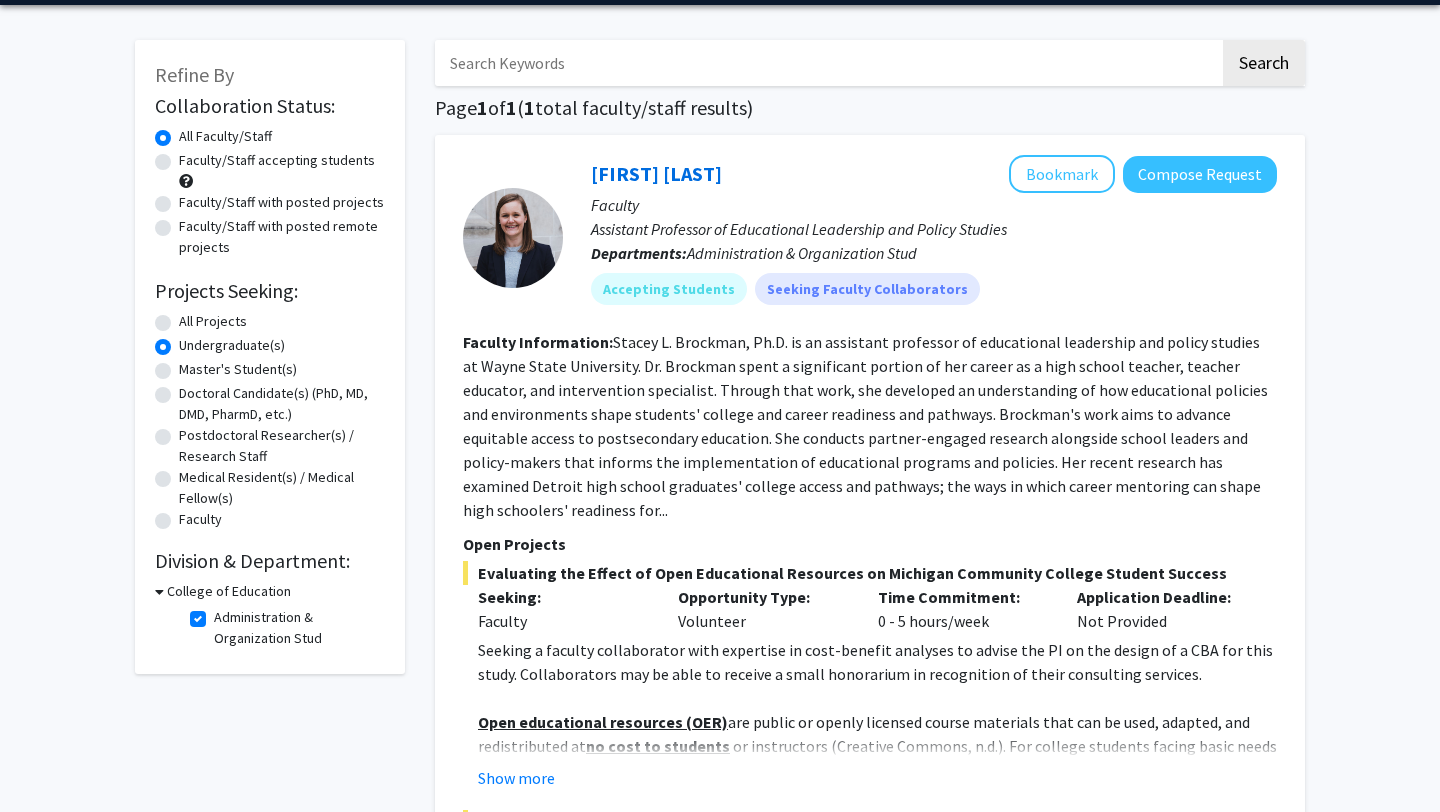 click on "Faculty" 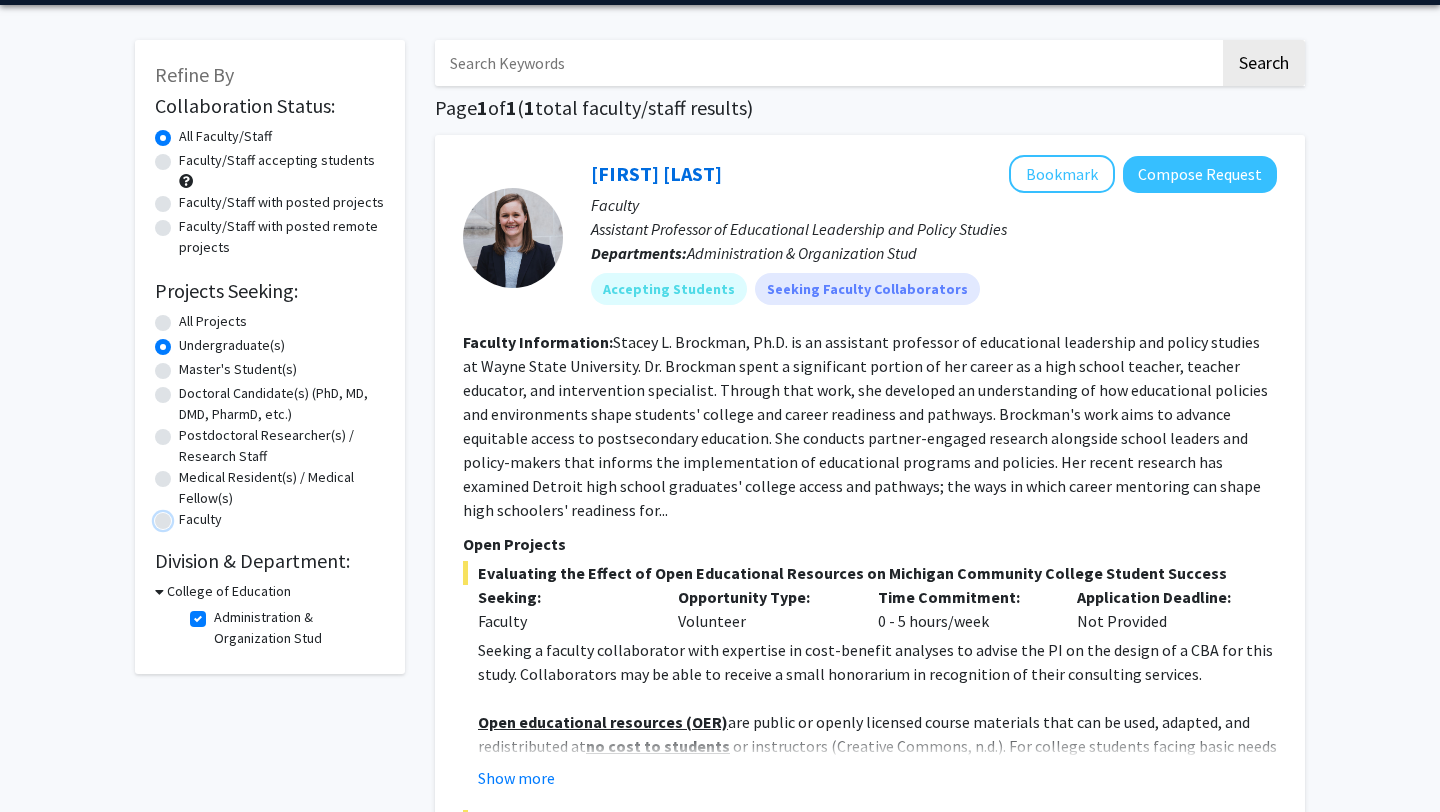click on "Faculty" at bounding box center [185, 515] 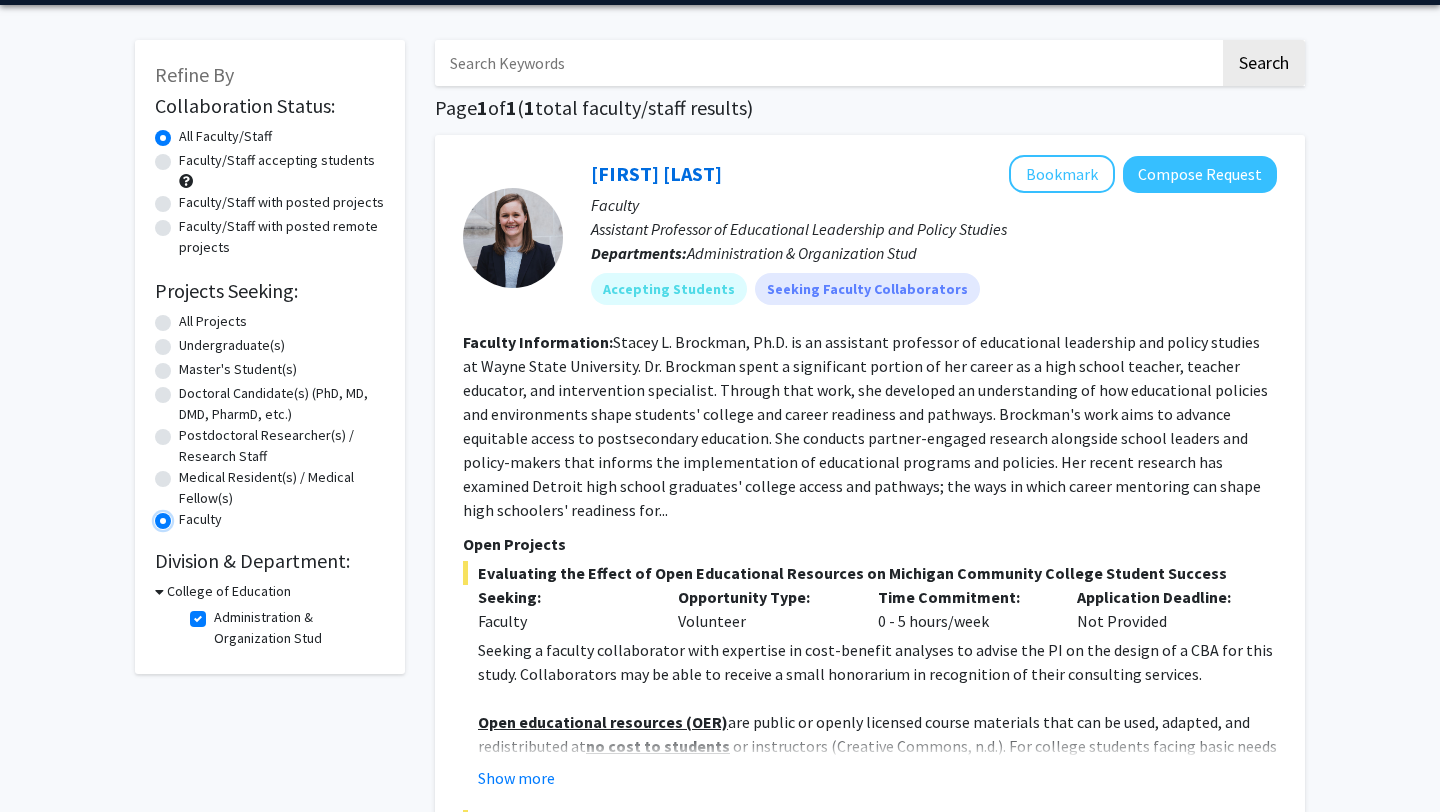 scroll, scrollTop: 0, scrollLeft: 0, axis: both 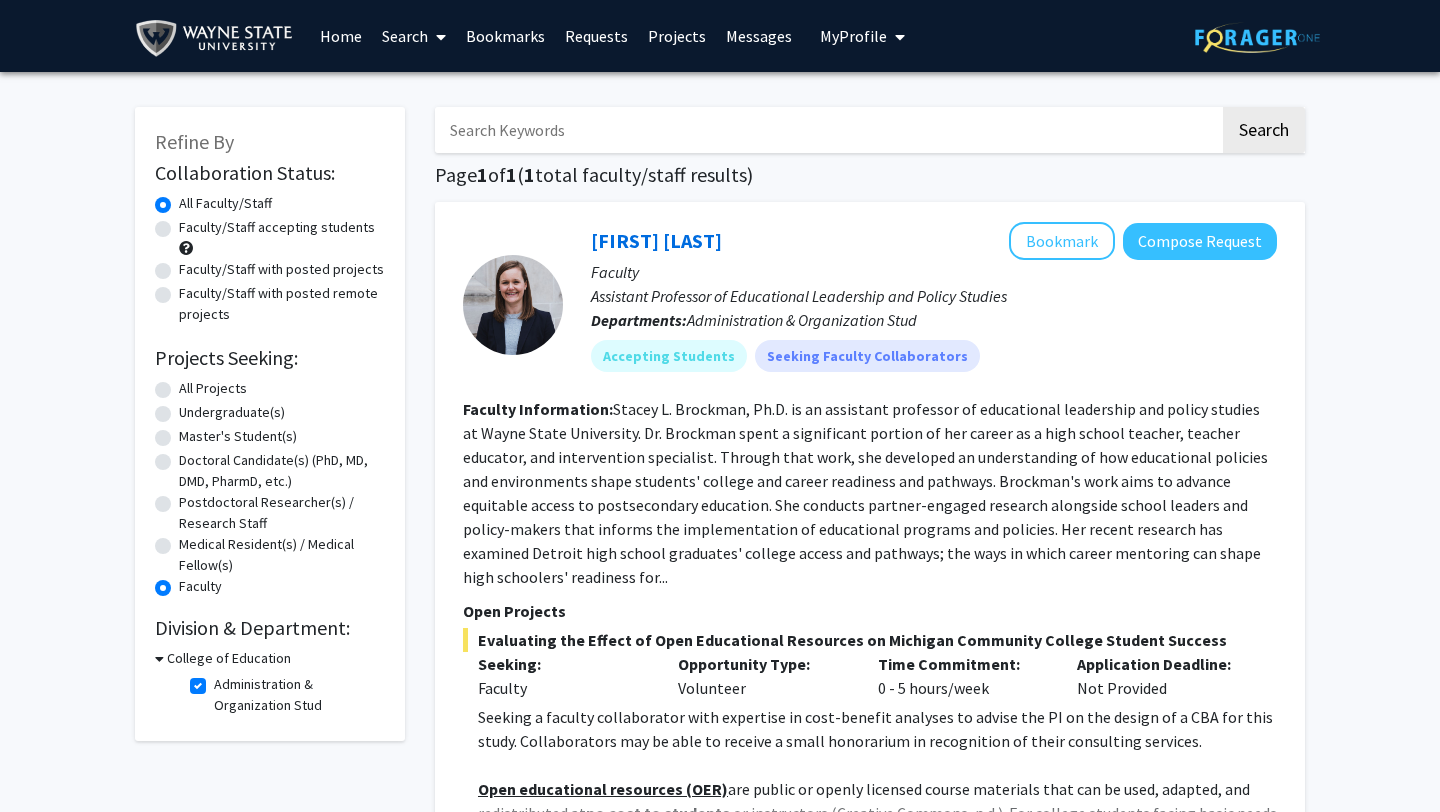 click on "Undergraduate(s)" 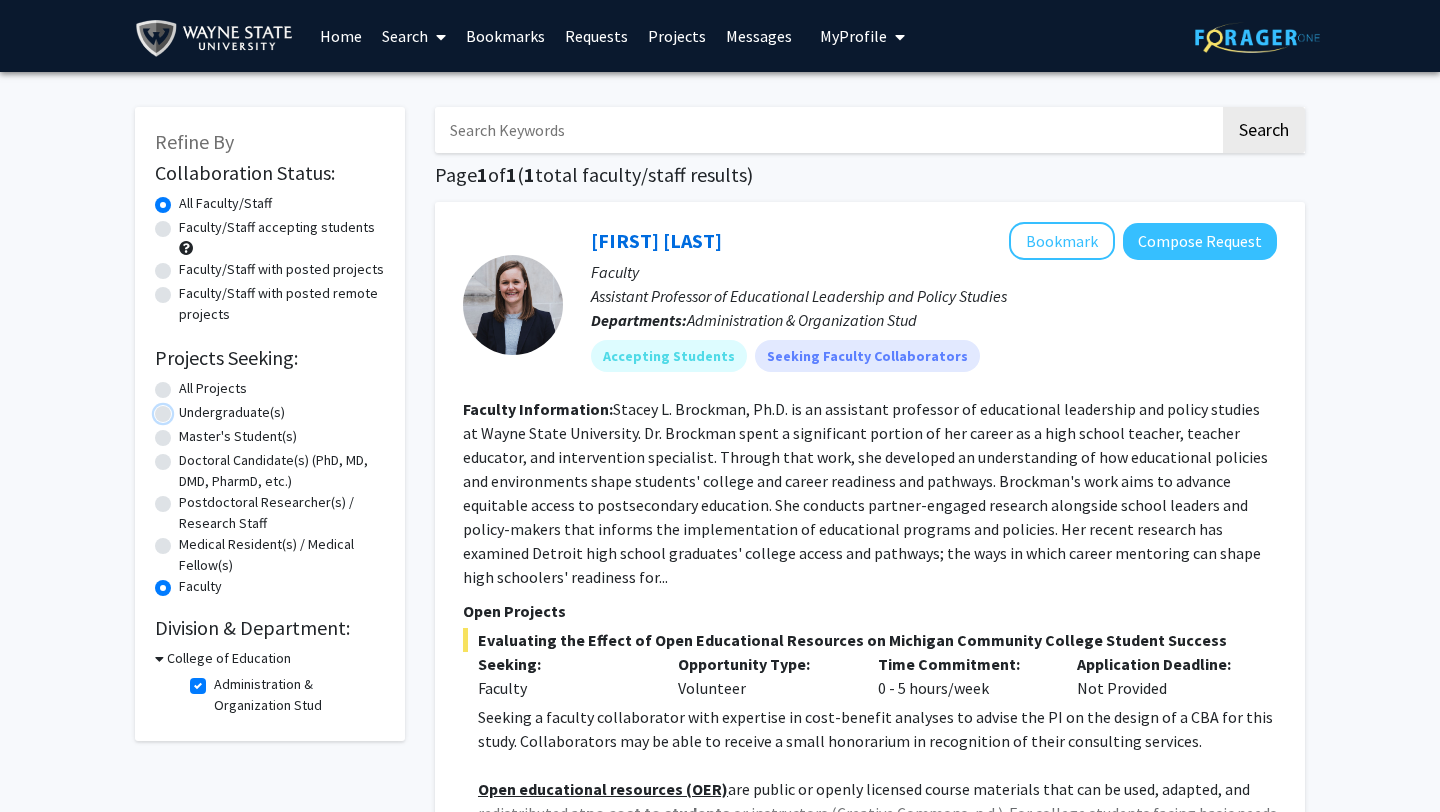 click on "Undergraduate(s)" at bounding box center (185, 408) 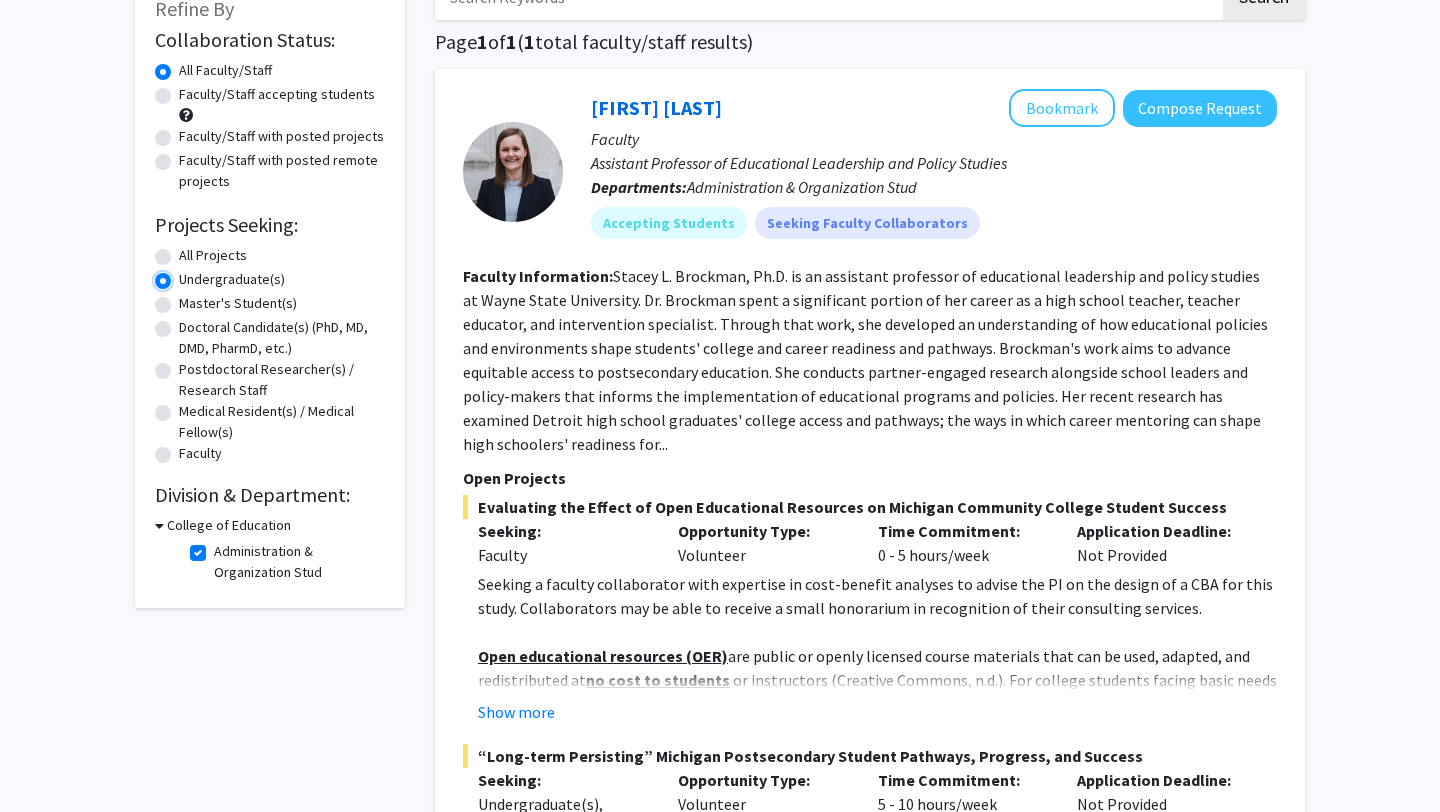 scroll, scrollTop: 121, scrollLeft: 0, axis: vertical 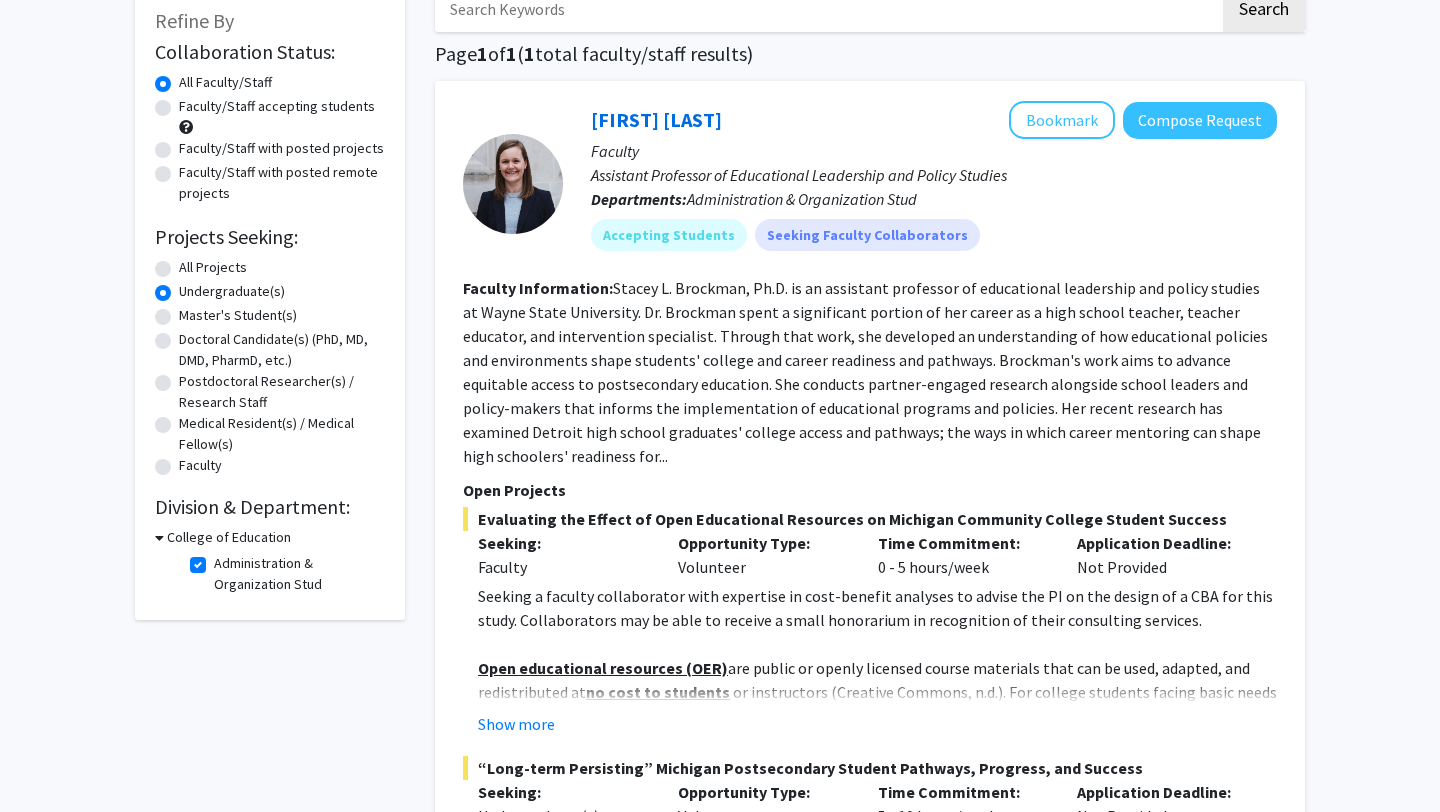 click on "Administration & Organization Stud" 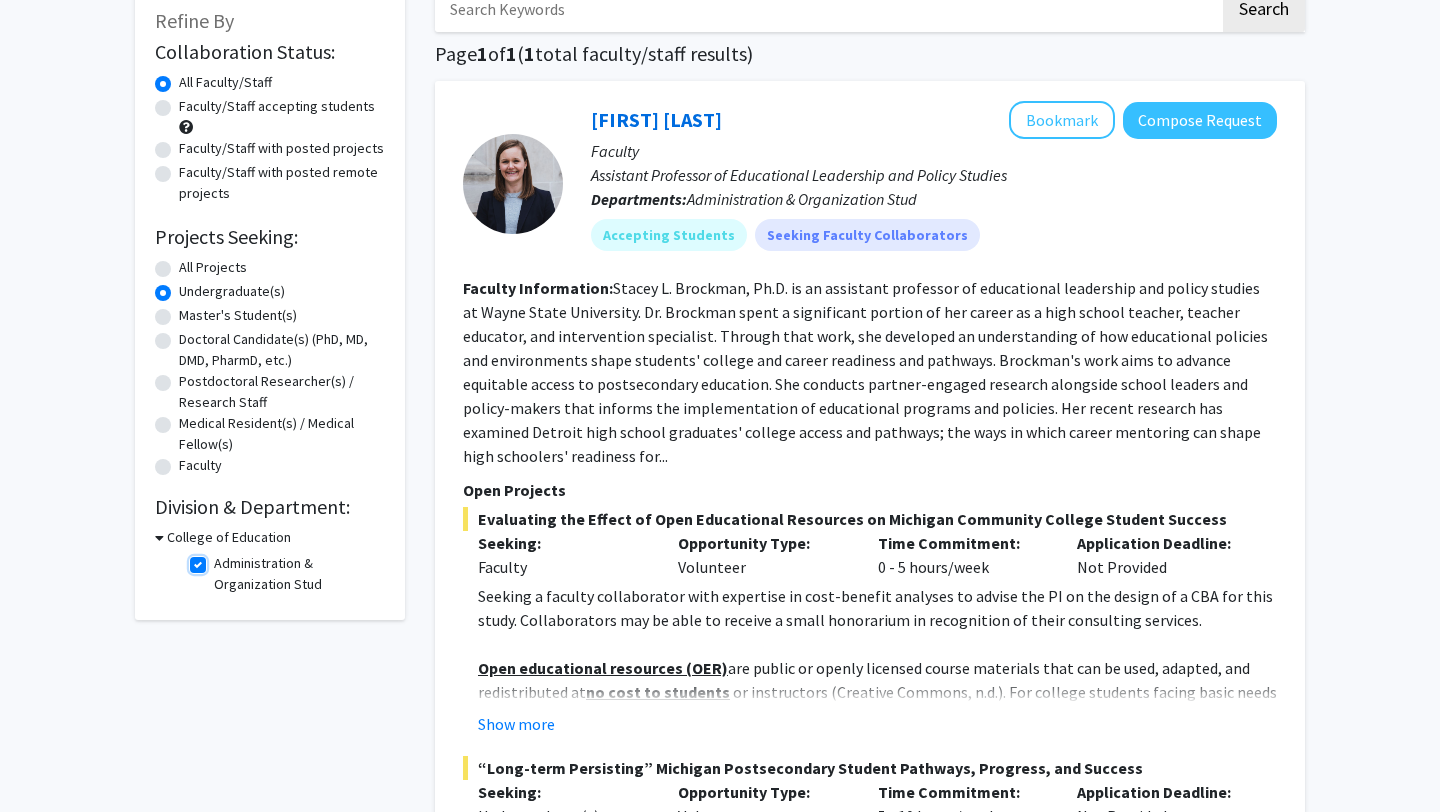 click on "Administration & Organization Stud" at bounding box center (220, 559) 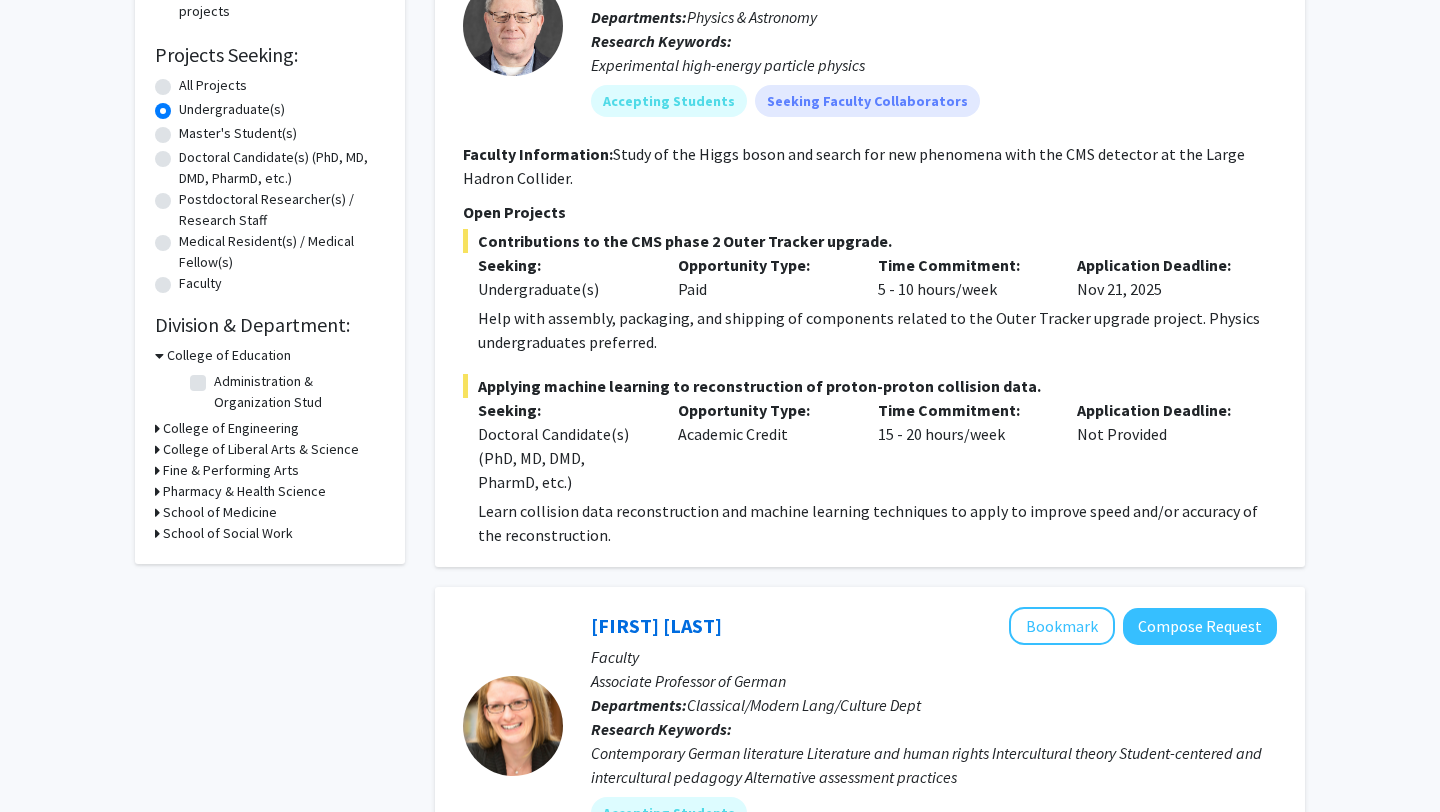 scroll, scrollTop: 316, scrollLeft: 0, axis: vertical 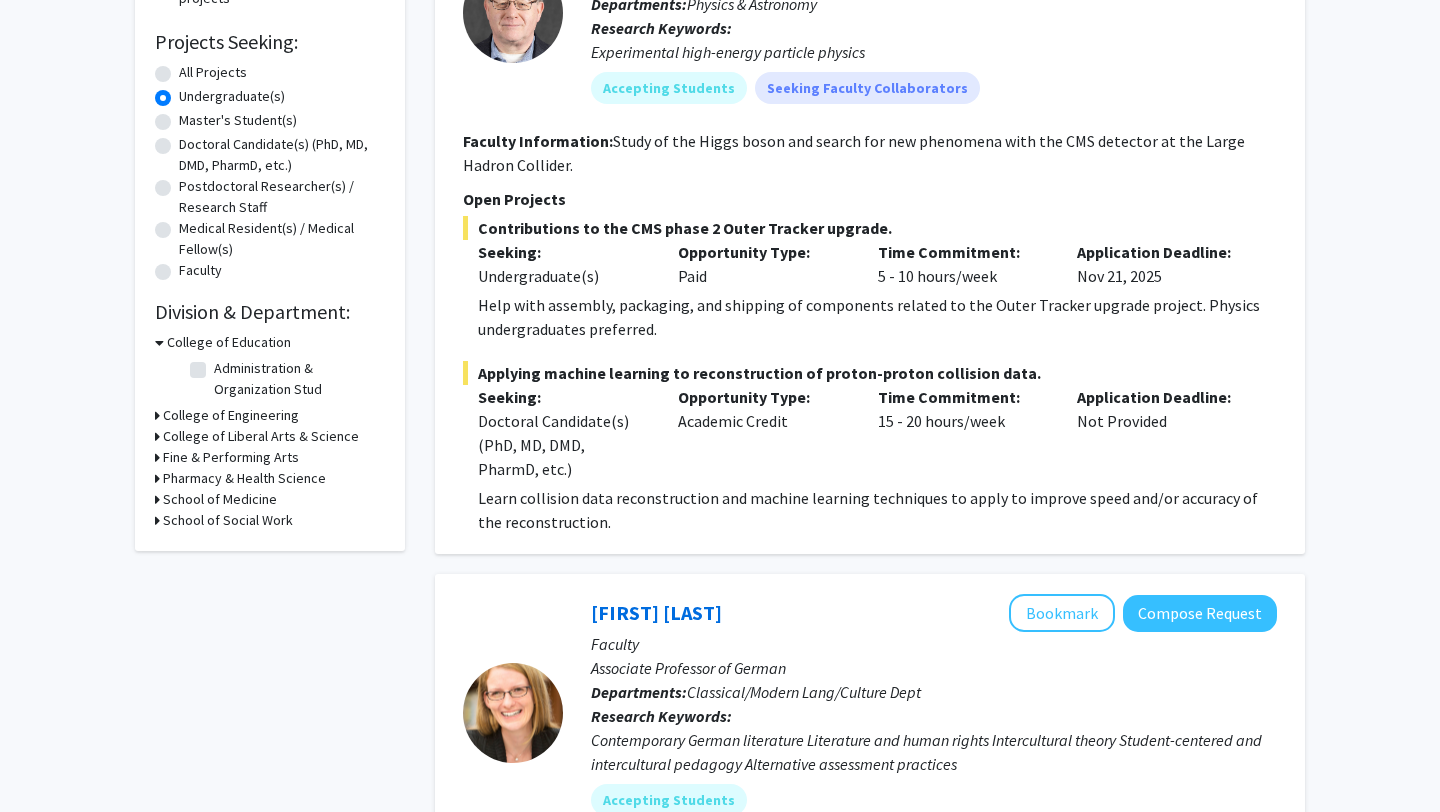 click on "Pharmacy & Health Science" at bounding box center [244, 478] 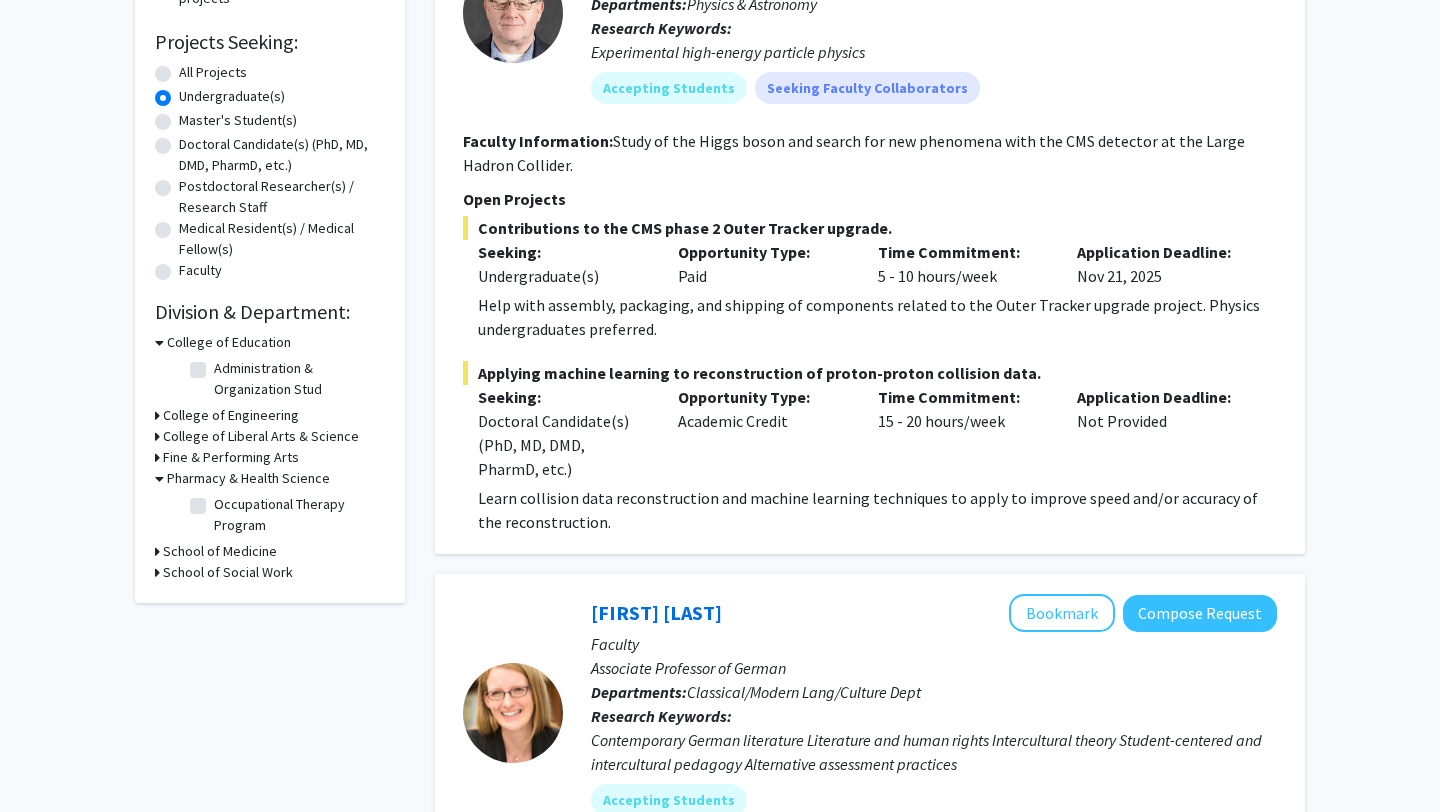 click on "Occupational Therapy Program" 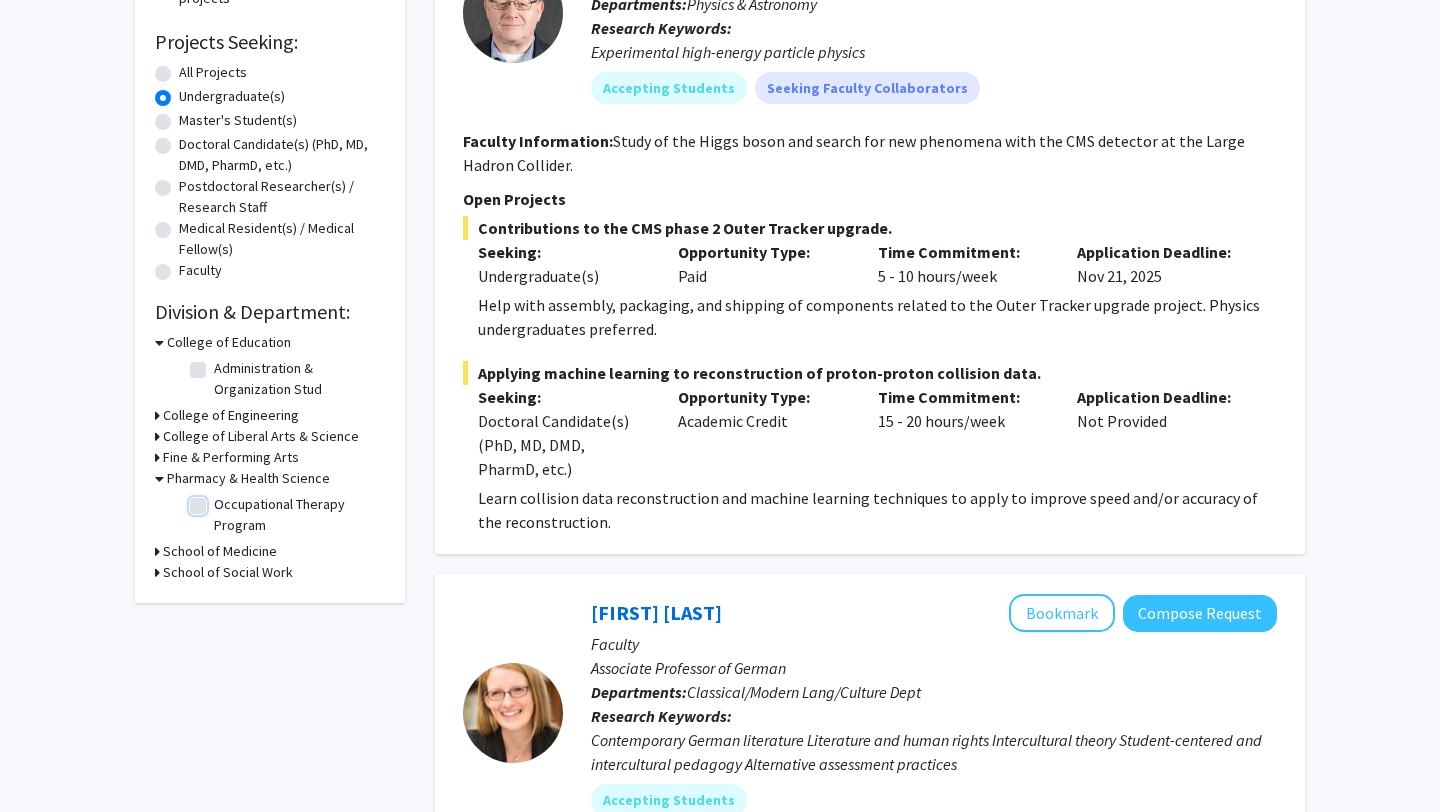 click on "Occupational Therapy Program" at bounding box center (220, 500) 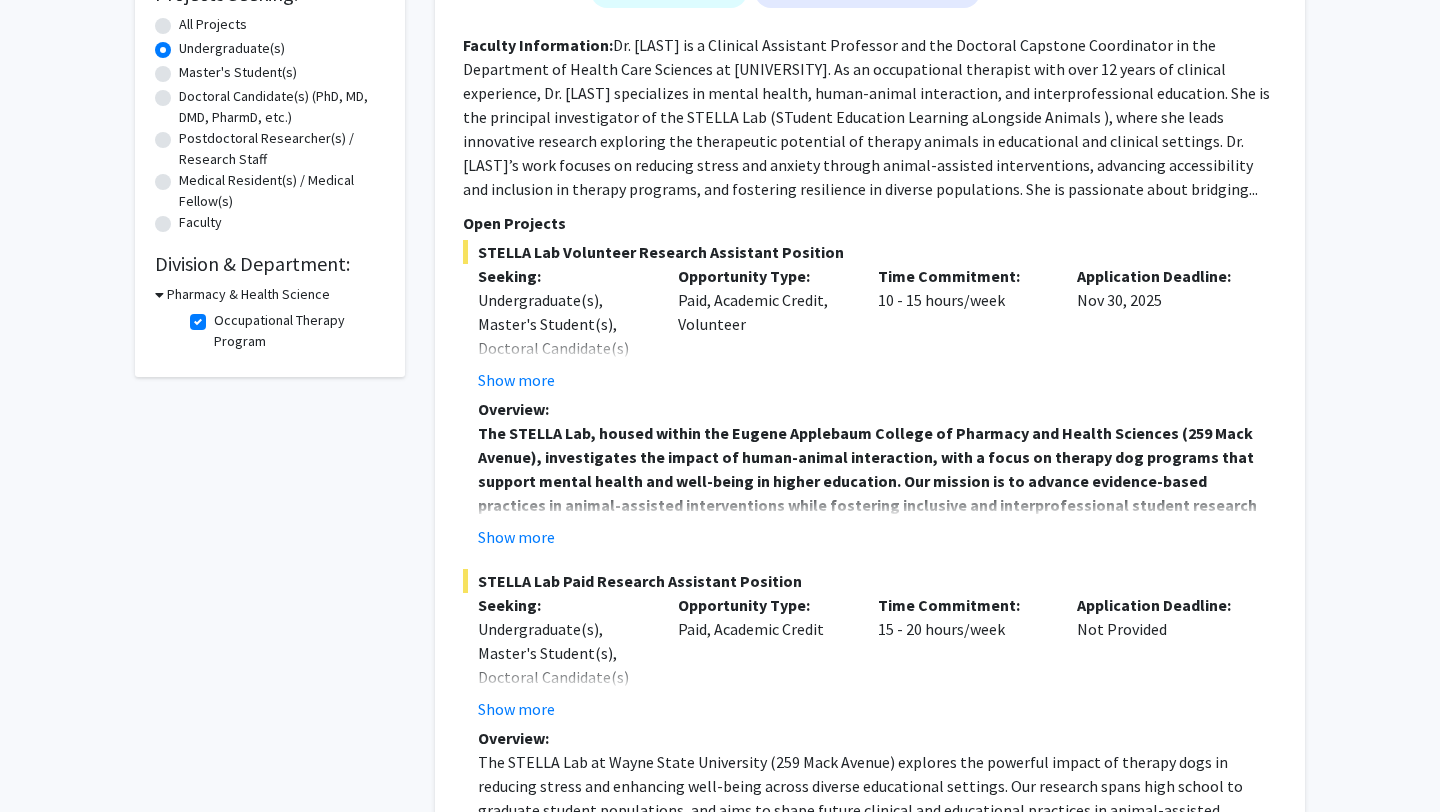 scroll, scrollTop: 371, scrollLeft: 0, axis: vertical 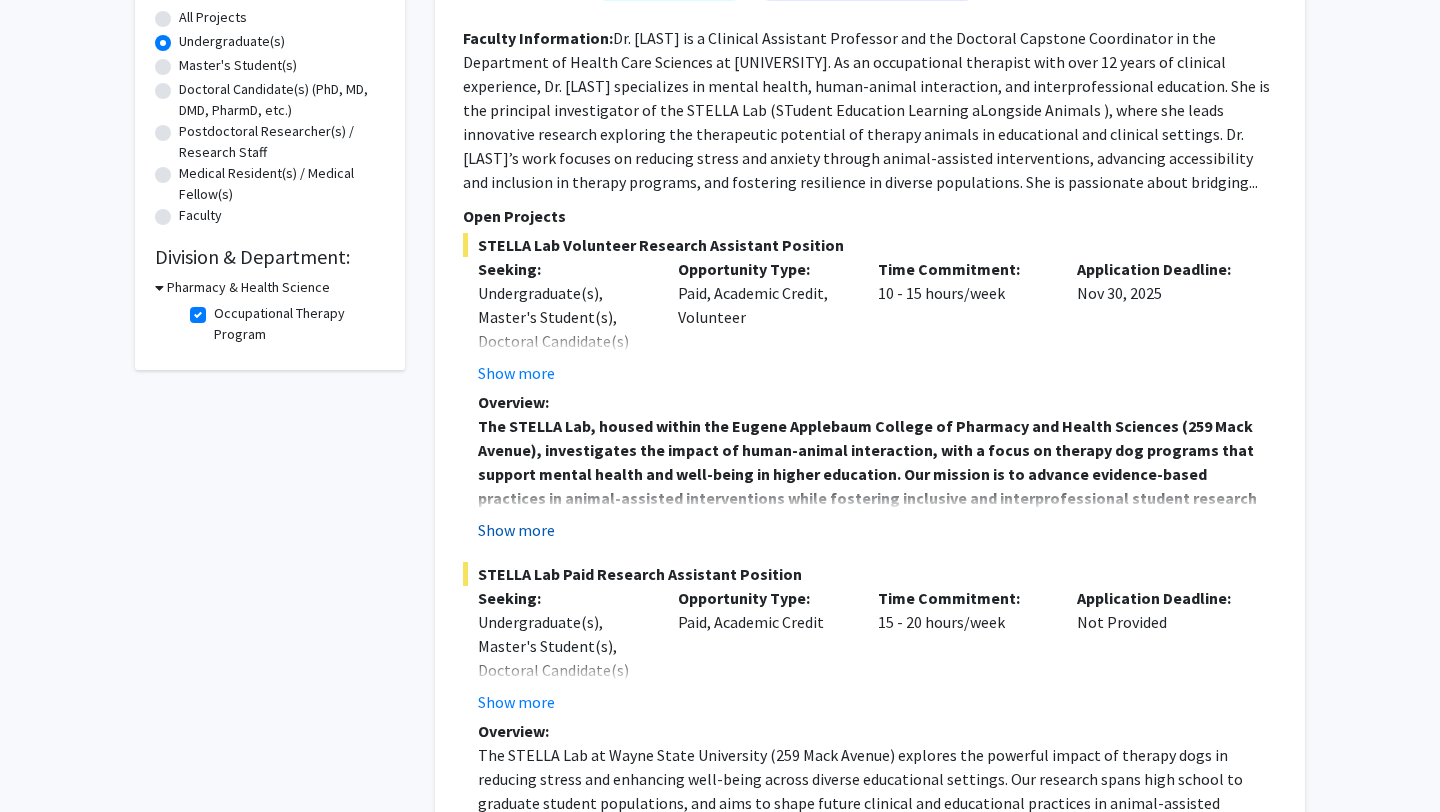 click on "Show more" 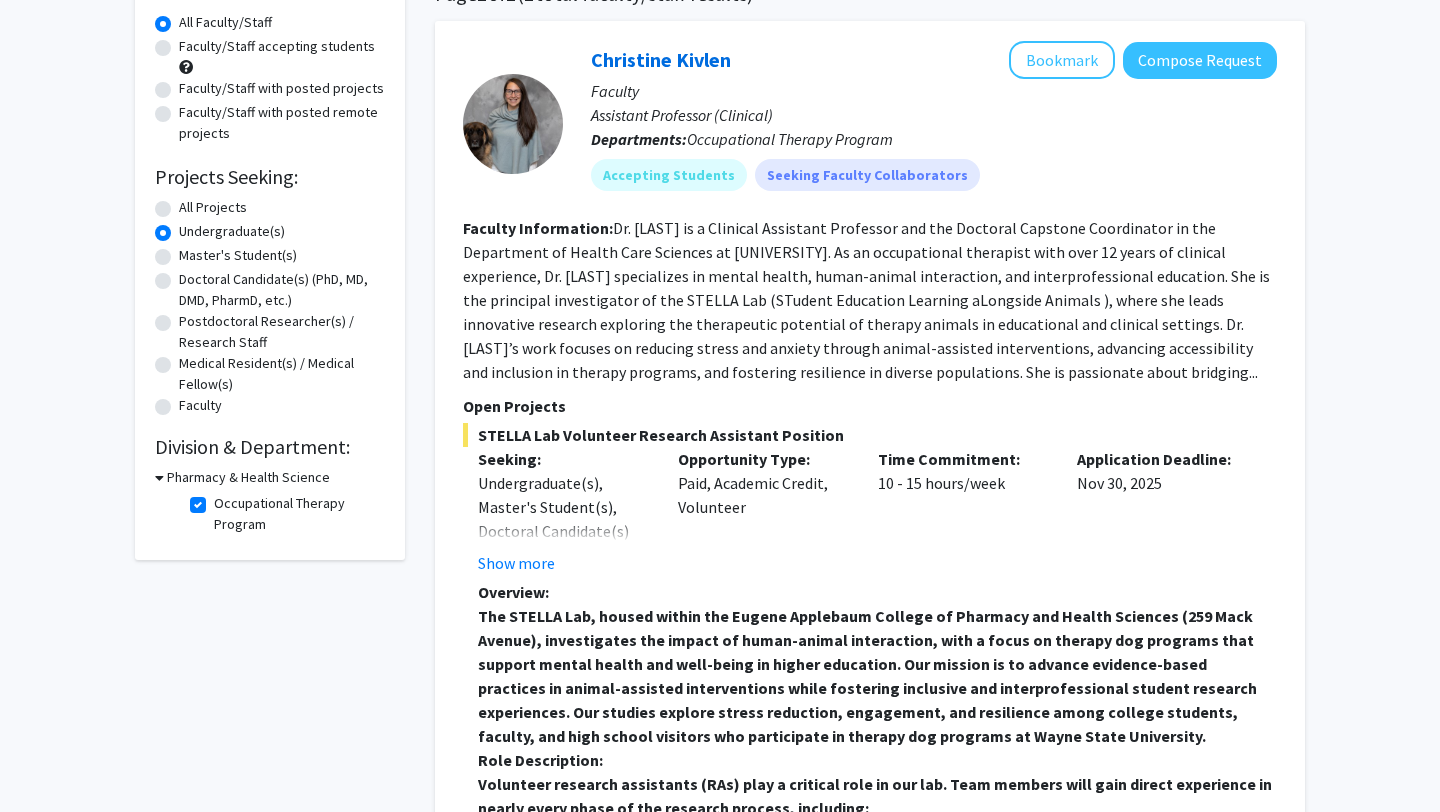 scroll, scrollTop: 0, scrollLeft: 0, axis: both 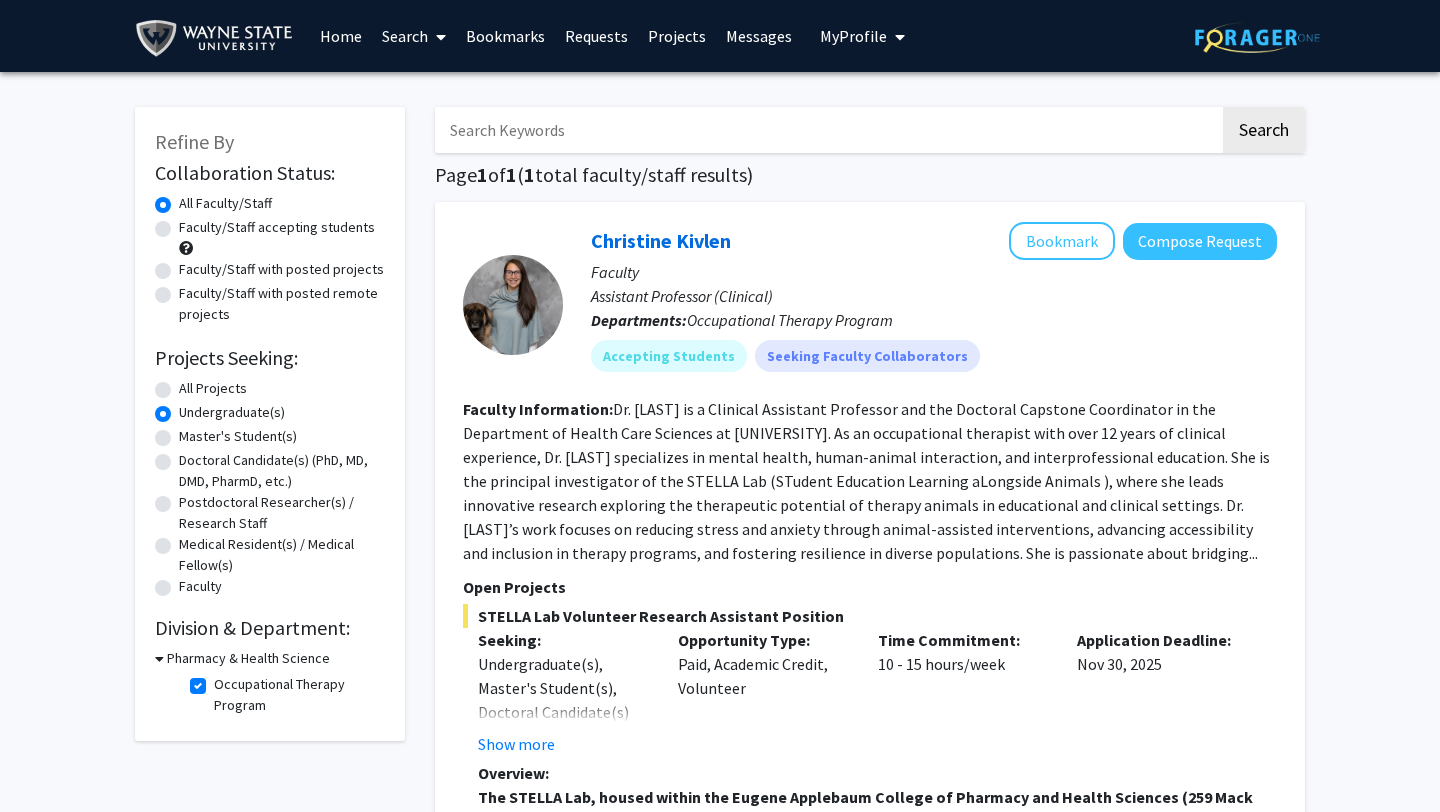 click at bounding box center [827, 130] 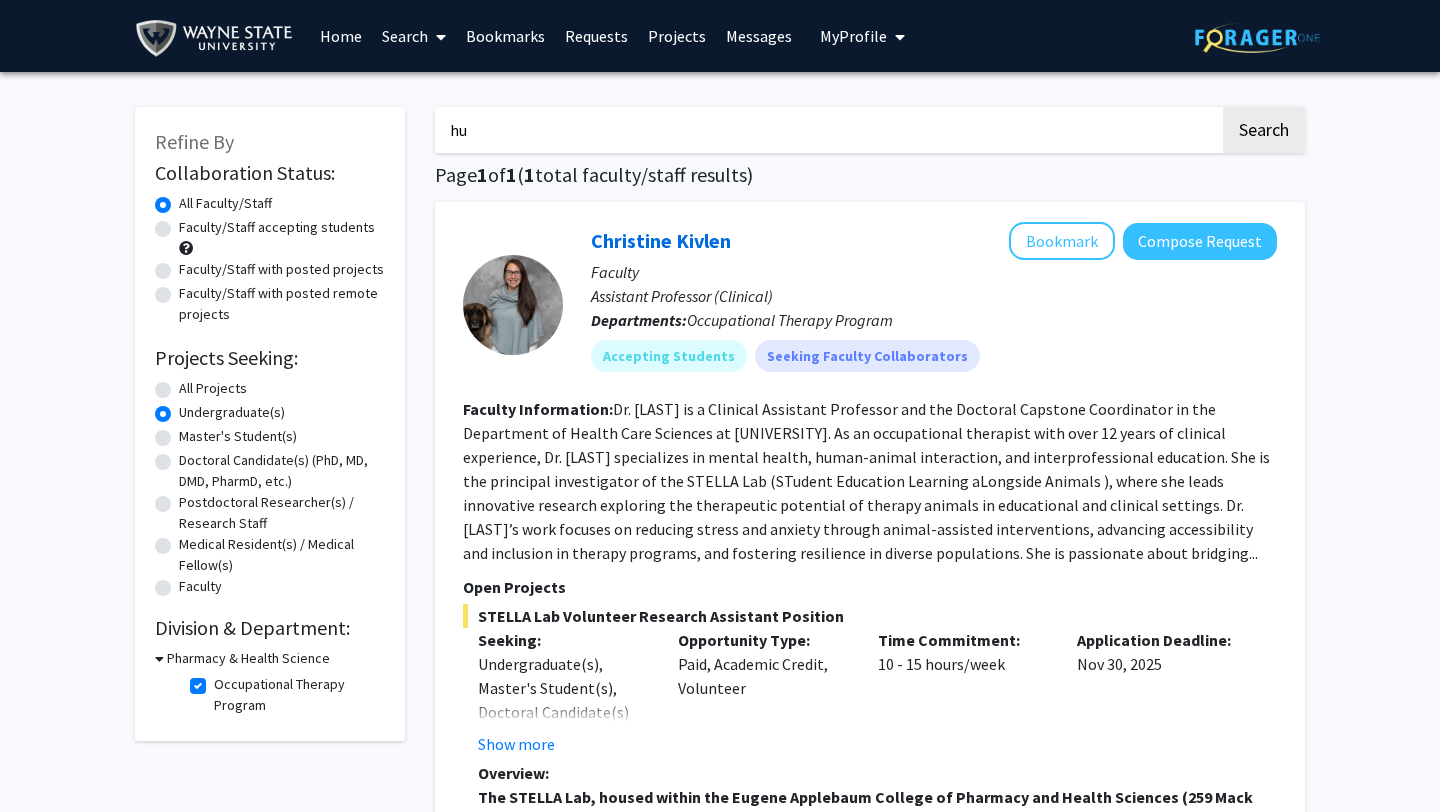 type on "h" 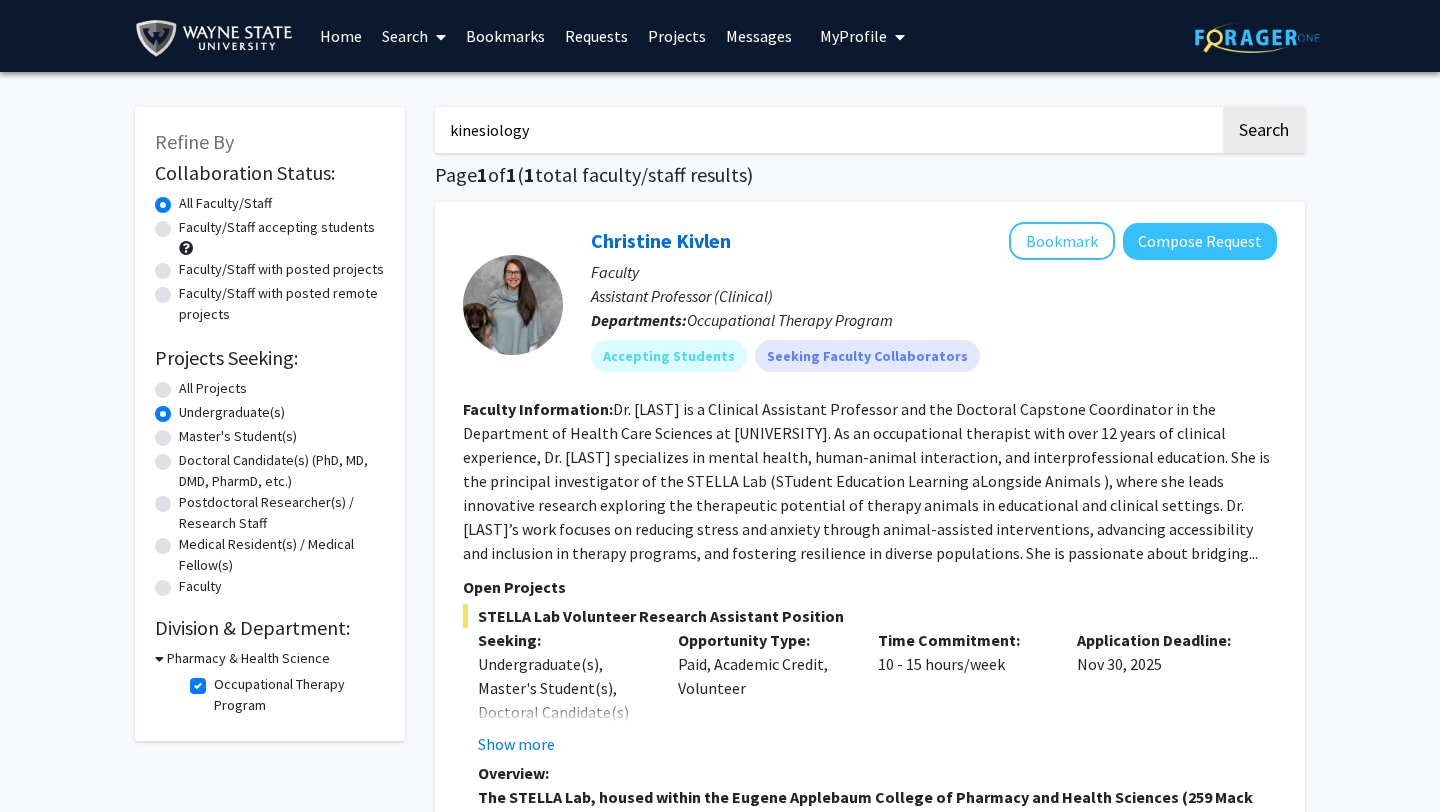 type on "kinesiology" 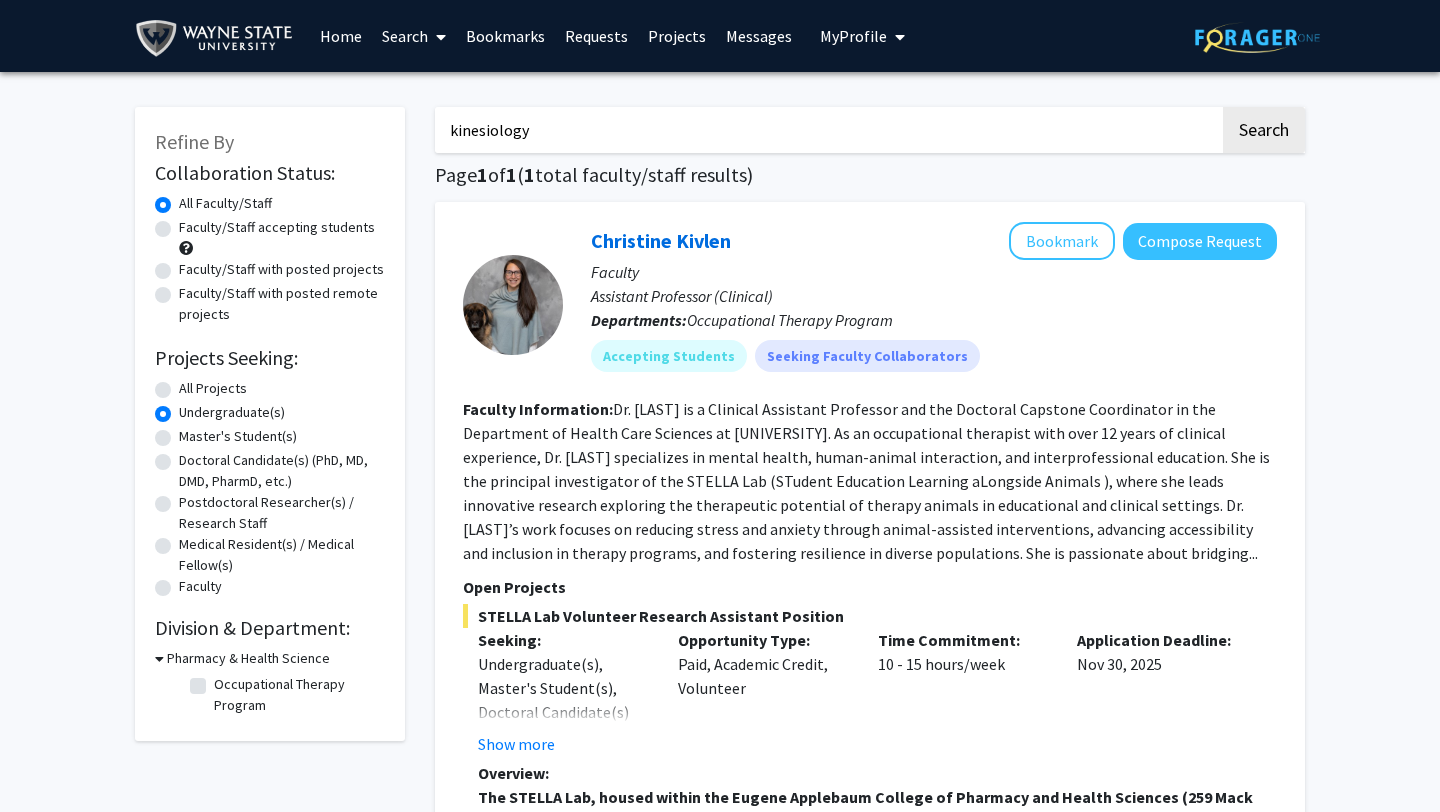 radio on "true" 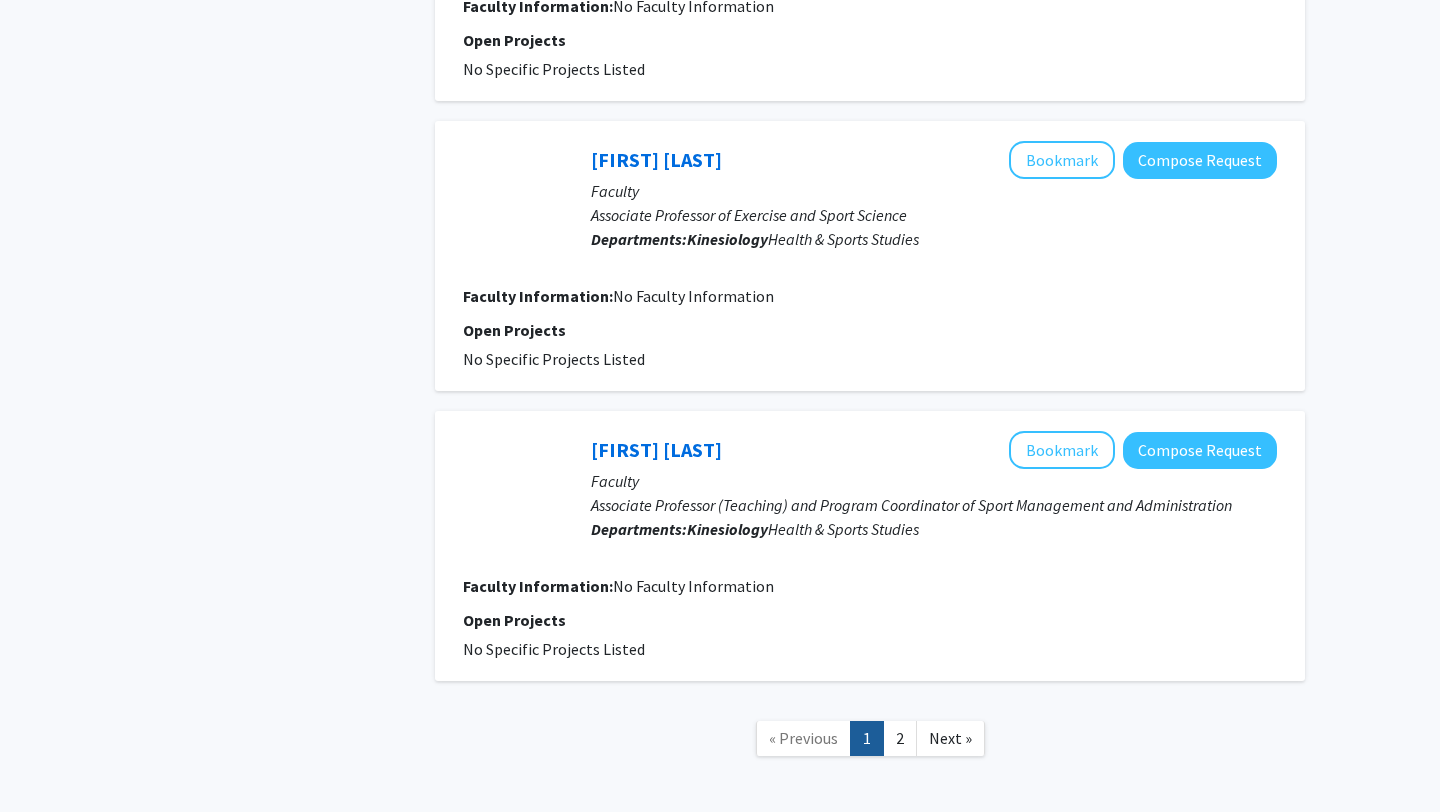 scroll, scrollTop: 2963, scrollLeft: 0, axis: vertical 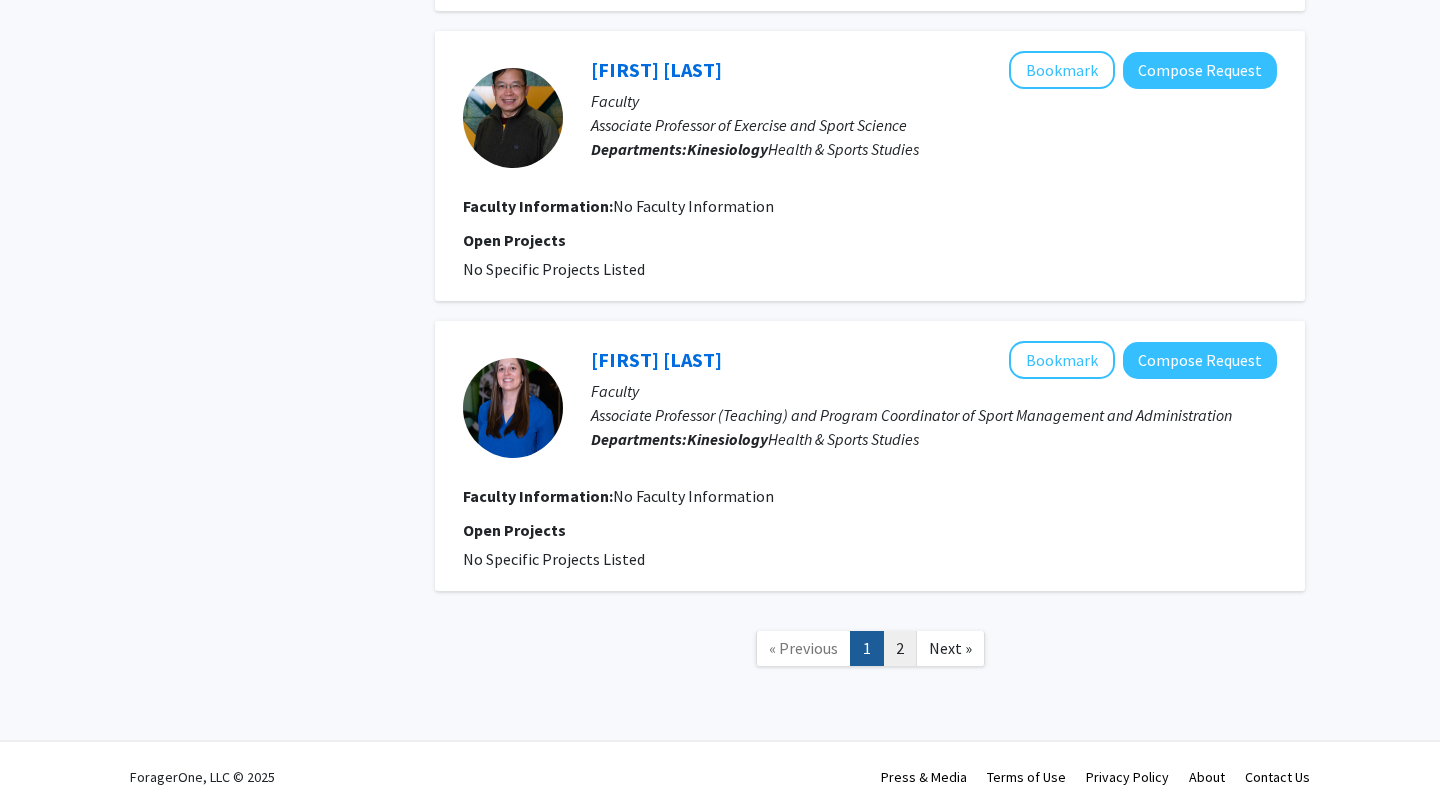 click on "2" 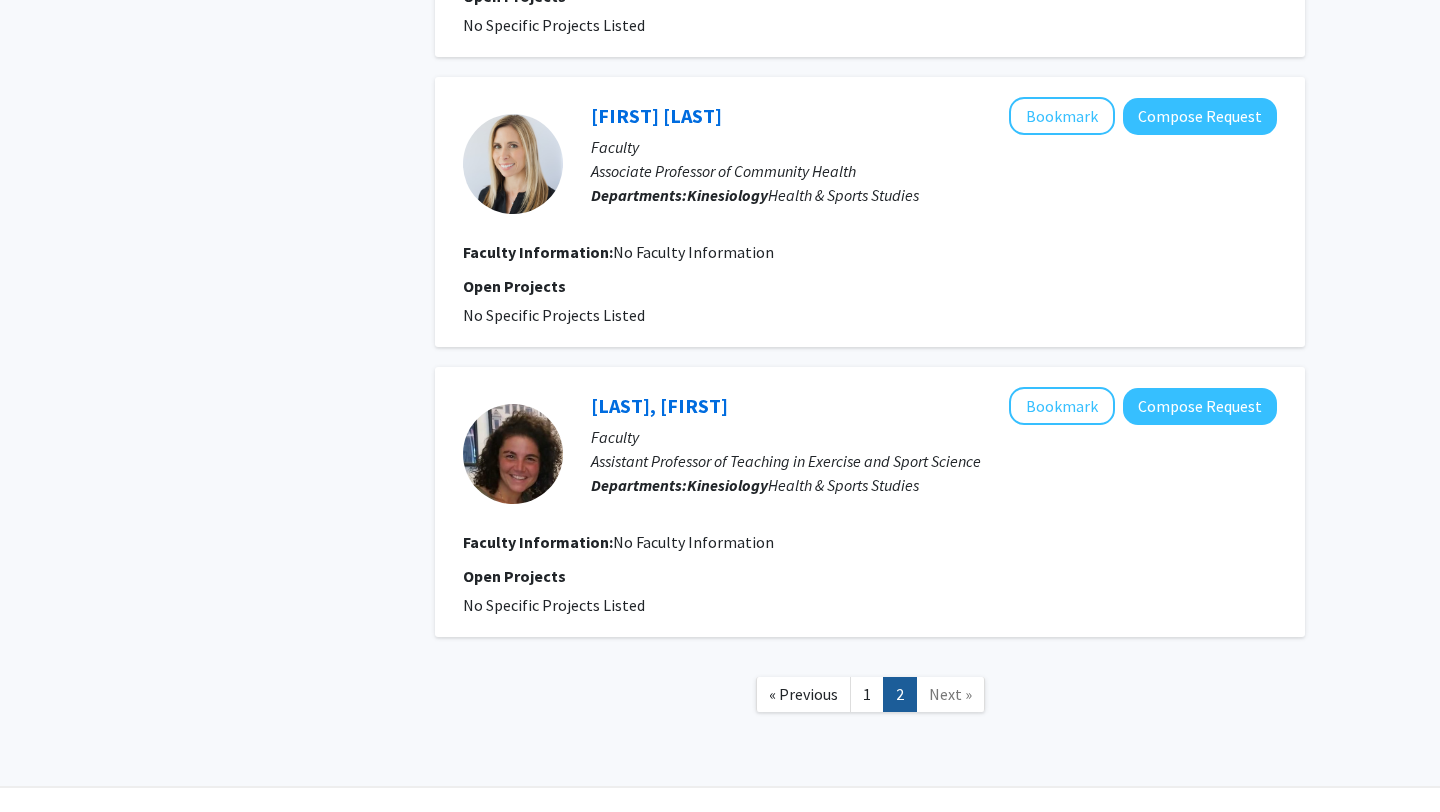scroll, scrollTop: 1911, scrollLeft: 0, axis: vertical 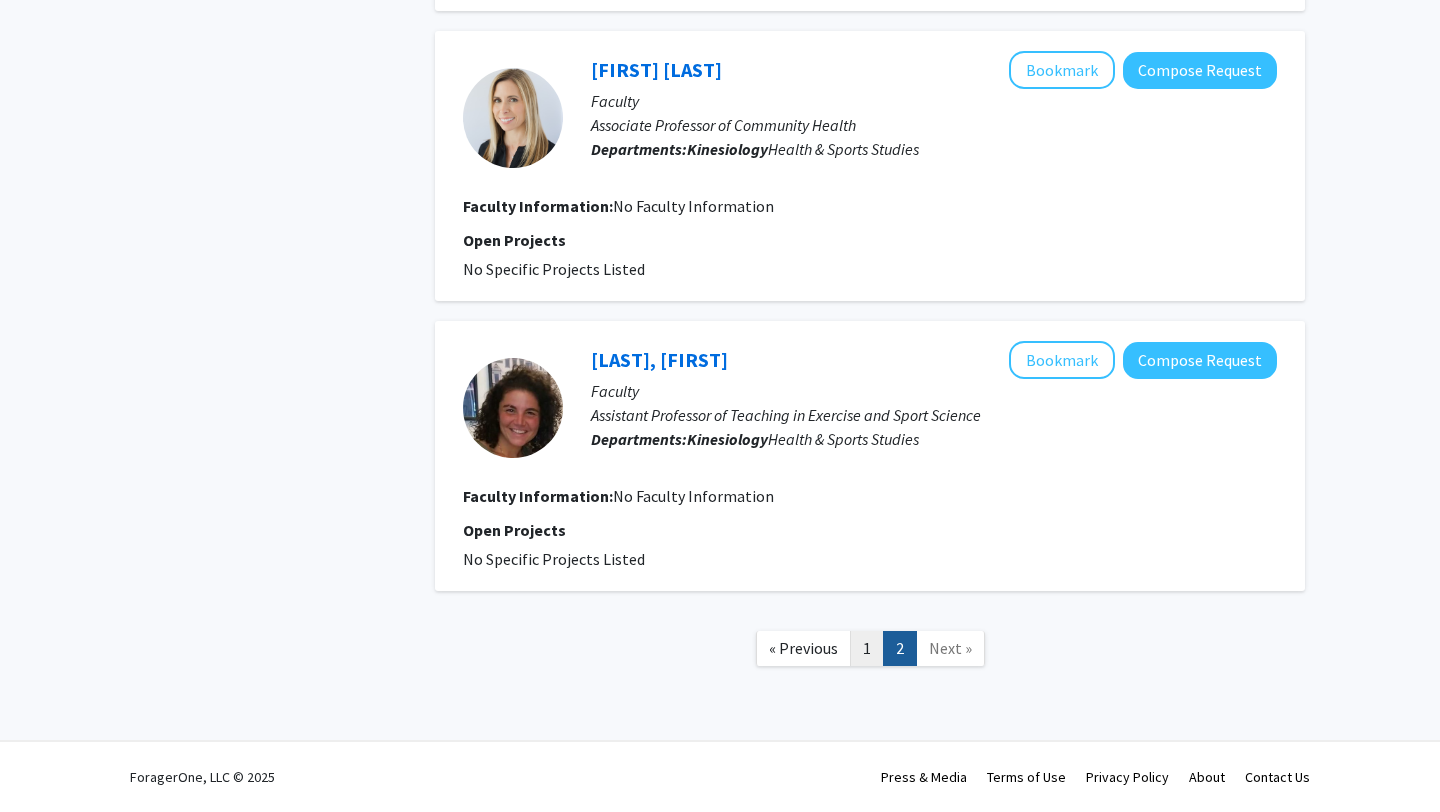 click on "1" 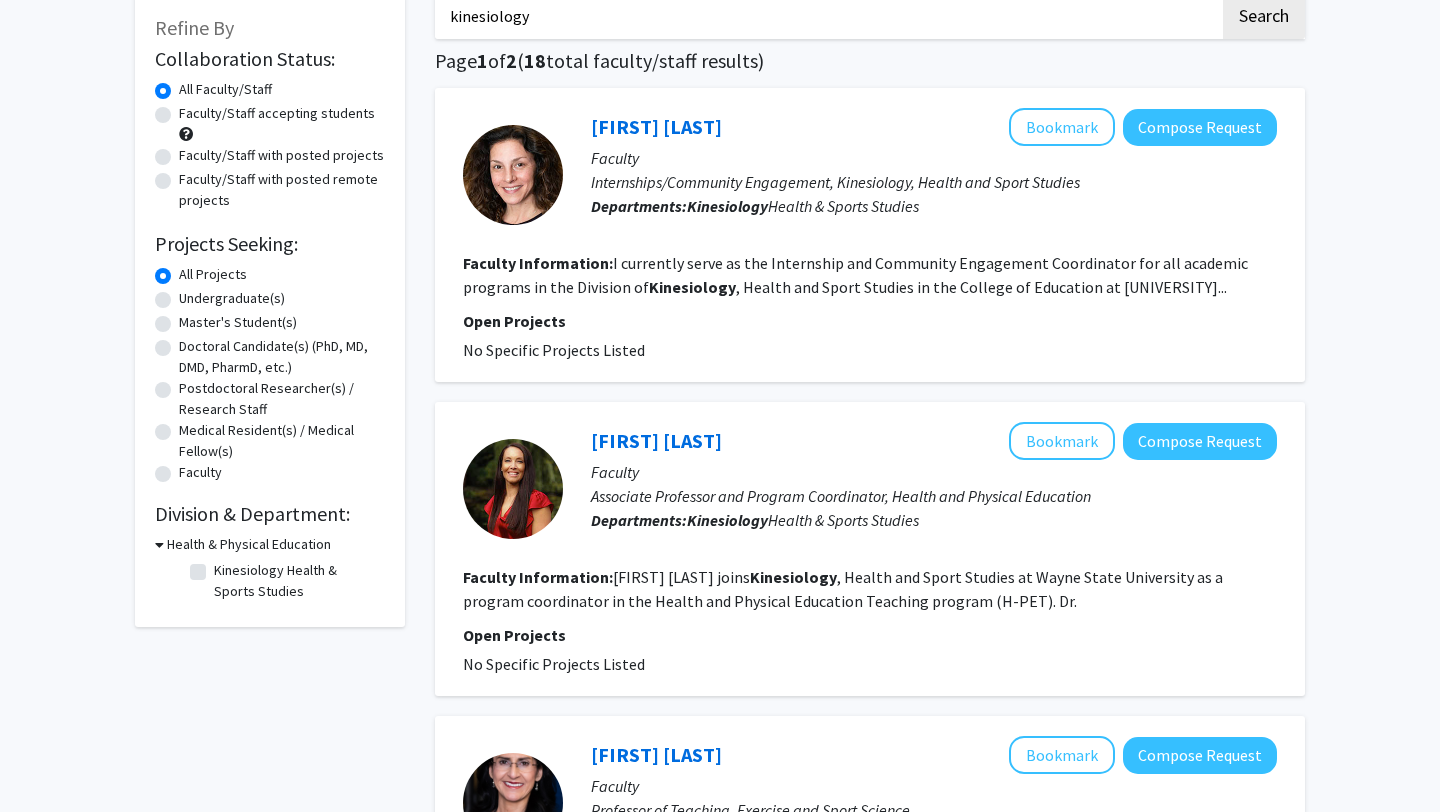 scroll, scrollTop: 0, scrollLeft: 0, axis: both 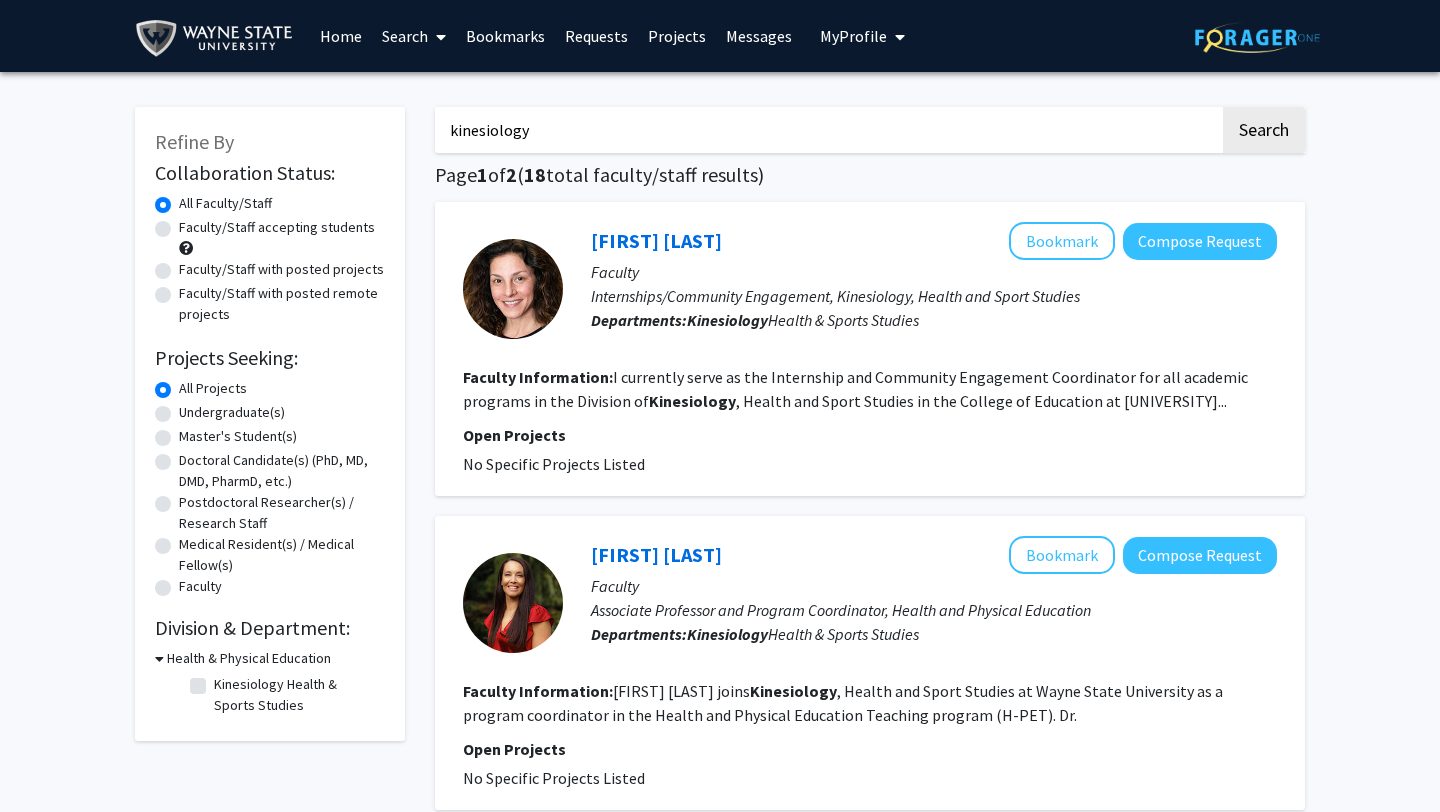 click on "kinesiology" at bounding box center (827, 130) 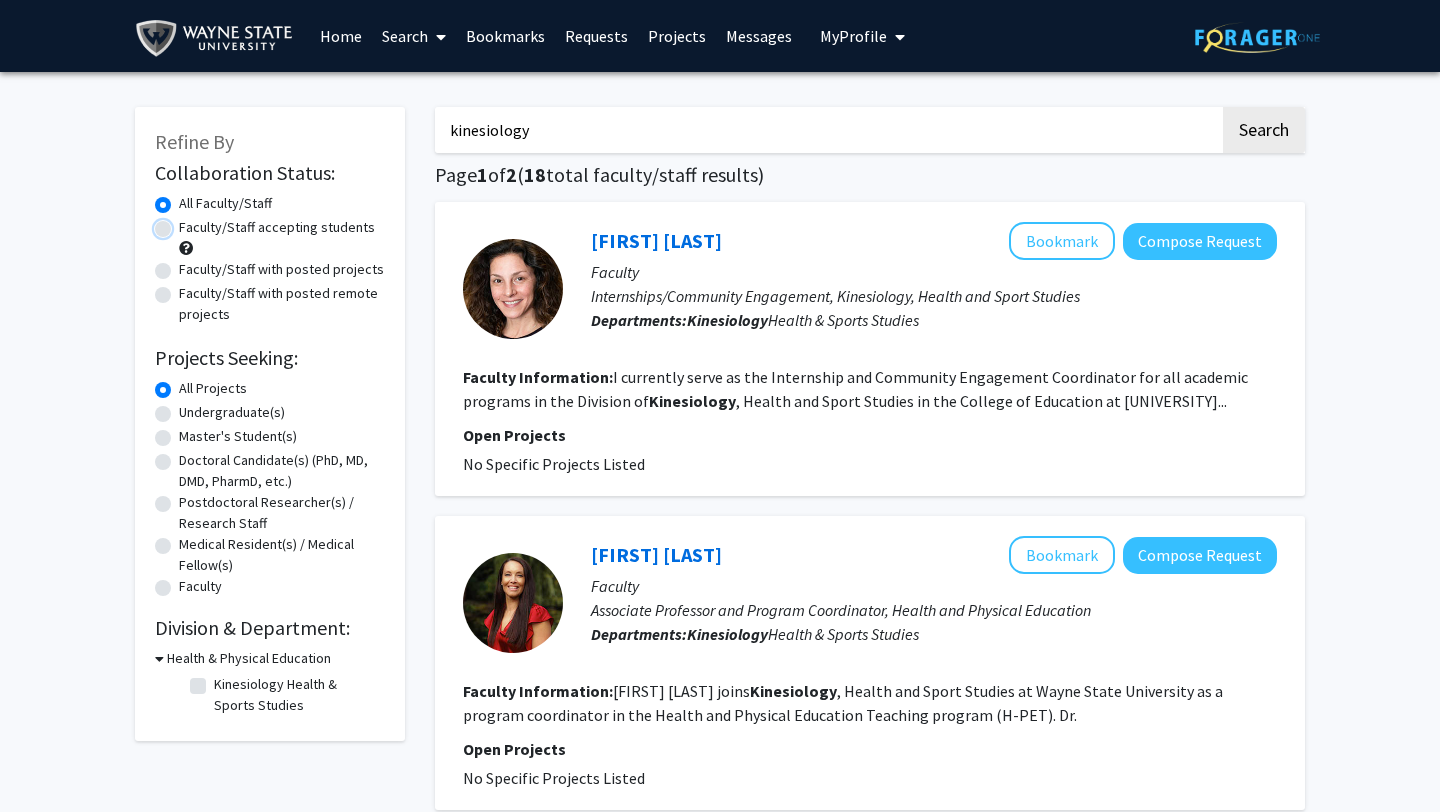 click on "Faculty/Staff accepting students" at bounding box center (185, 223) 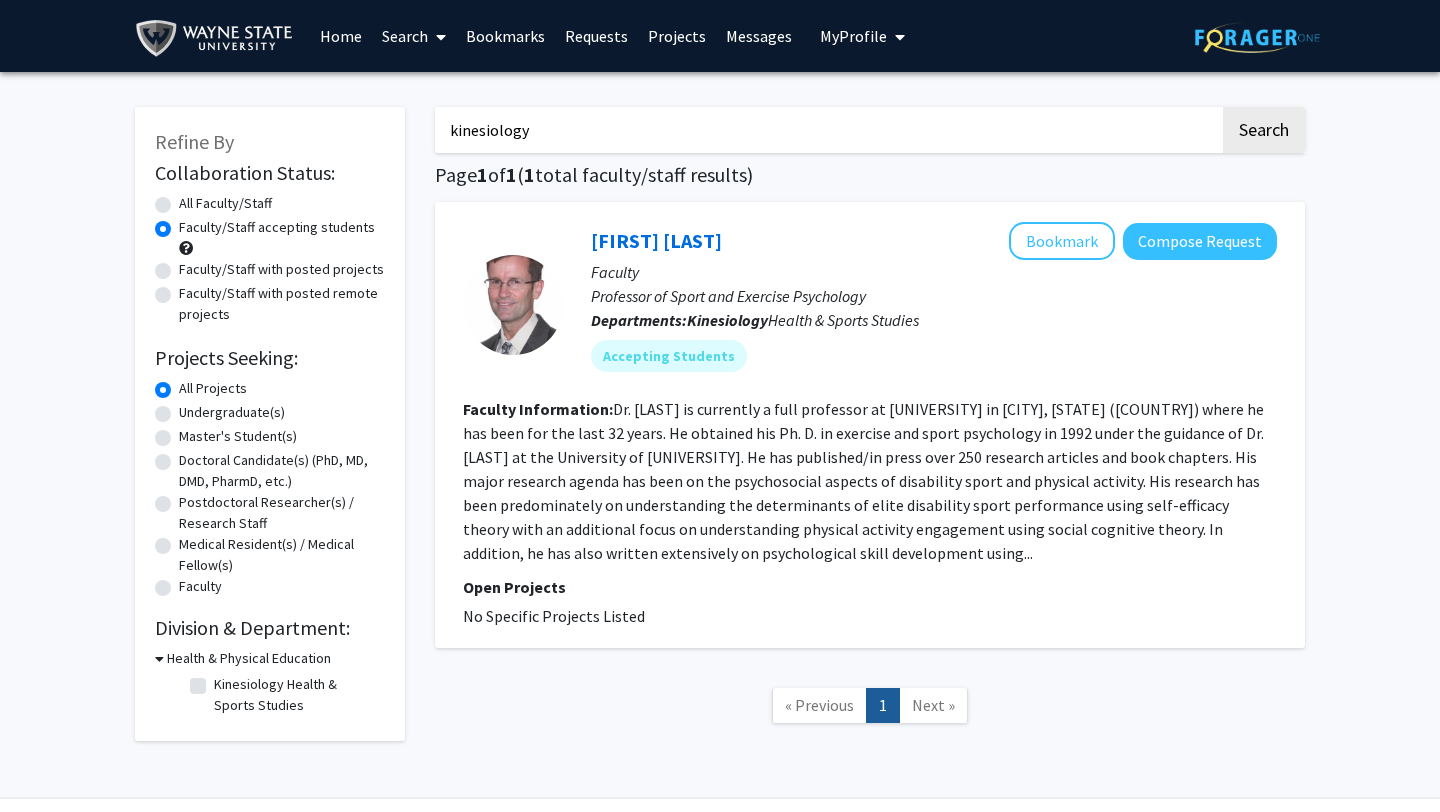 click on "Faculty" 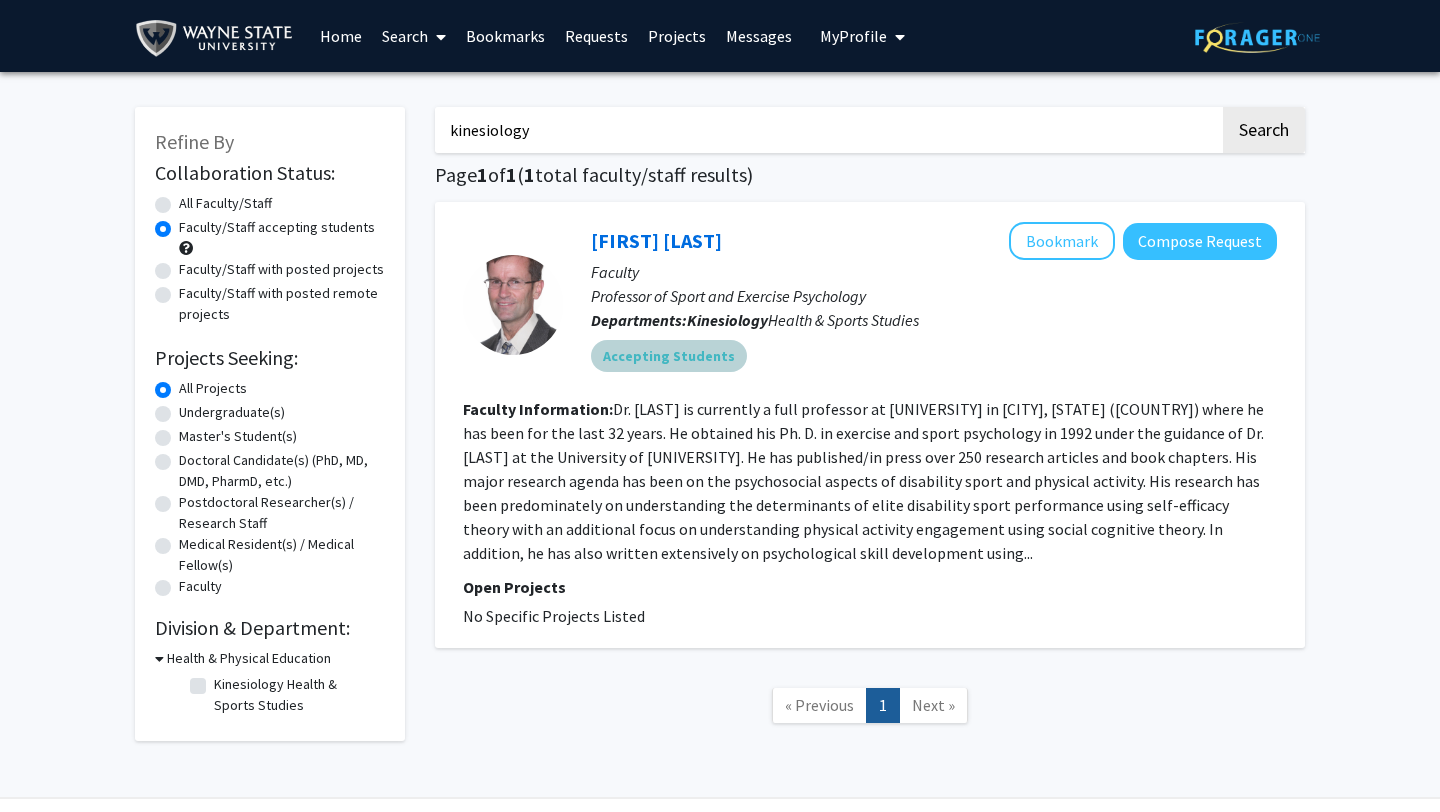 click on "Accepting Students" at bounding box center [669, 356] 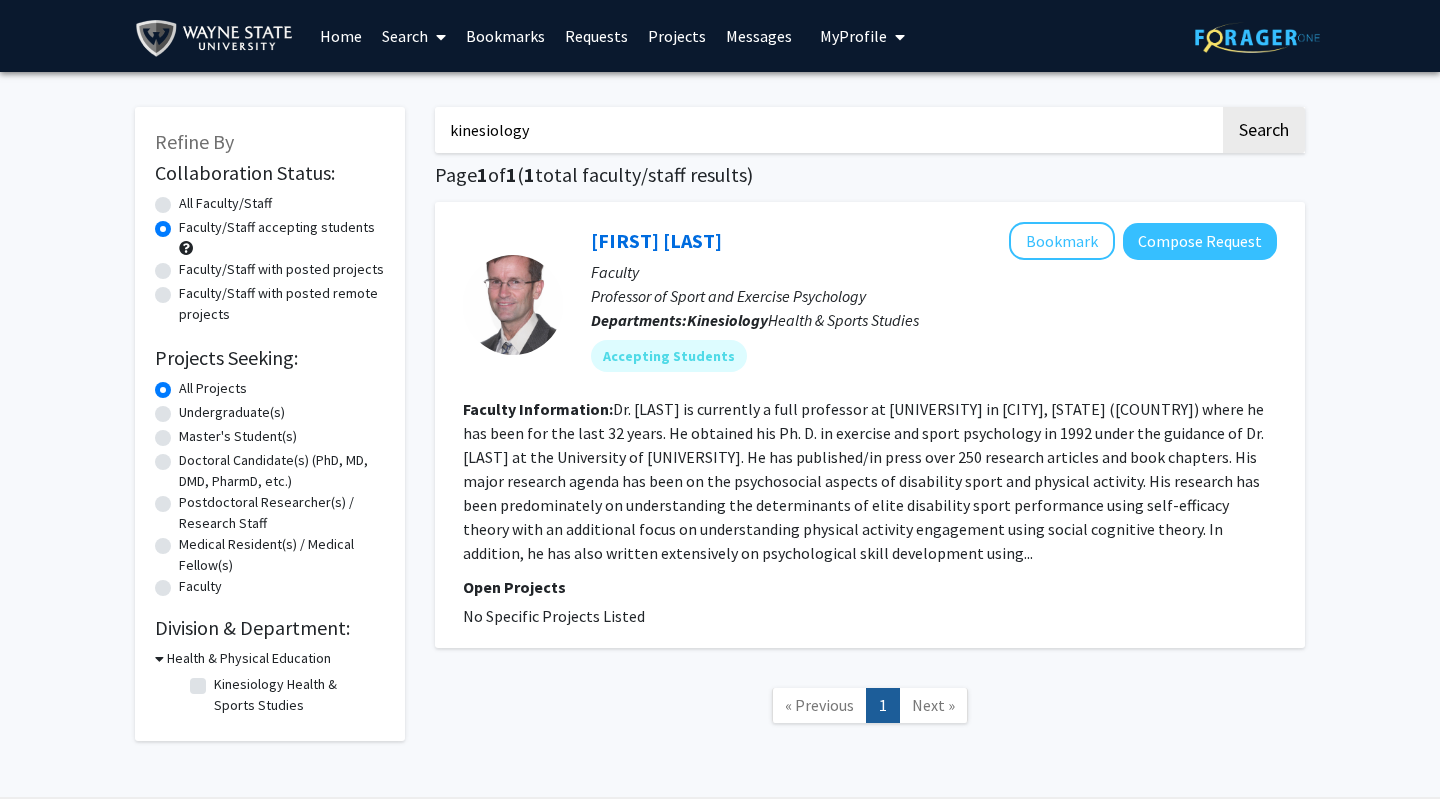click on "[FIRST] [LAST]   Bookmark
Compose Request" 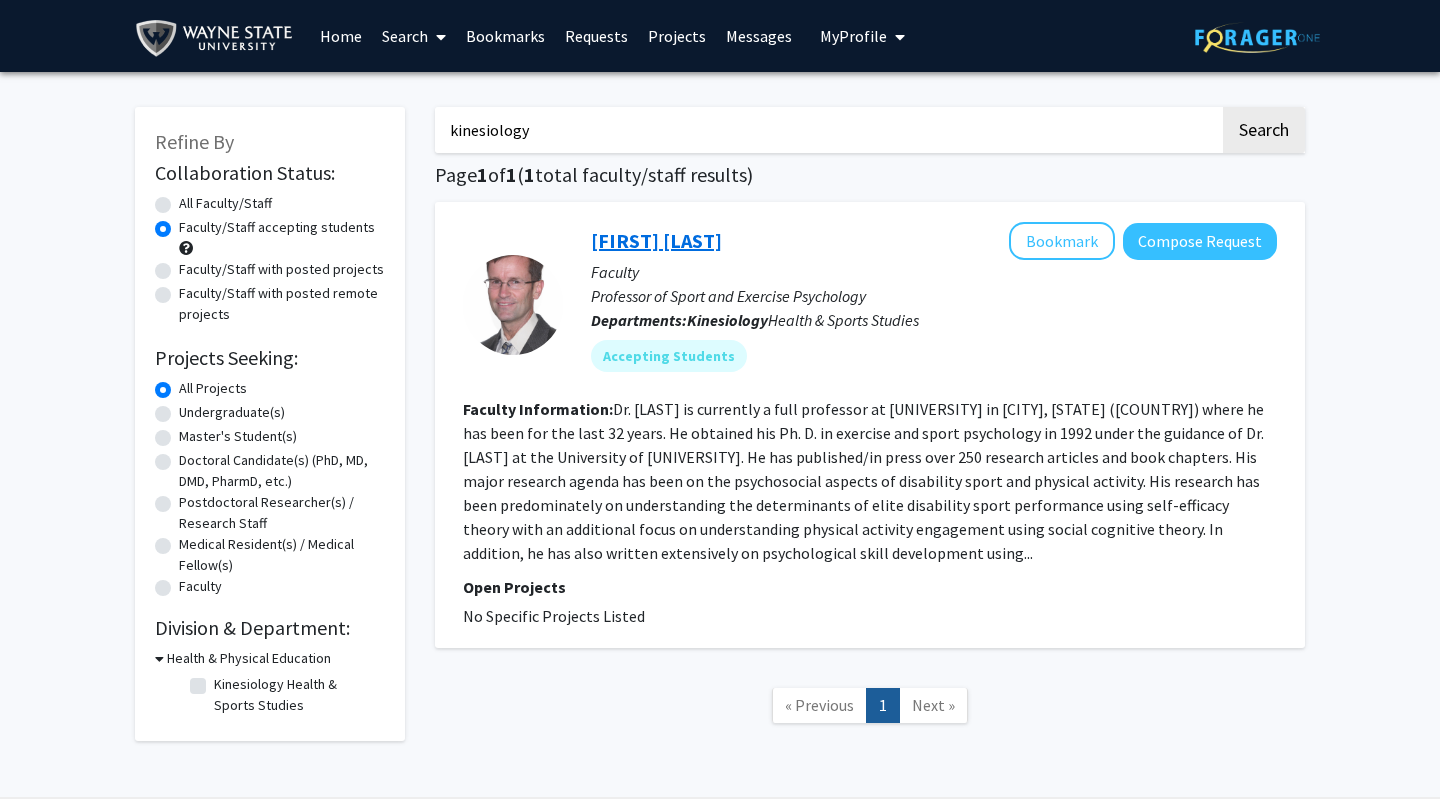 click on "[FIRST] [LAST]" 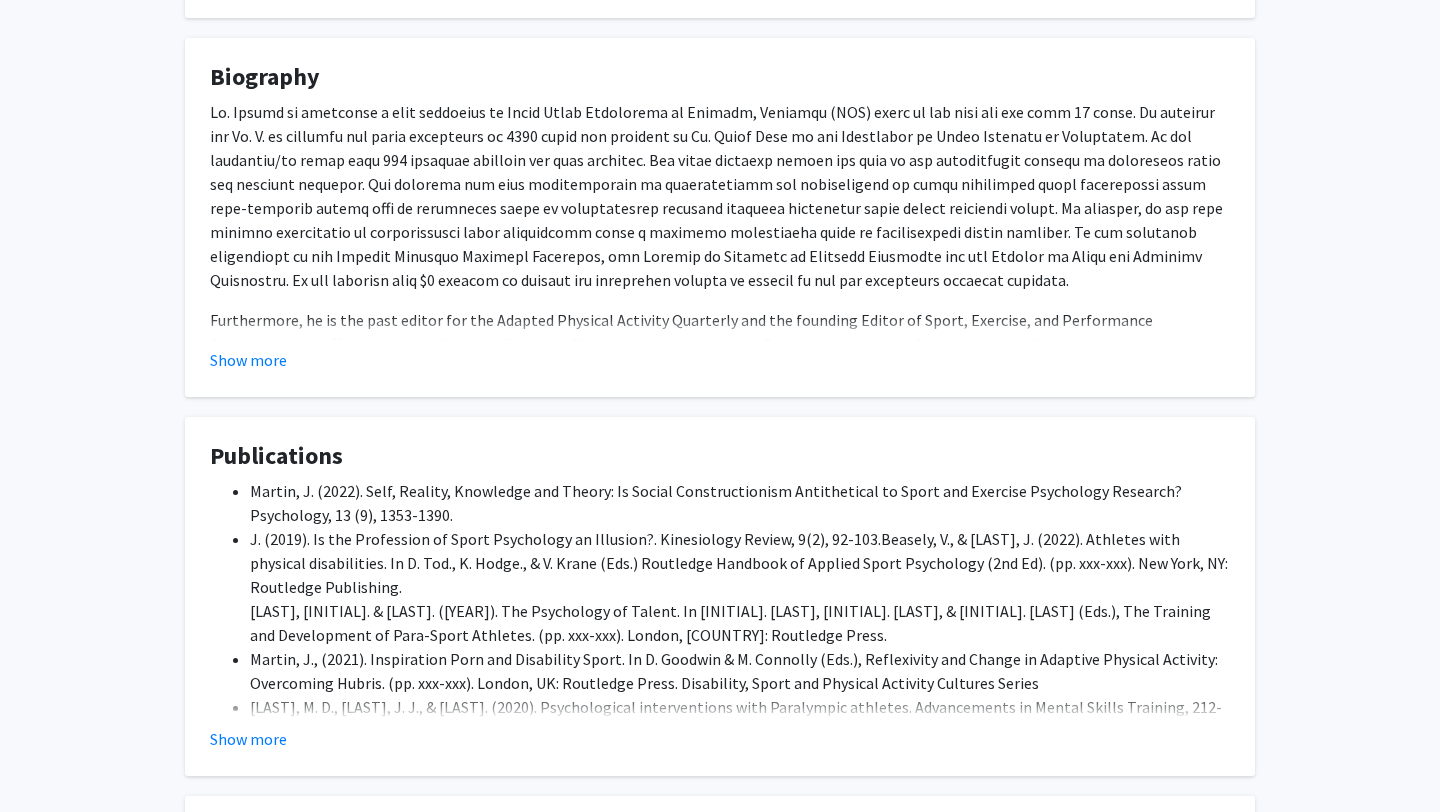 scroll, scrollTop: 0, scrollLeft: 0, axis: both 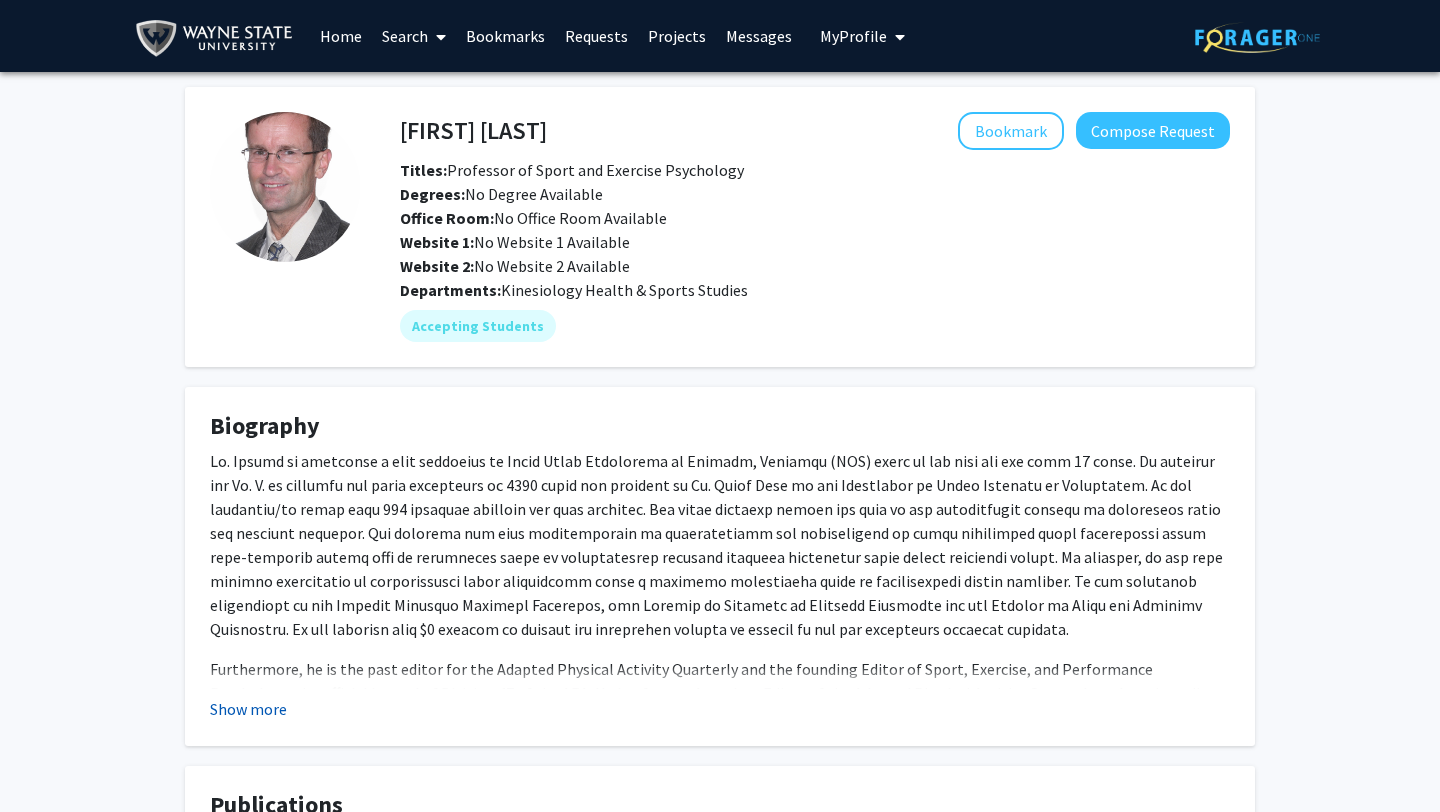 click on "Show more" 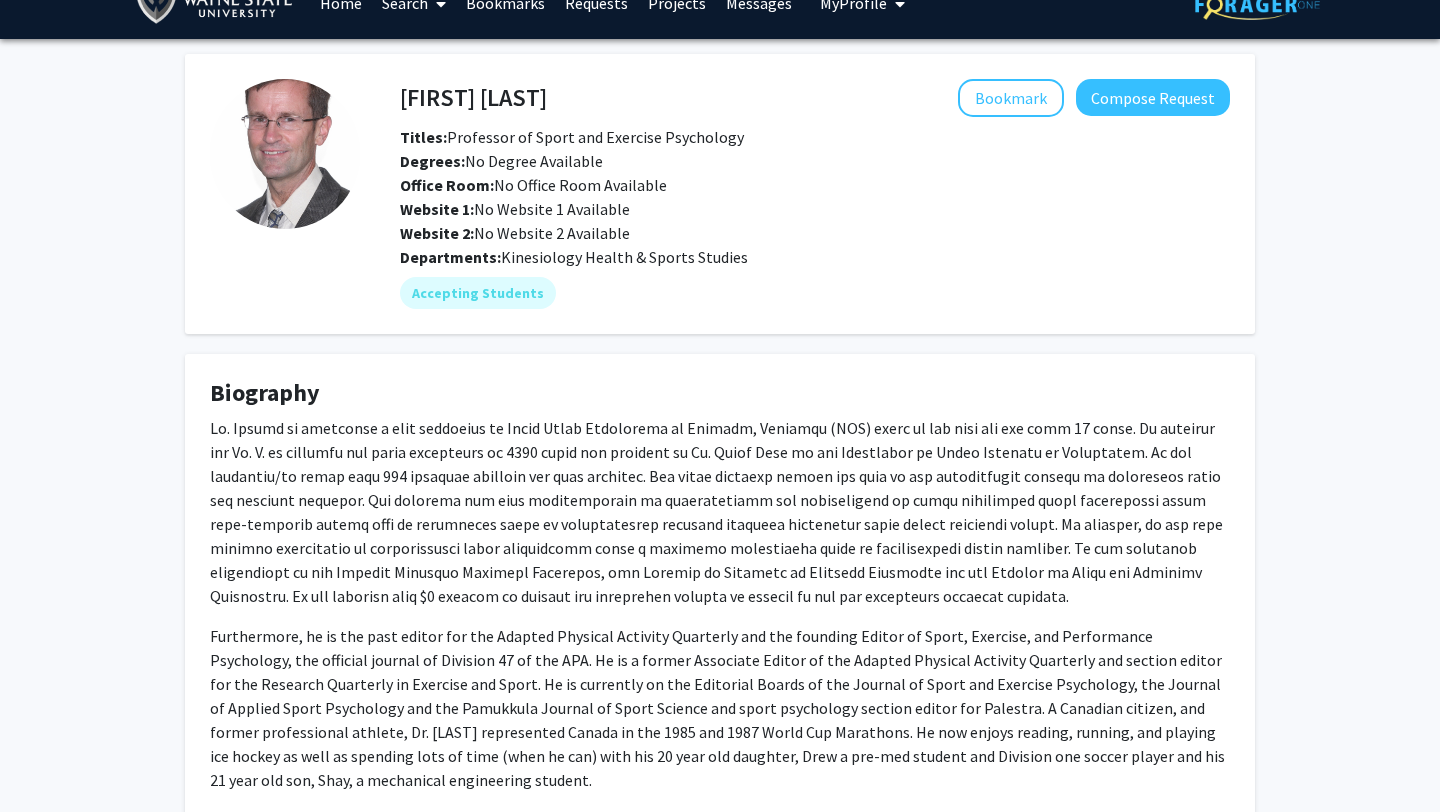 scroll, scrollTop: 0, scrollLeft: 0, axis: both 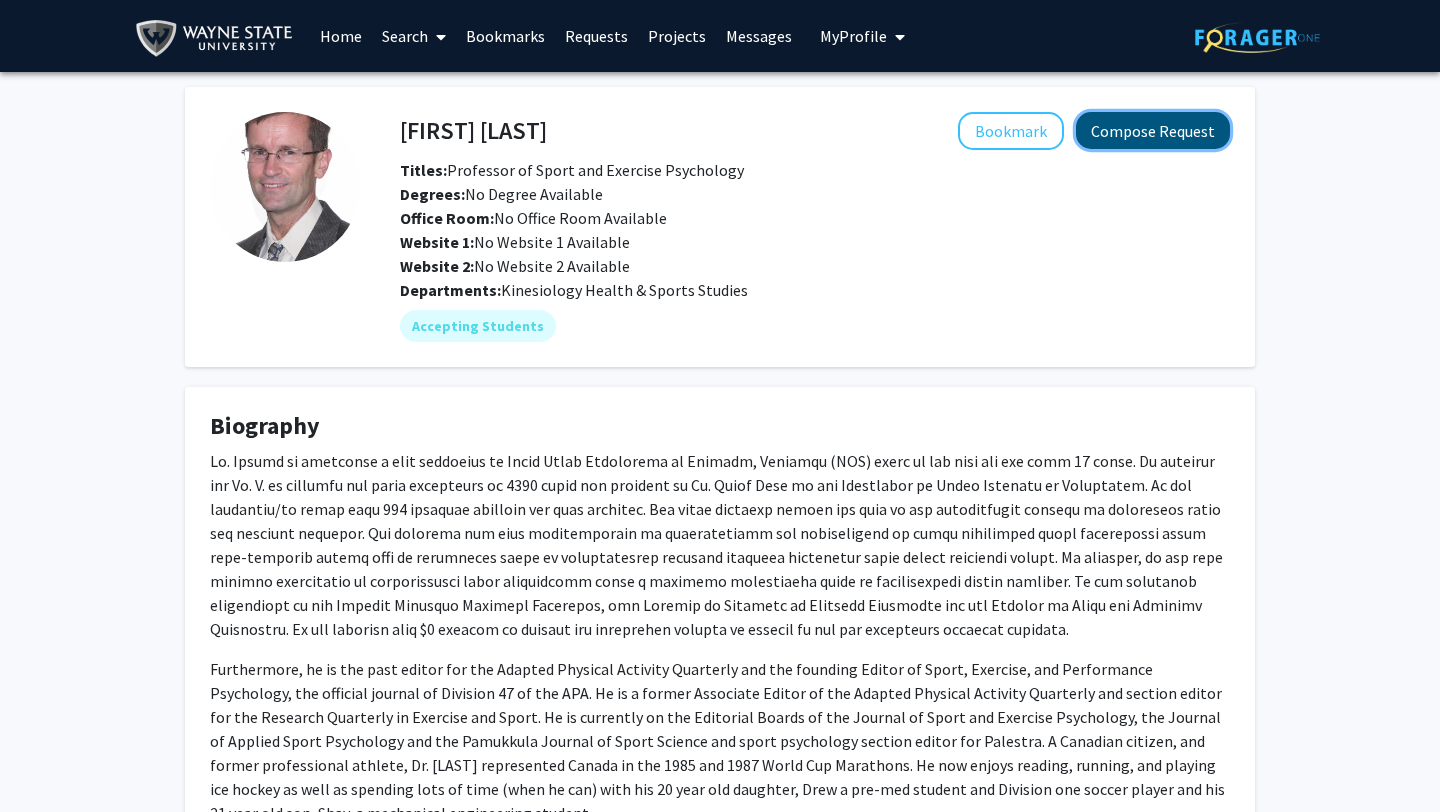 click on "Compose Request" 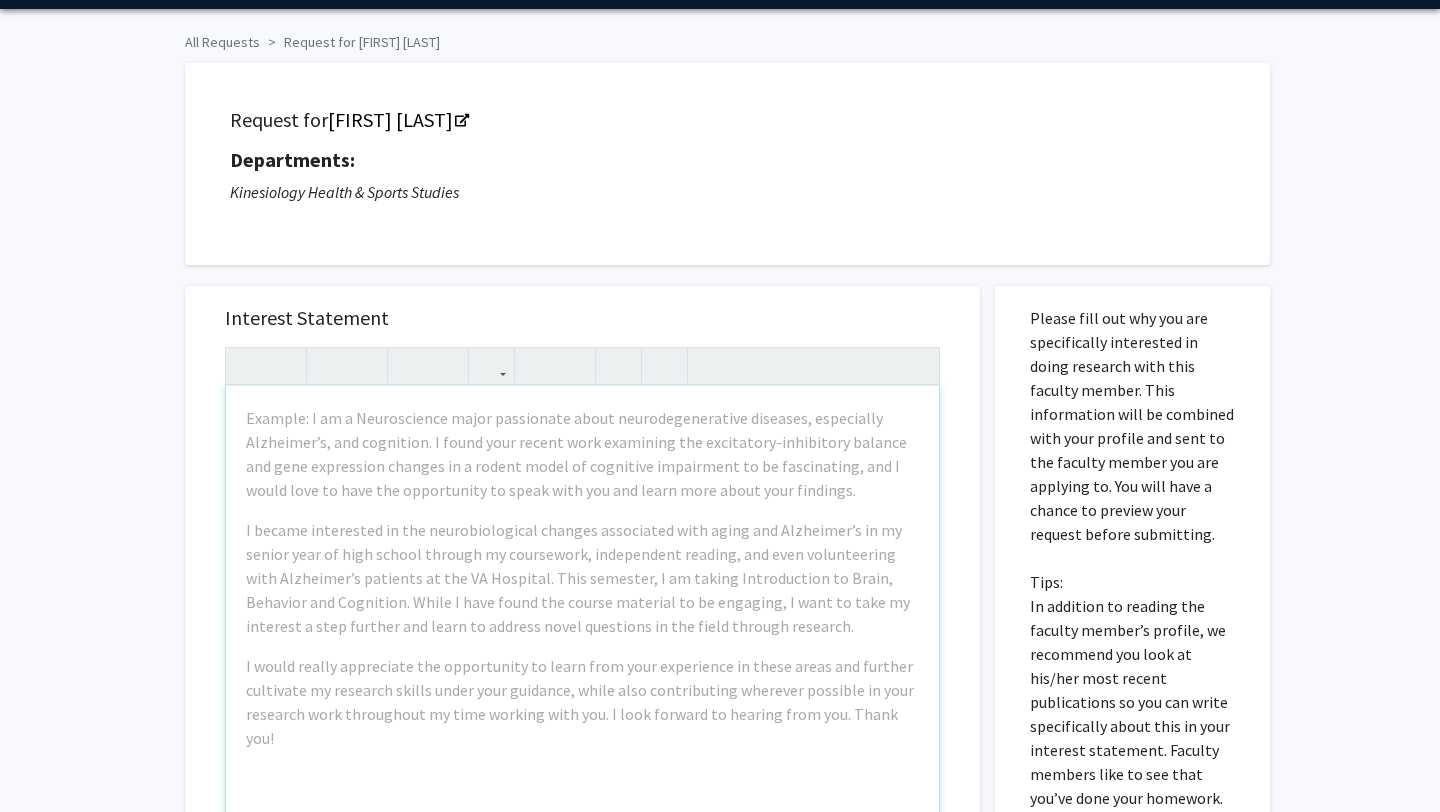 scroll, scrollTop: 88, scrollLeft: 0, axis: vertical 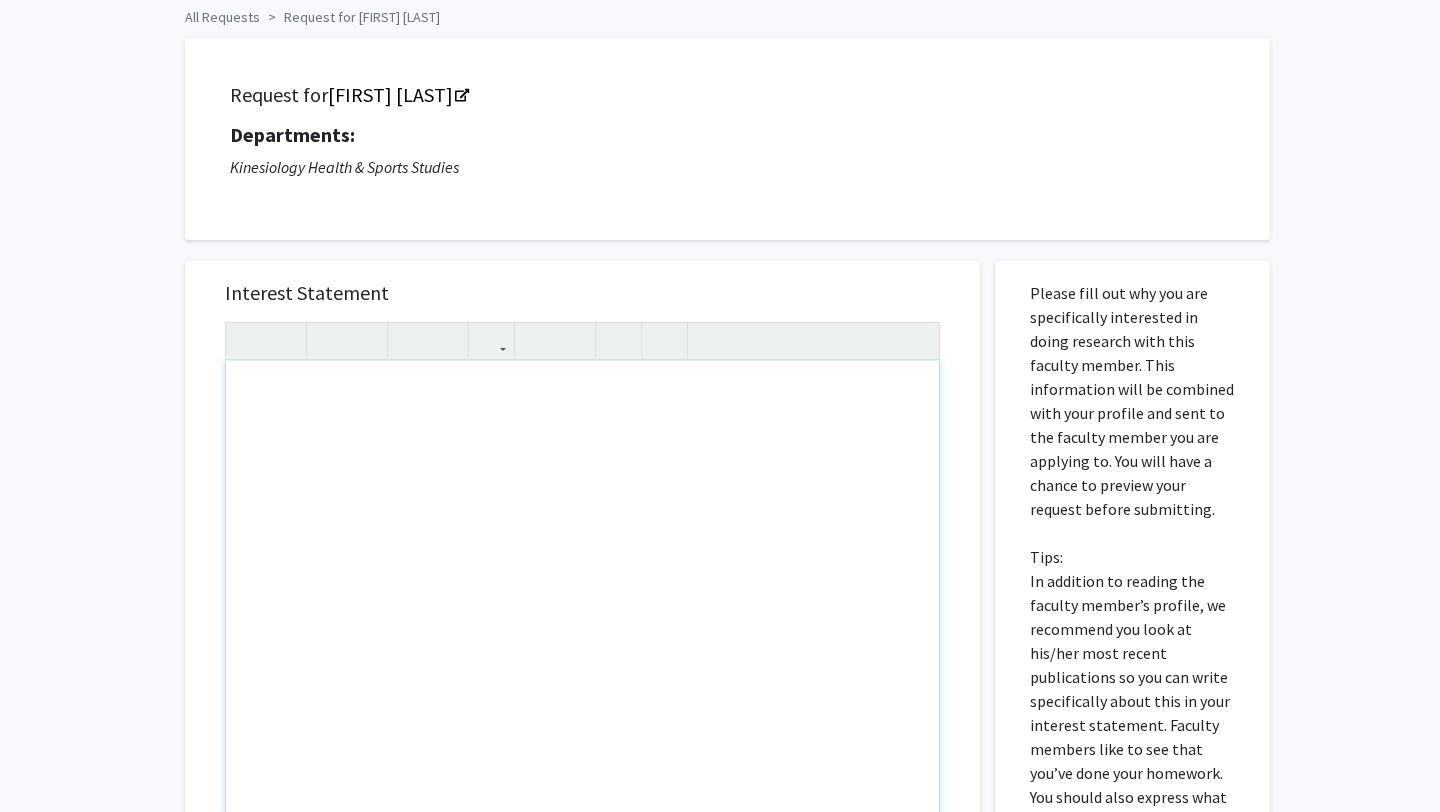 click at bounding box center [582, 590] 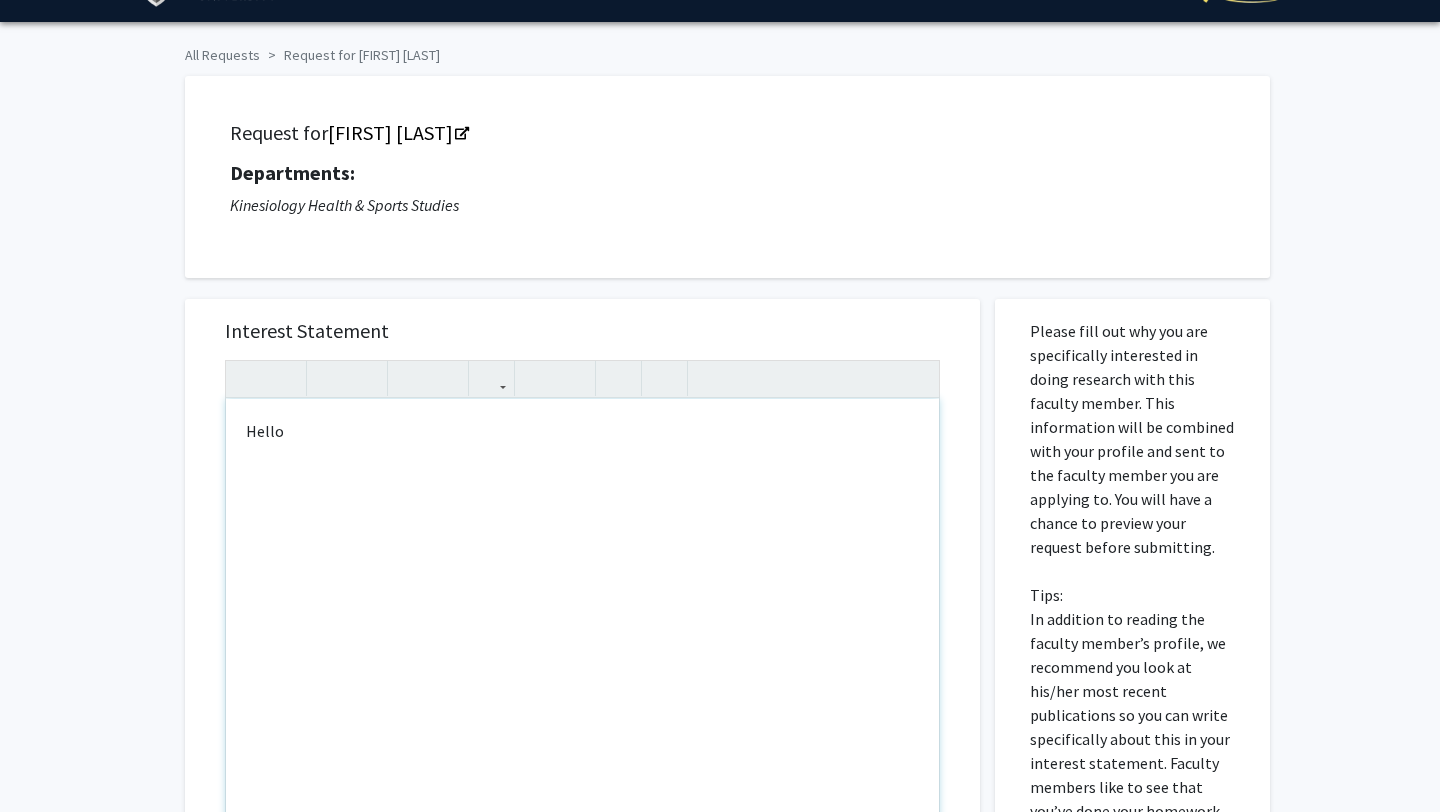 scroll, scrollTop: 0, scrollLeft: 0, axis: both 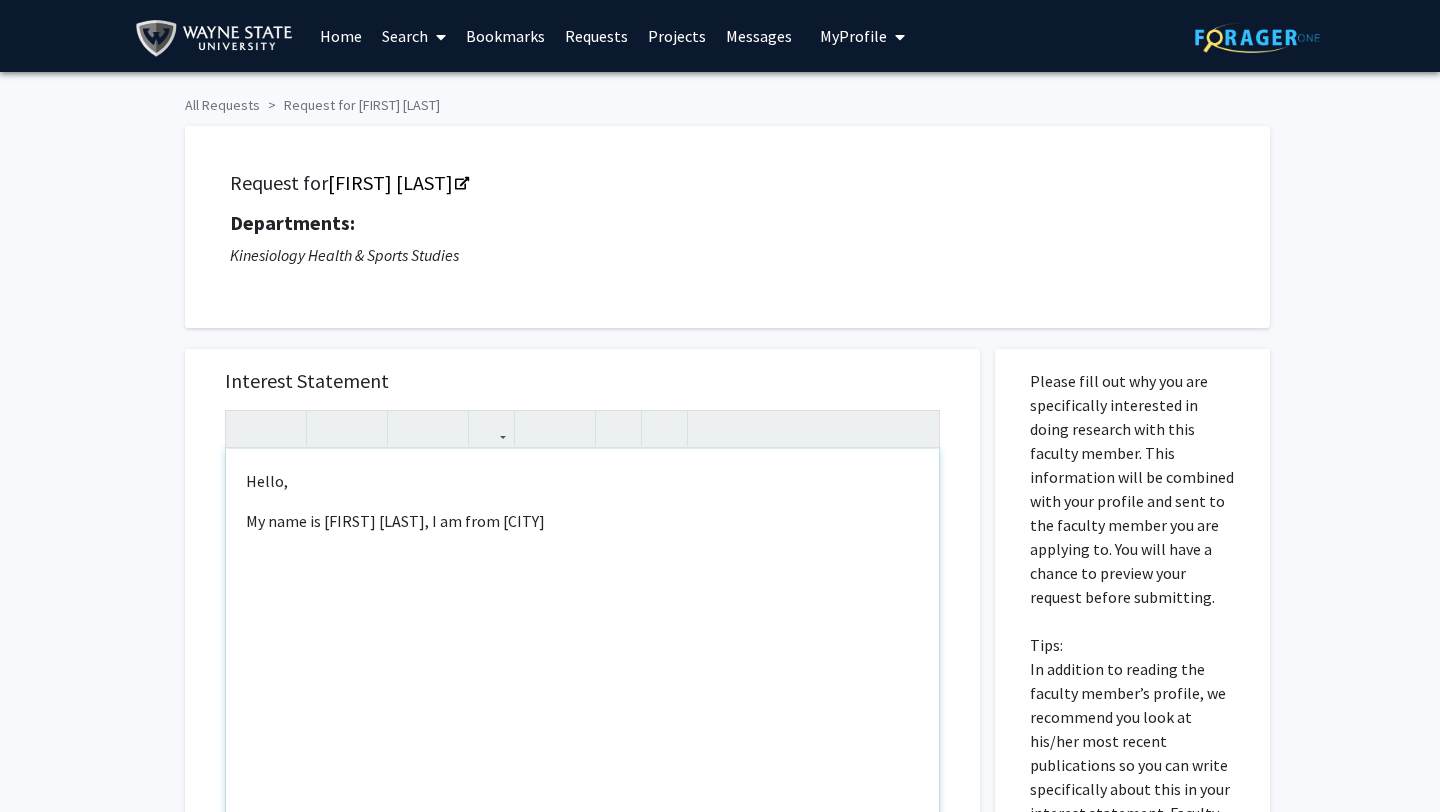 click on "My name is [FIRST] [LAST], I am from [CITY]" at bounding box center (582, 521) 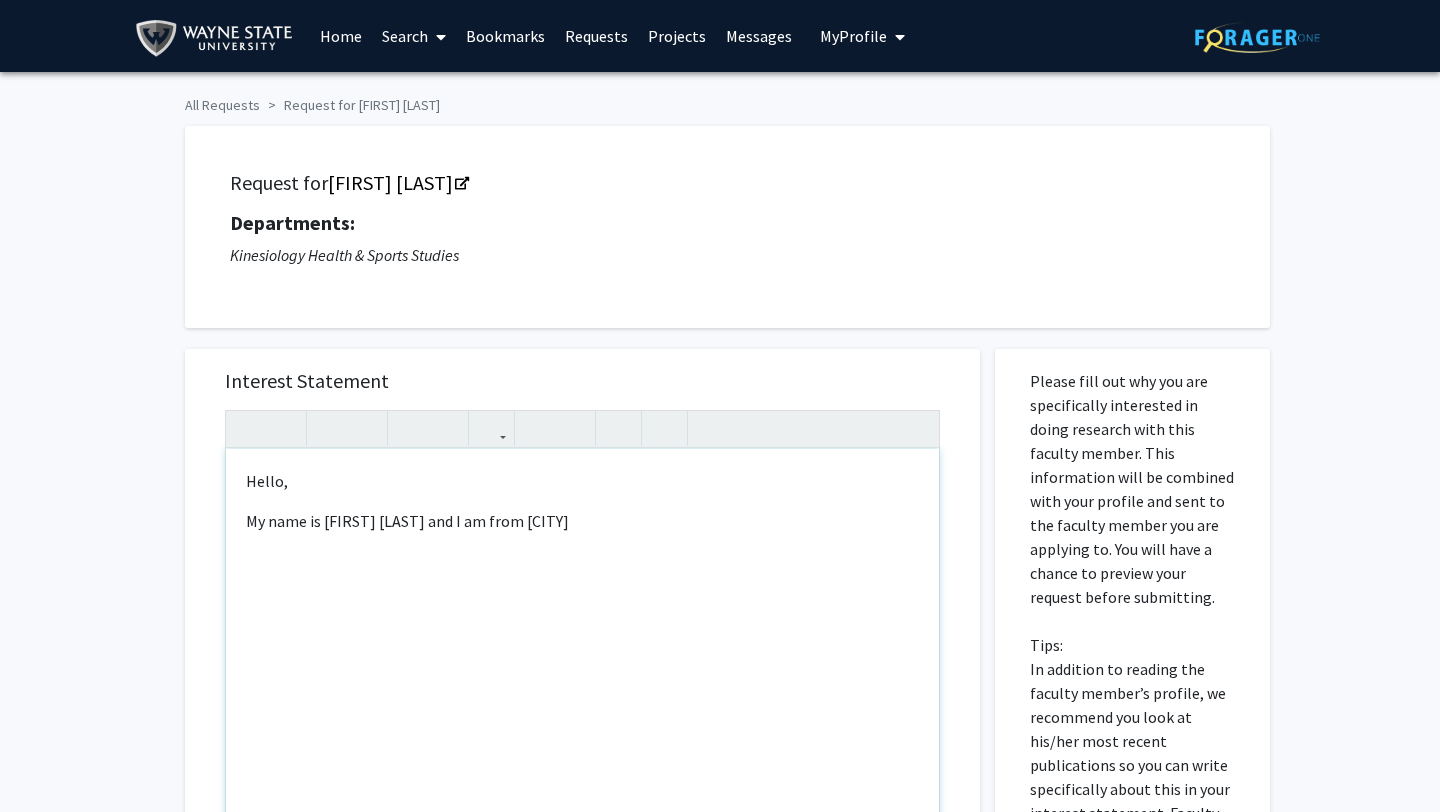 click on "My name is [FIRST] [LAST] and I am from [CITY]" at bounding box center (582, 521) 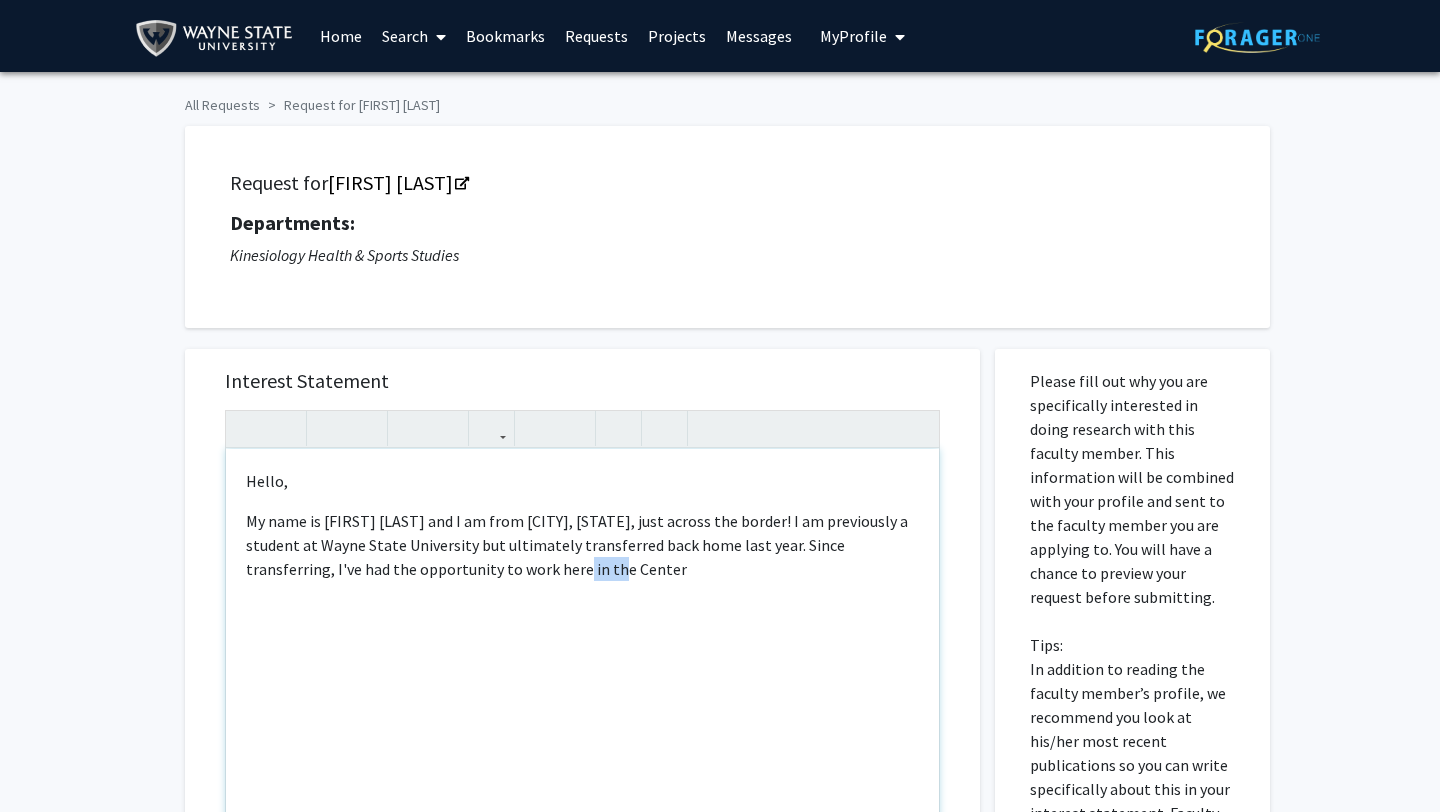 drag, startPoint x: 535, startPoint y: 570, endPoint x: 498, endPoint y: 570, distance: 37 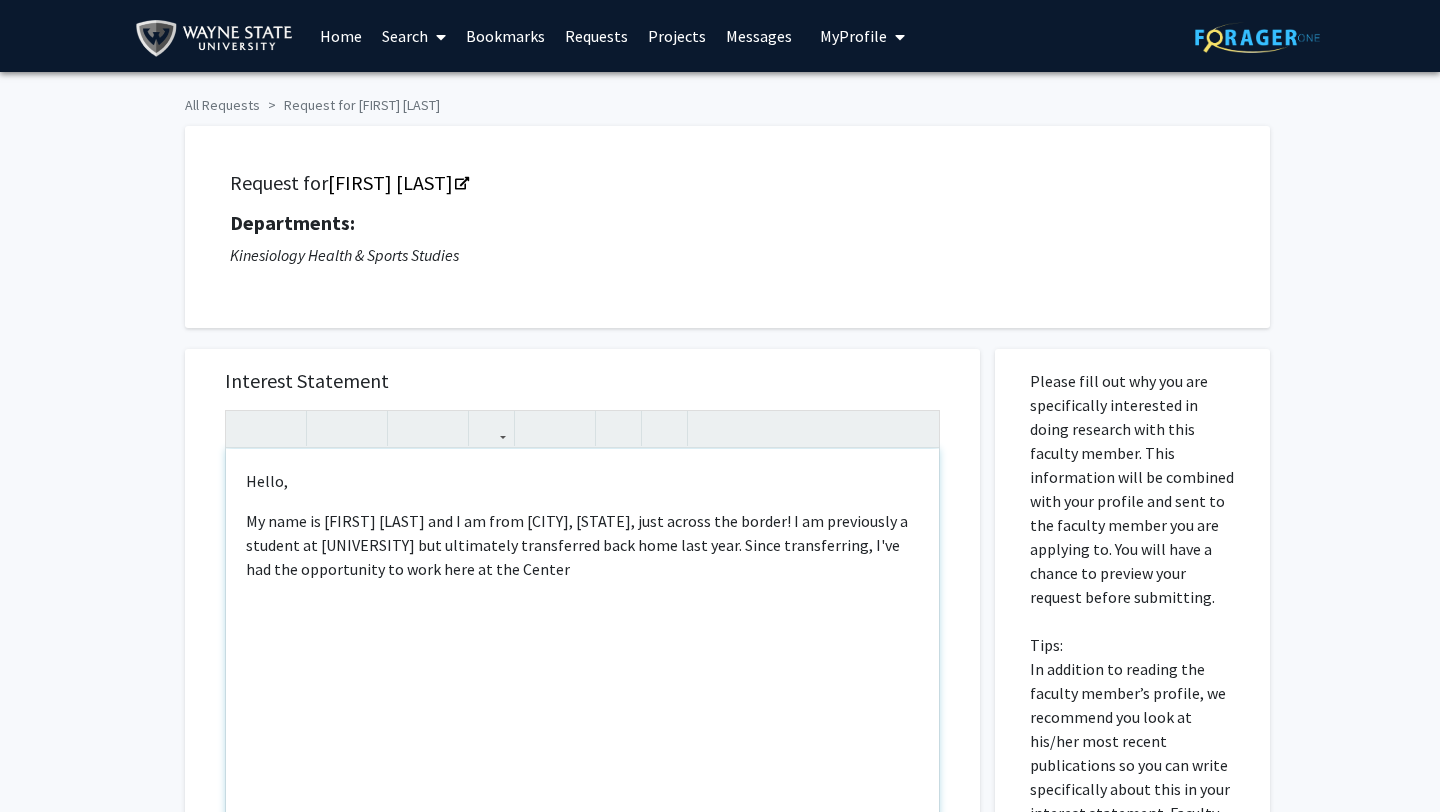click on "My name is [FIRST] [LAST] and I am from [CITY], [STATE], just across the border! I am previously a student at [UNIVERSITY] but ultimately transferred back home last year. Since transferring, I've had the opportunity to work here at the Center" at bounding box center (582, 545) 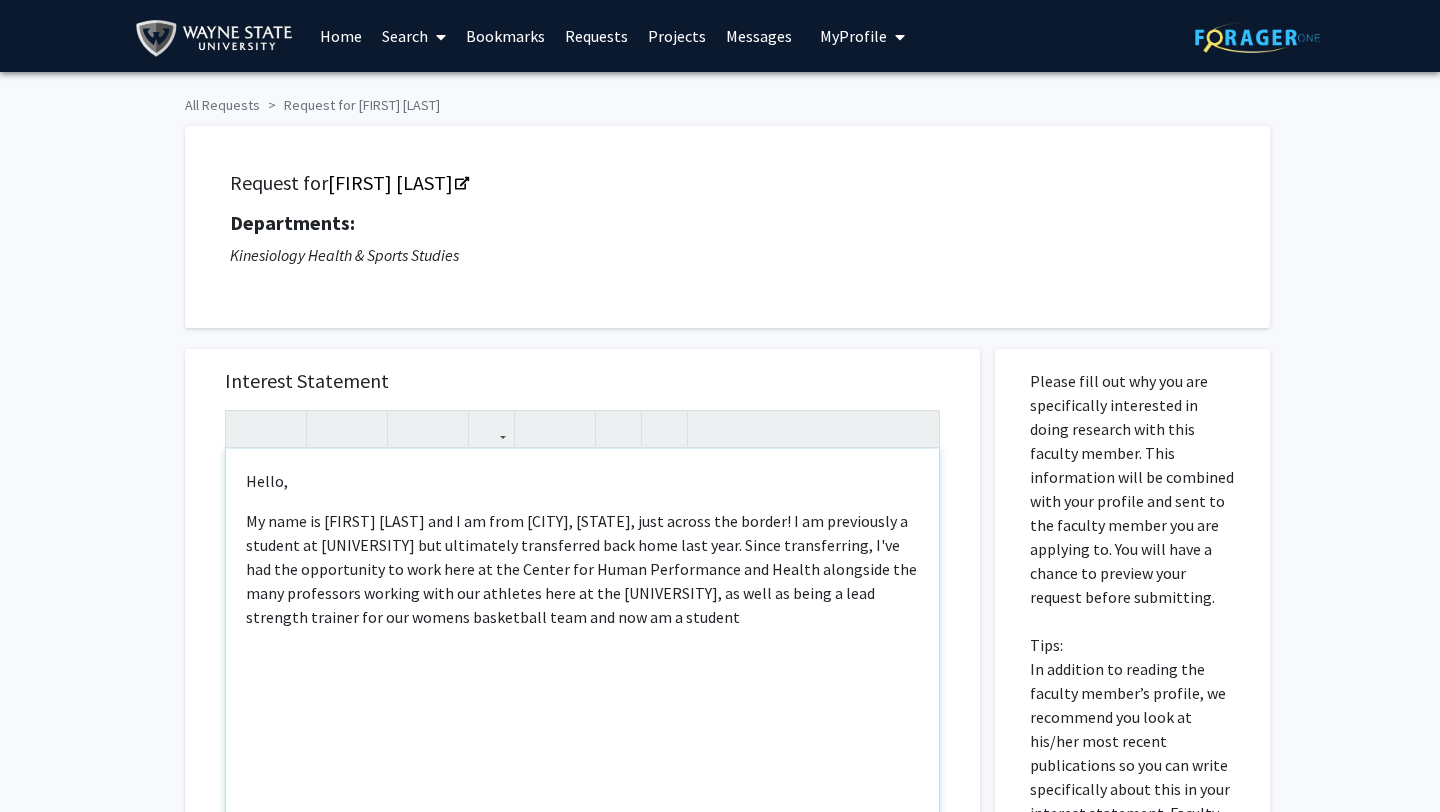 drag, startPoint x: 362, startPoint y: 590, endPoint x: 667, endPoint y: 605, distance: 305.36862 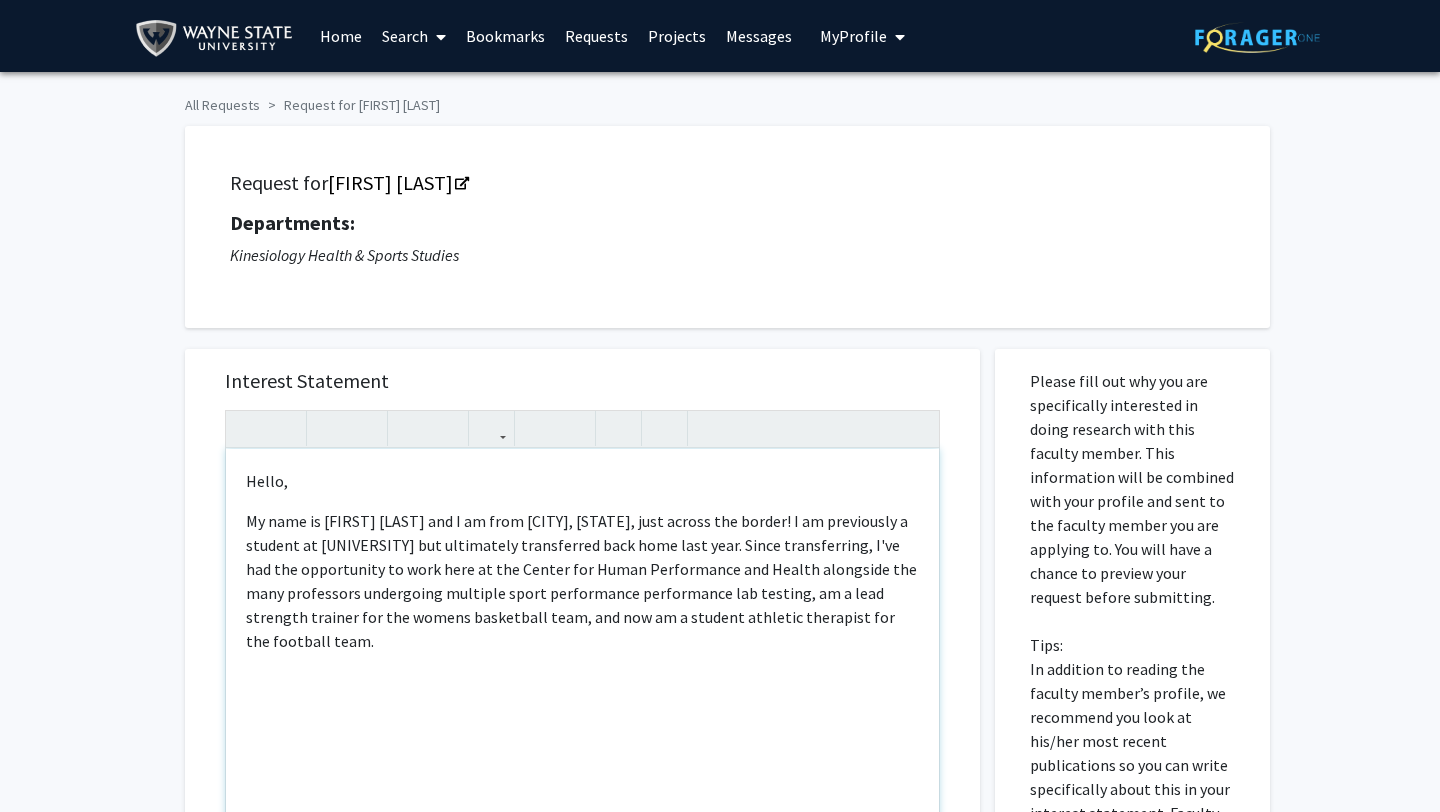 click on "My name is [FIRST] [LAST] and I am from [CITY], [STATE], just across the border! I am previously a student at [UNIVERSITY] but ultimately transferred back home last year. Since transferring, I've had the opportunity to work here at the Center for Human Performance and Health alongside the many professors undergoing multiple sport performance performance lab testing, am a lead strength trainer for the womens basketball team, and now am a student athletic therapist for the football team." at bounding box center [582, 581] 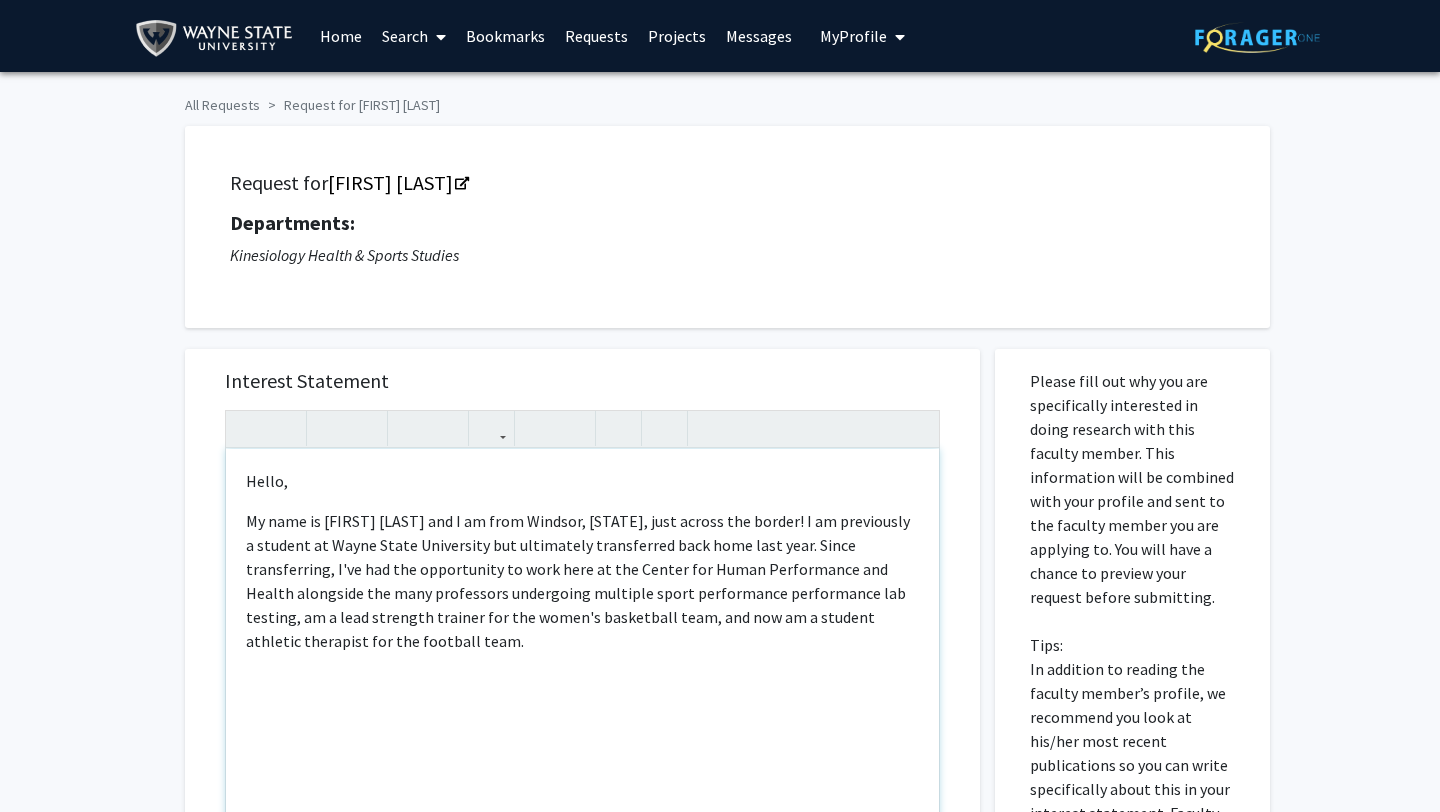 click on "My name is [FIRST] [LAST] and I am from Windsor, [STATE], just across the border! I am previously a student at Wayne State University but ultimately transferred back home last year. Since transferring, I've had the opportunity to work here at the Center for Human Performance and Health alongside the many professors undergoing multiple sport performance performance lab testing, am a lead strength trainer for the women's basketball team, and now am a student athletic therapist for the football team." at bounding box center (582, 581) 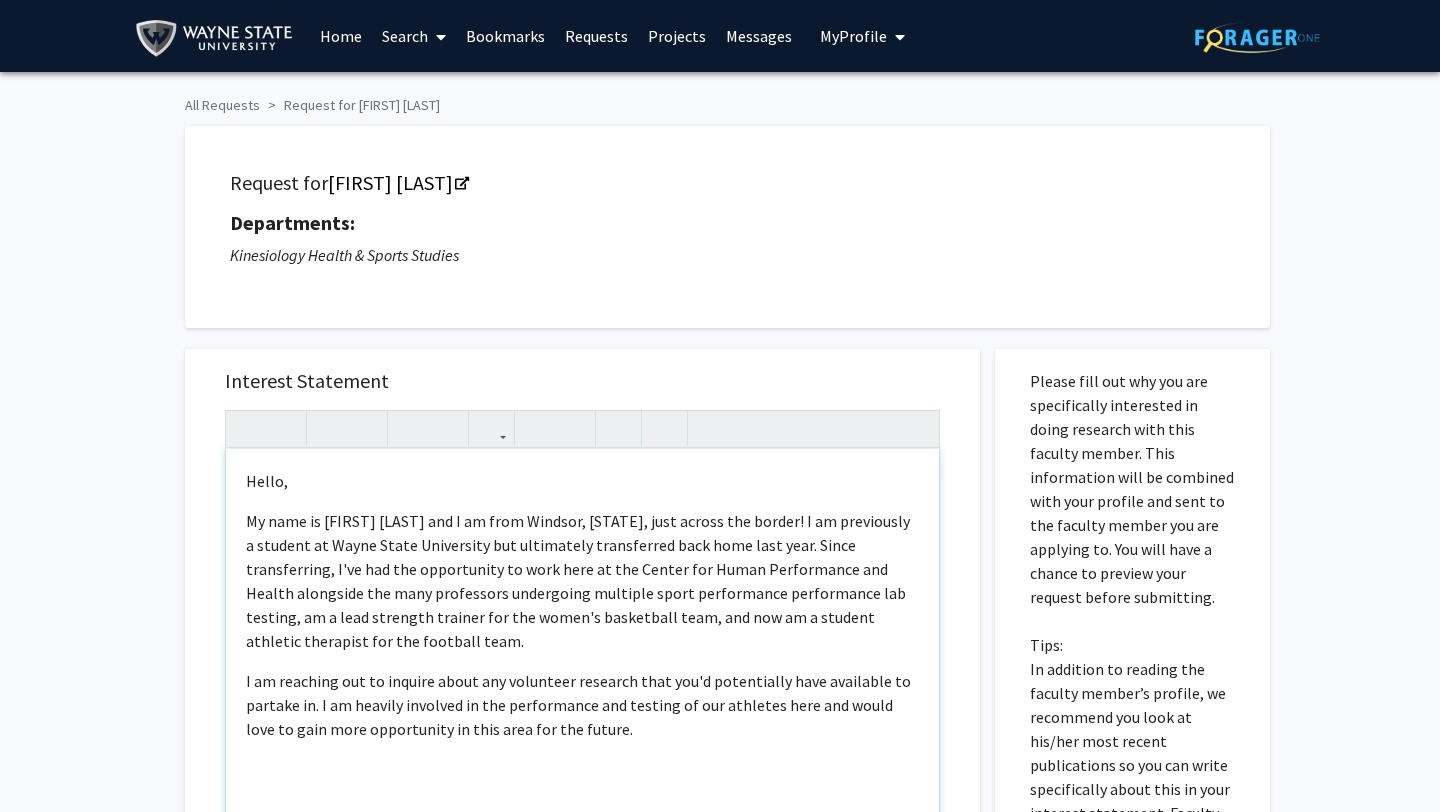 click on "My name is [FIRST] [LAST] and I am from Windsor, [STATE], just across the border! I am previously a student at Wayne State University but ultimately transferred back home last year. Since transferring, I've had the opportunity to work here at the Center for Human Performance and Health alongside the many professors undergoing multiple sport performance performance lab testing, am a lead strength trainer for the women's basketball team, and now am a student athletic therapist for the football team." at bounding box center (582, 581) 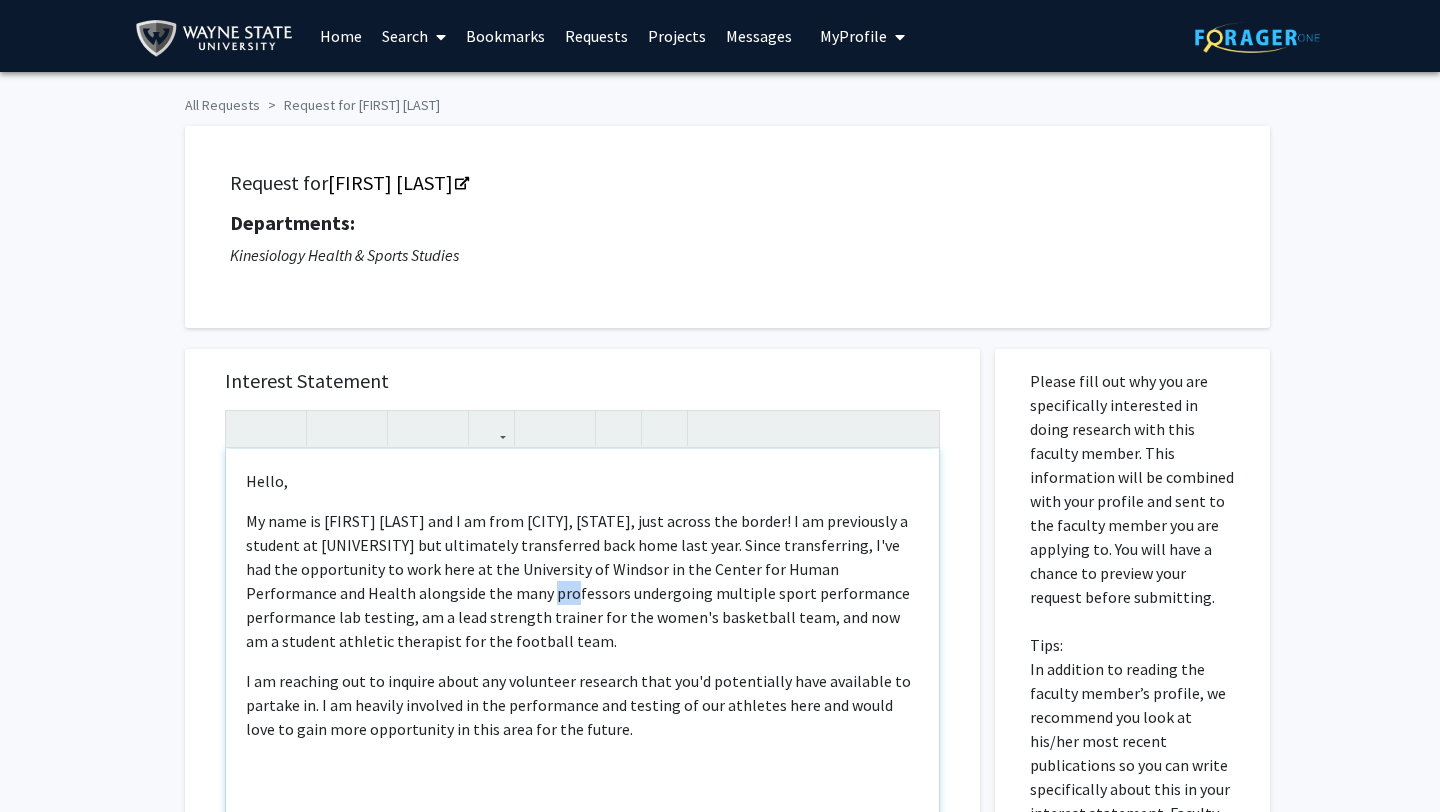 drag, startPoint x: 503, startPoint y: 592, endPoint x: 482, endPoint y: 592, distance: 21 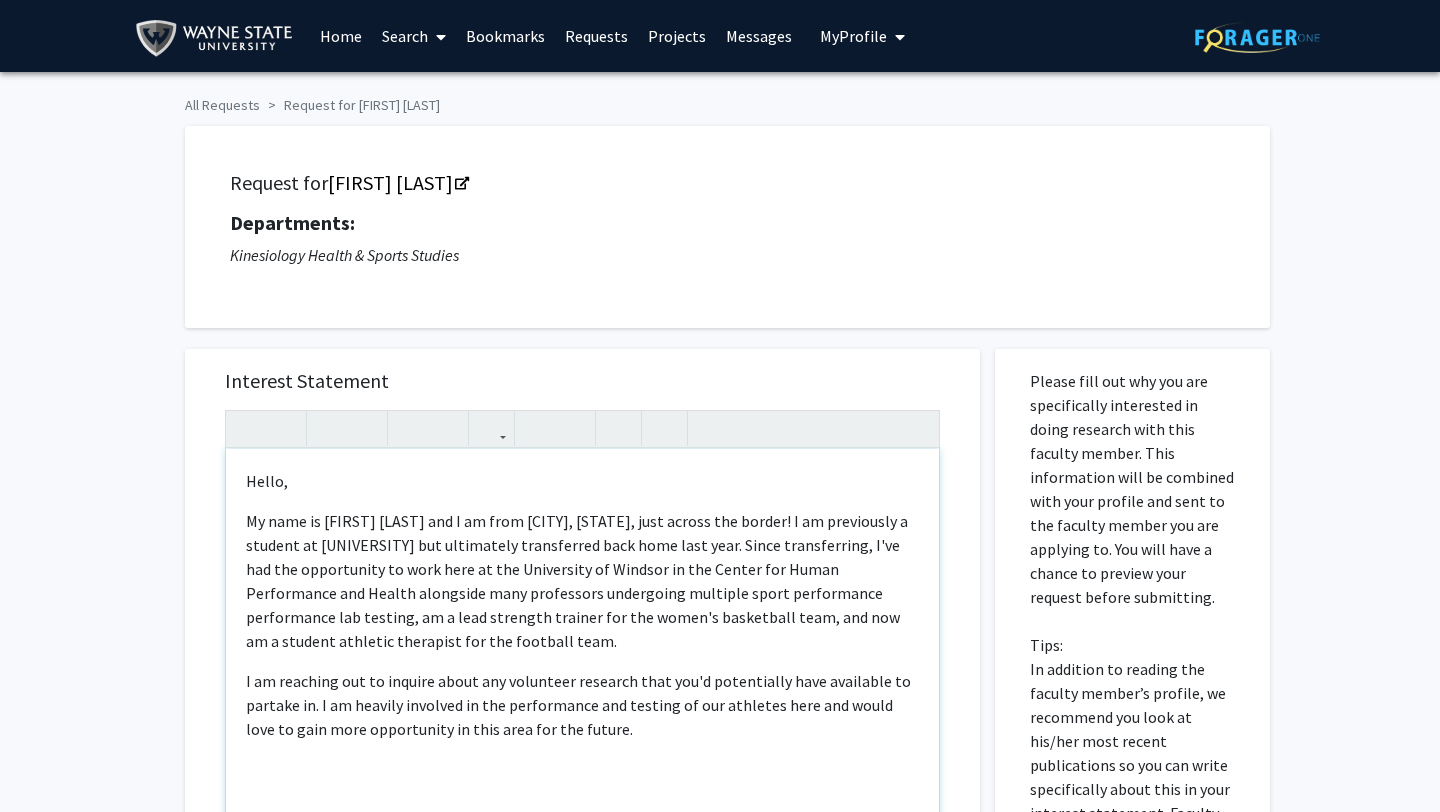 click on "My name is [FIRST] [LAST] and I am from [CITY], [STATE], just across the border! I am previously a student at [UNIVERSITY] but ultimately transferred back home last year. Since transferring, I've had the opportunity to work here at the University of Windsor in the Center for Human Performance and Health alongside many professors undergoing multiple sport performance performance lab testing, am a lead strength trainer for the women's basketball team, and now am a student athletic therapist for the football team." at bounding box center [582, 581] 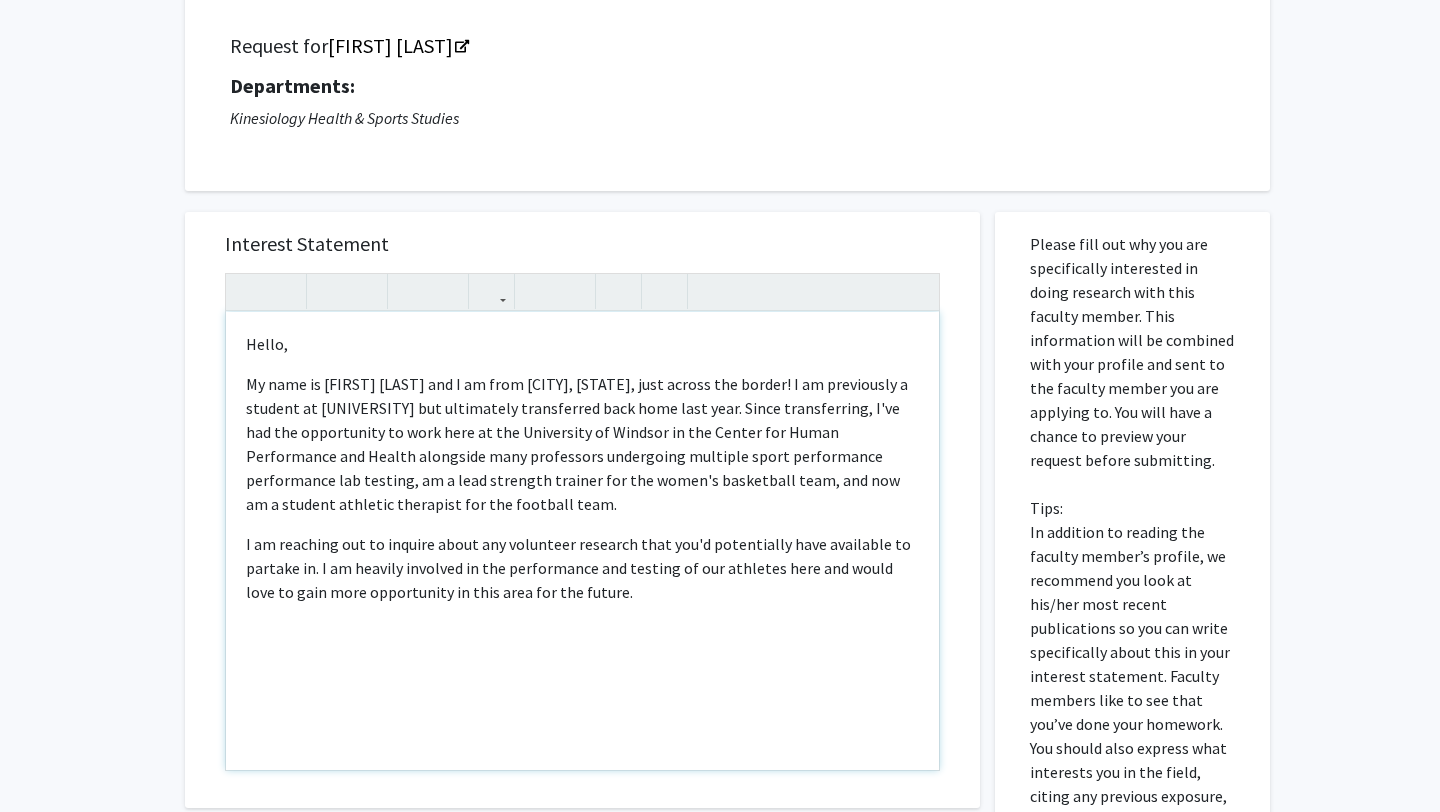 scroll, scrollTop: 138, scrollLeft: 0, axis: vertical 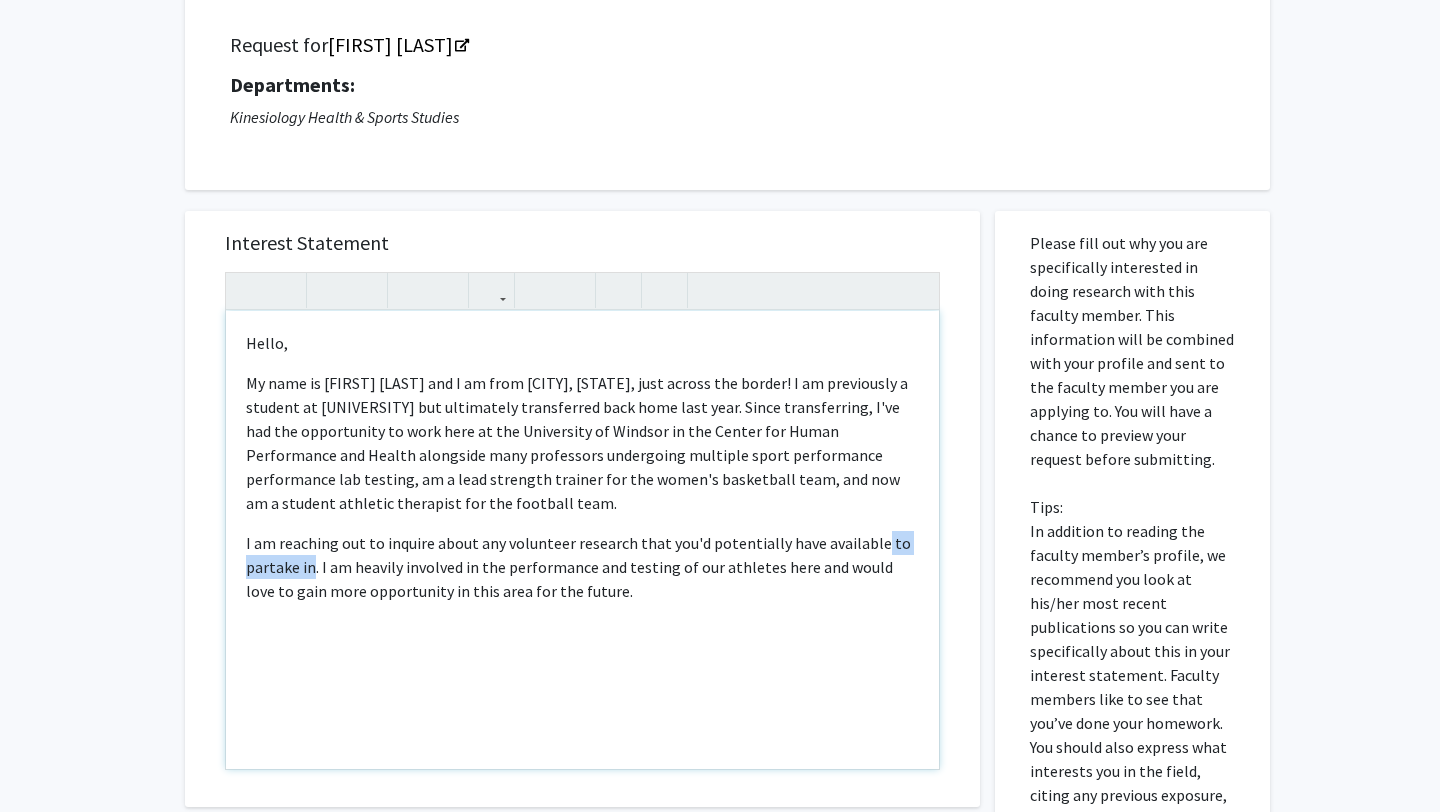 drag, startPoint x: 312, startPoint y: 567, endPoint x: 872, endPoint y: 532, distance: 561.0927 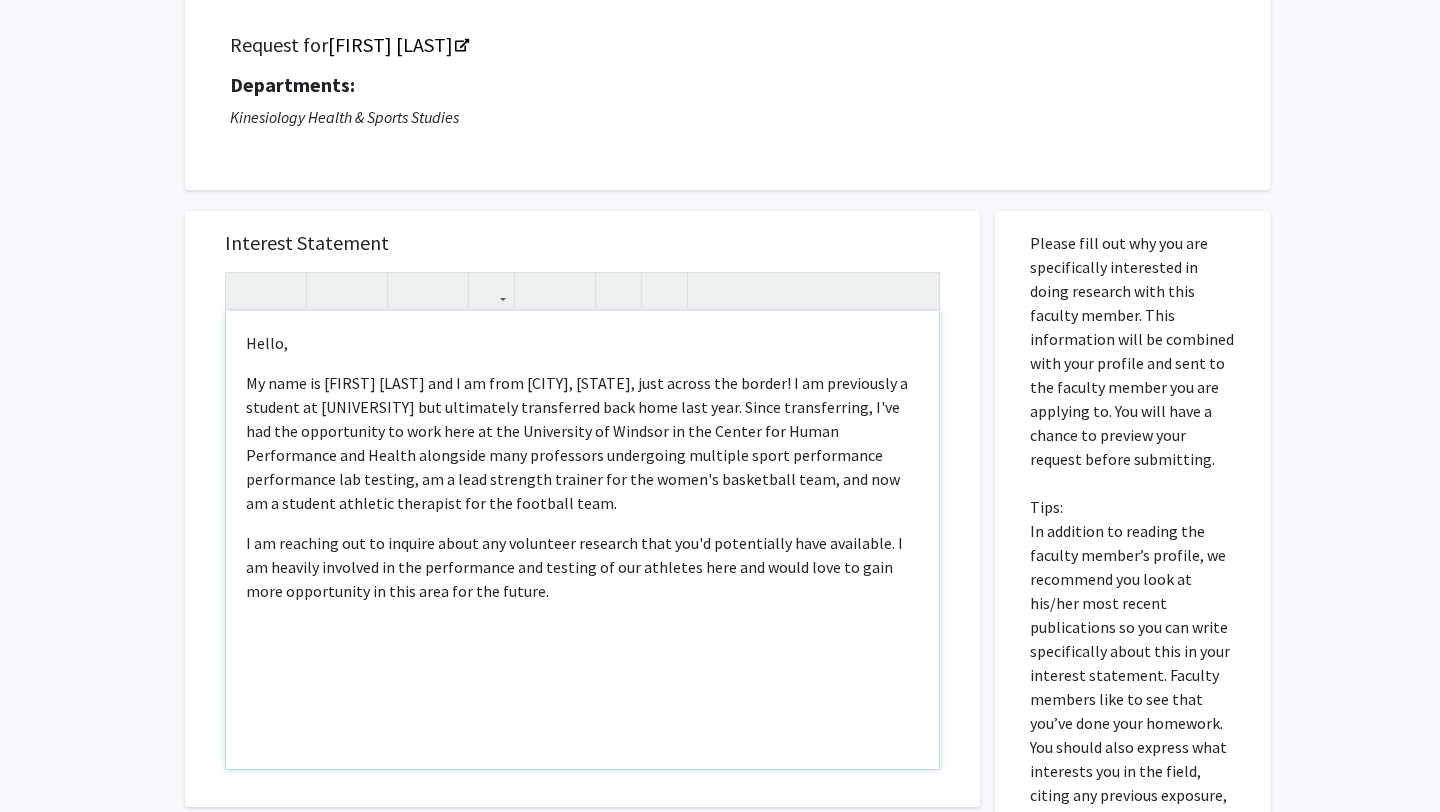 click on "I am reaching out to inquire about any volunteer research that you'd potentially have available. I am heavily involved in the performance and testing of our athletes here and would love to gain more opportunity in this area for the future." at bounding box center (582, 567) 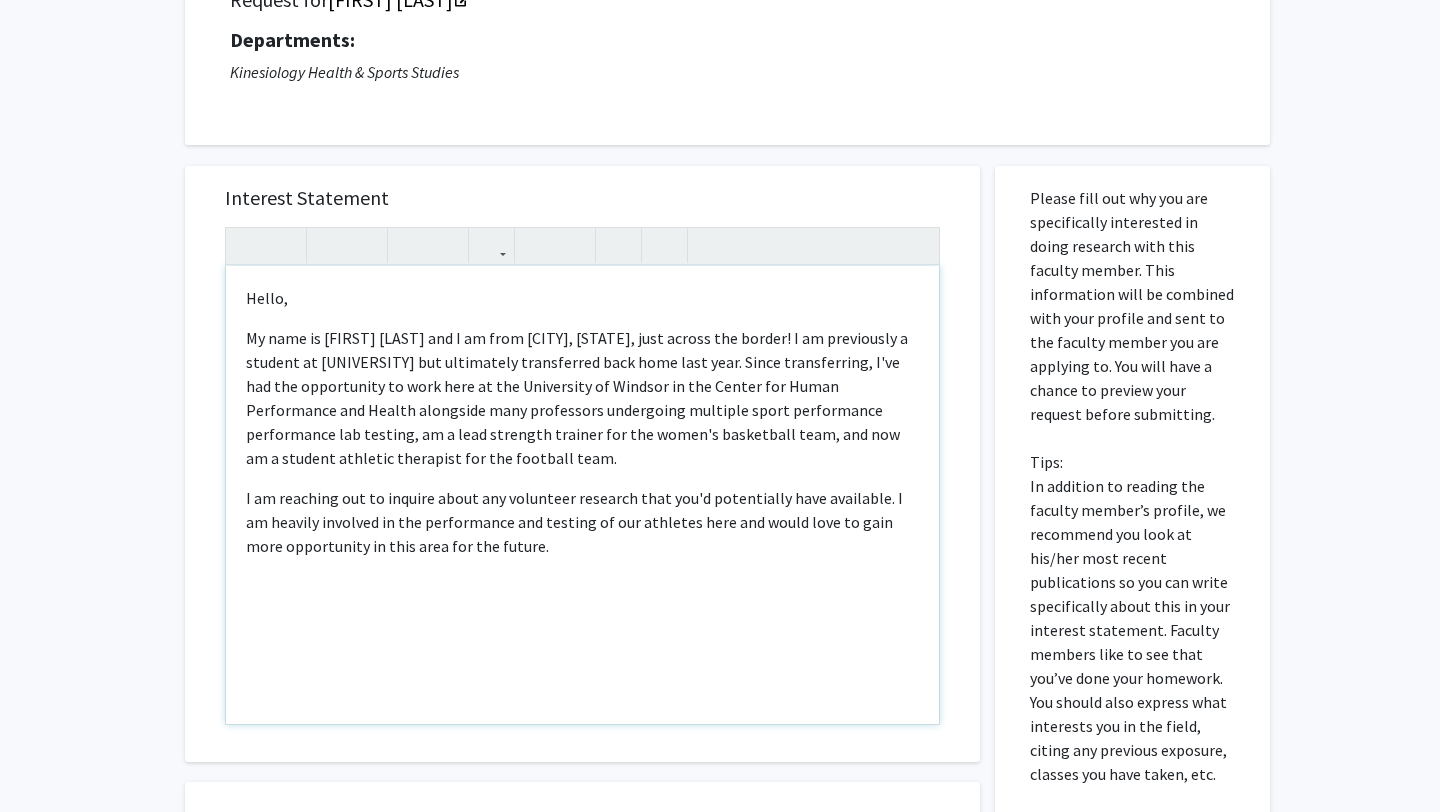scroll, scrollTop: 184, scrollLeft: 0, axis: vertical 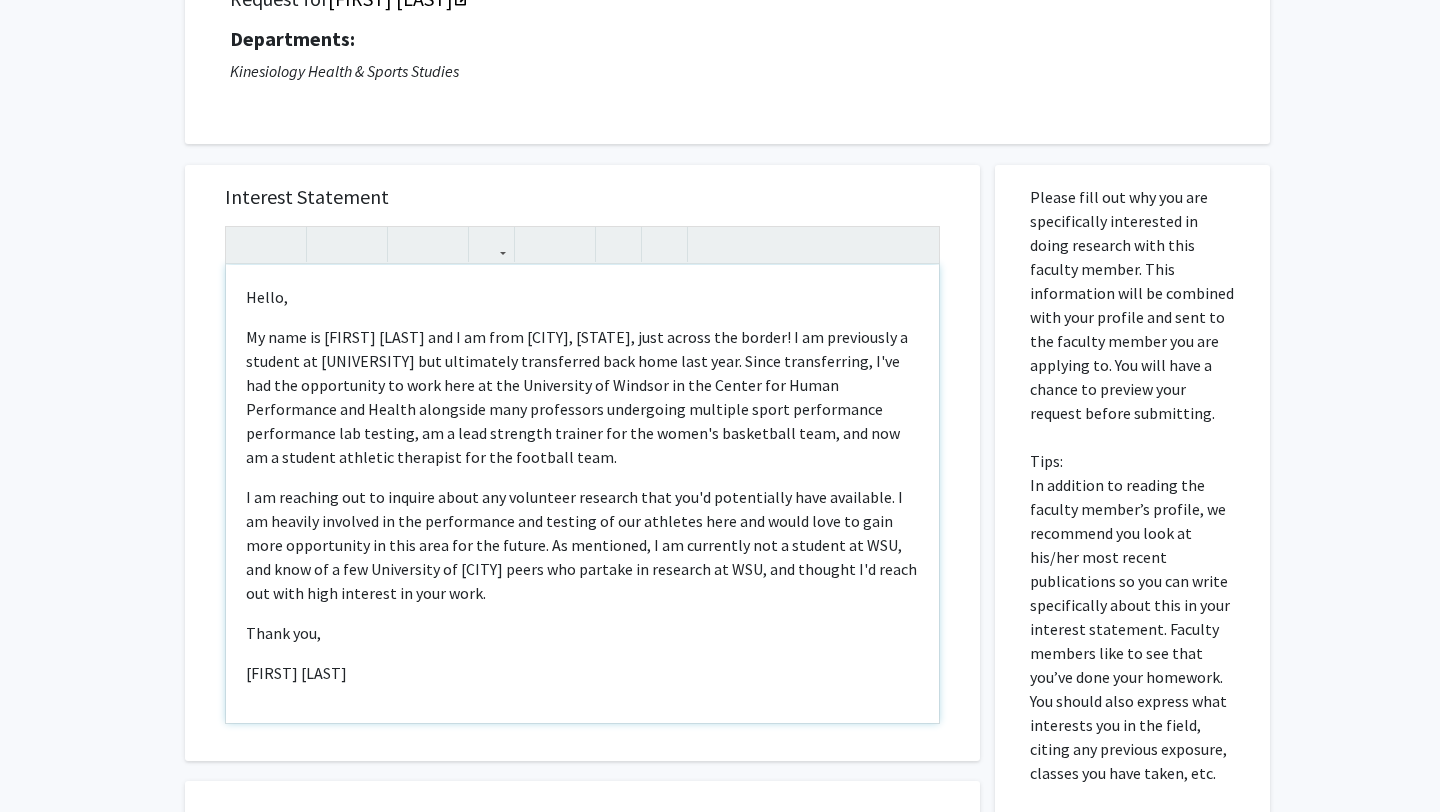 type on "<p>Hello,&nbsp;</p><p>My name is [FIRST] [LAST] and I am from [CITY], [STATE], just across the border! I am previously a student at [UNIVERSITY] but ultimately transferred back home last year. Since transferring, I've had the opportunity to work here at the University of [CITY] in the Center for Human Performance and Health alongside many professors undergoing multiple sport performance performance lab testing, am a lead strength trainer for the women's basketball team, and now am a student athletic therapist for the football team.&nbsp;</p><p>I am reaching out to inquire about any volunteer research that you'd potentially have available. I am heavily involved in the performance and testing of our athletes here and would love to gain more opportunity in this area for the future. As mentioned, I am currently not a student at [UNIVERSITY], and know of a few University of [CITY] peers who partake in research at [UNIVERSITY], and thought I'd reach out with high interest in your work.&nbsp;</p><p>Thank you,&nbsp;</p><..." 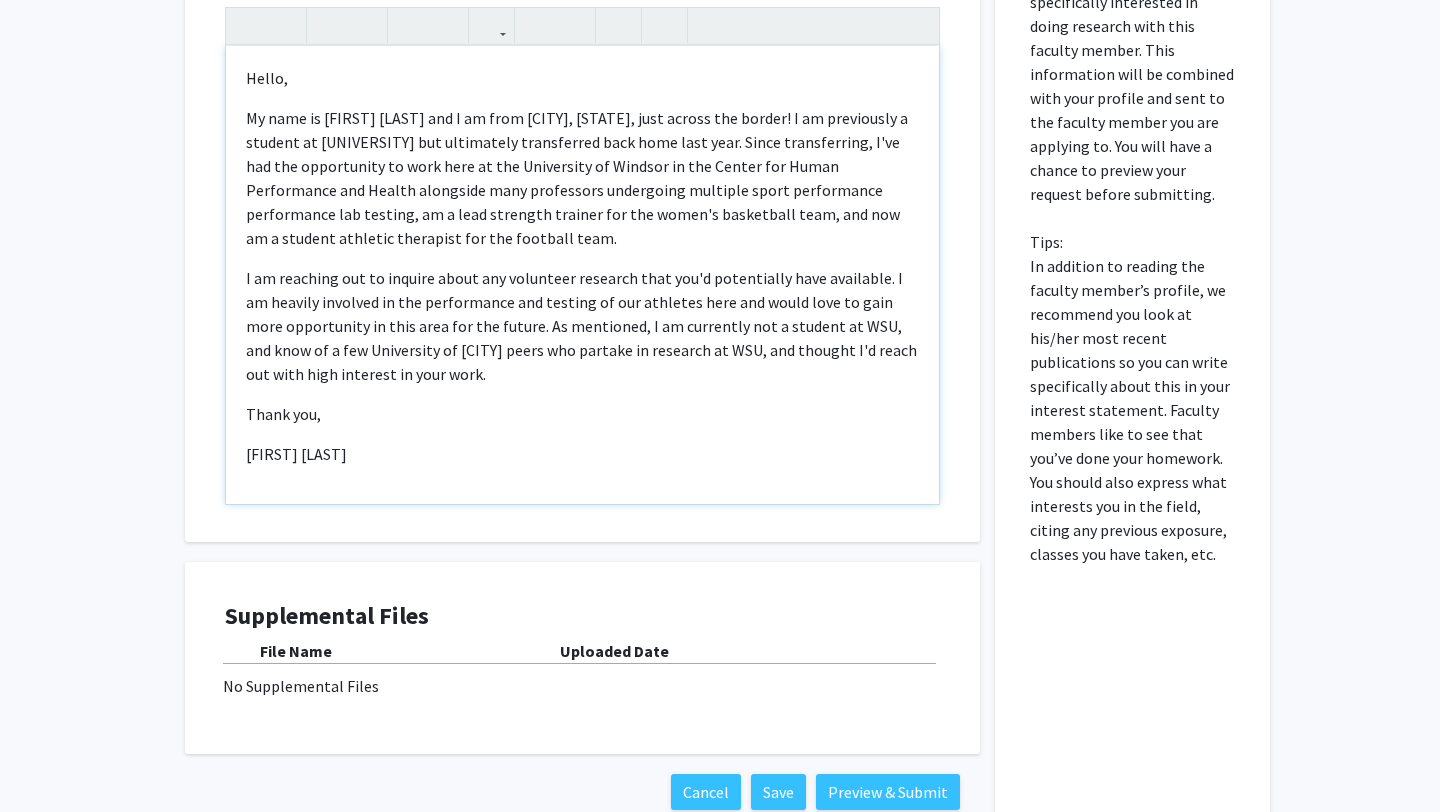 scroll, scrollTop: 466, scrollLeft: 0, axis: vertical 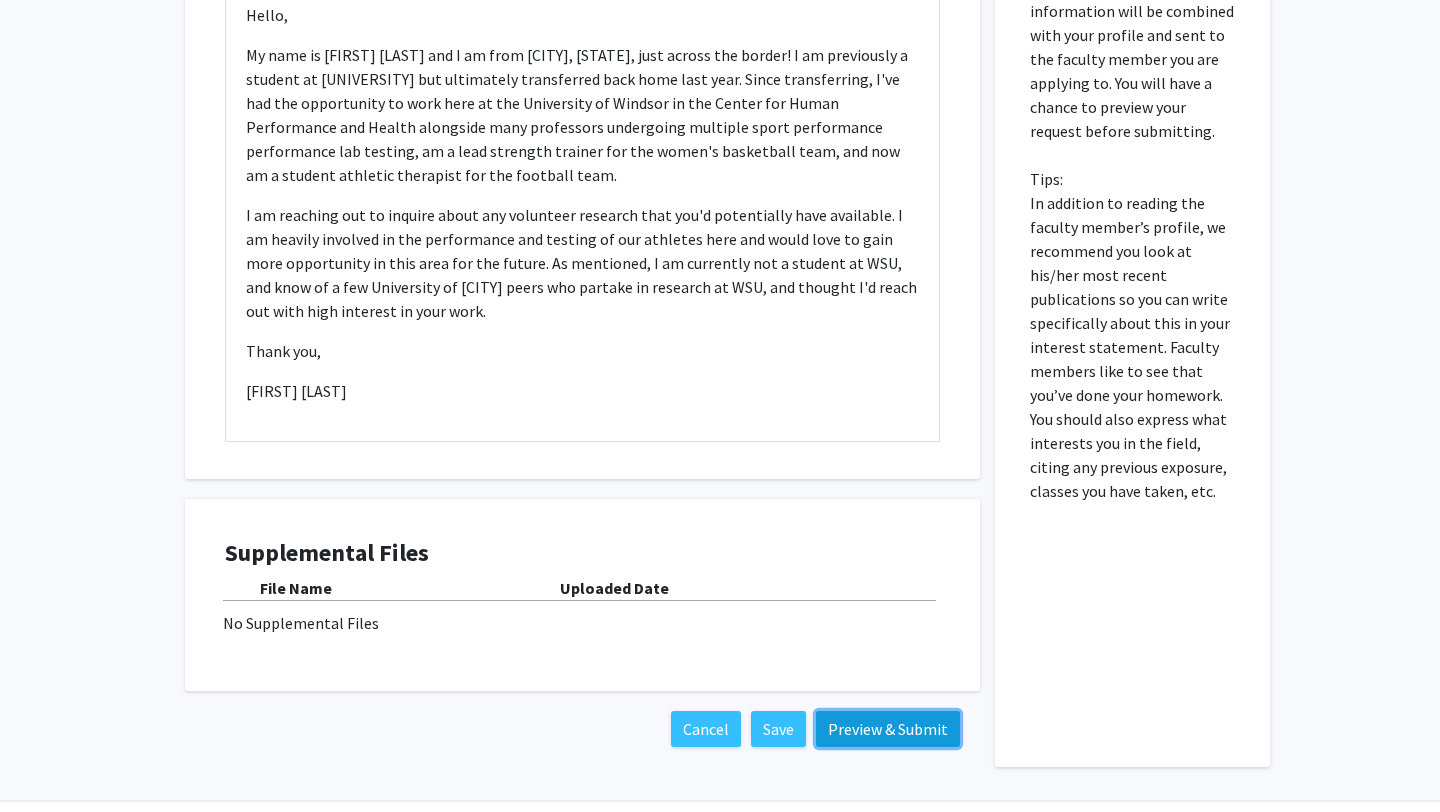 click on "Preview & Submit" at bounding box center (888, 729) 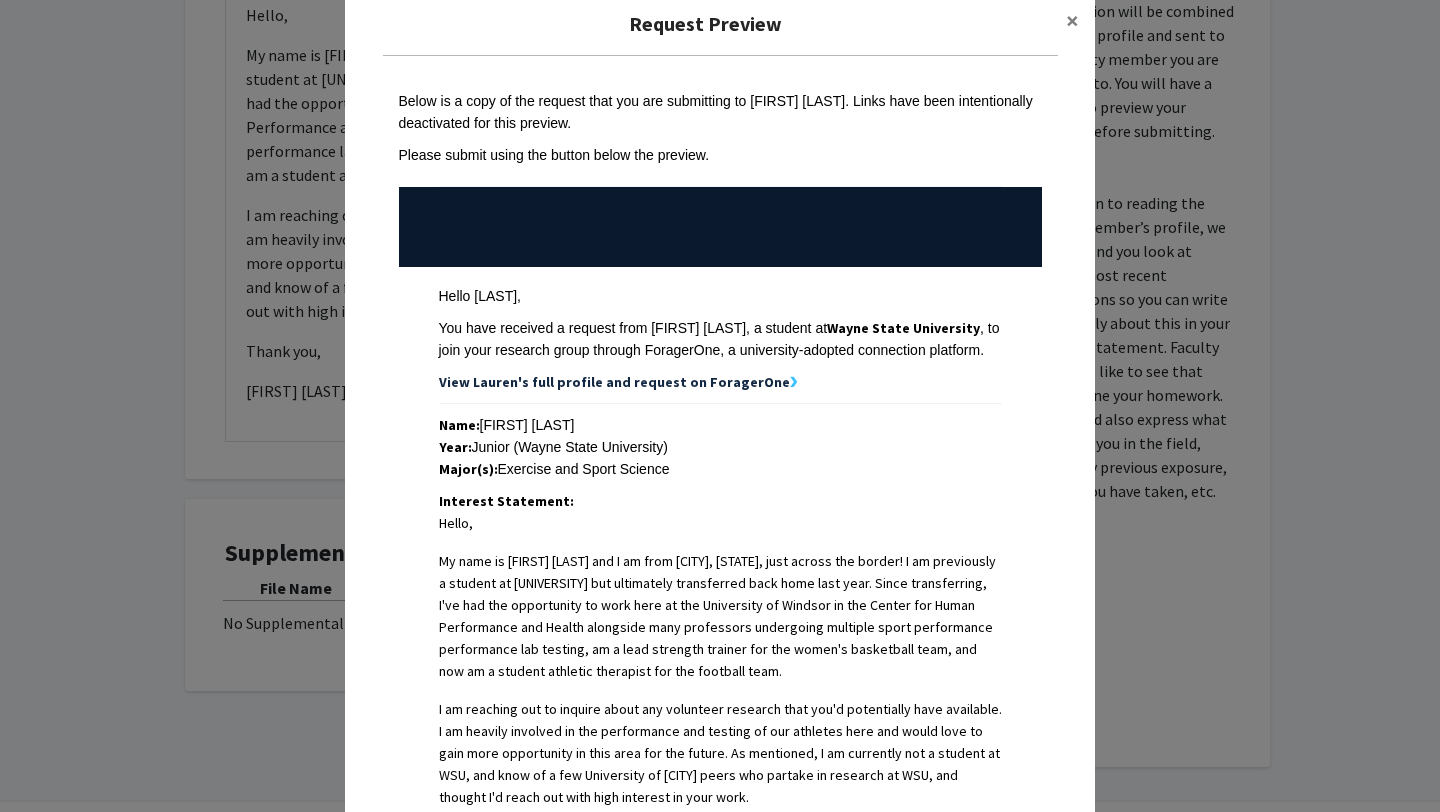 scroll, scrollTop: 0, scrollLeft: 0, axis: both 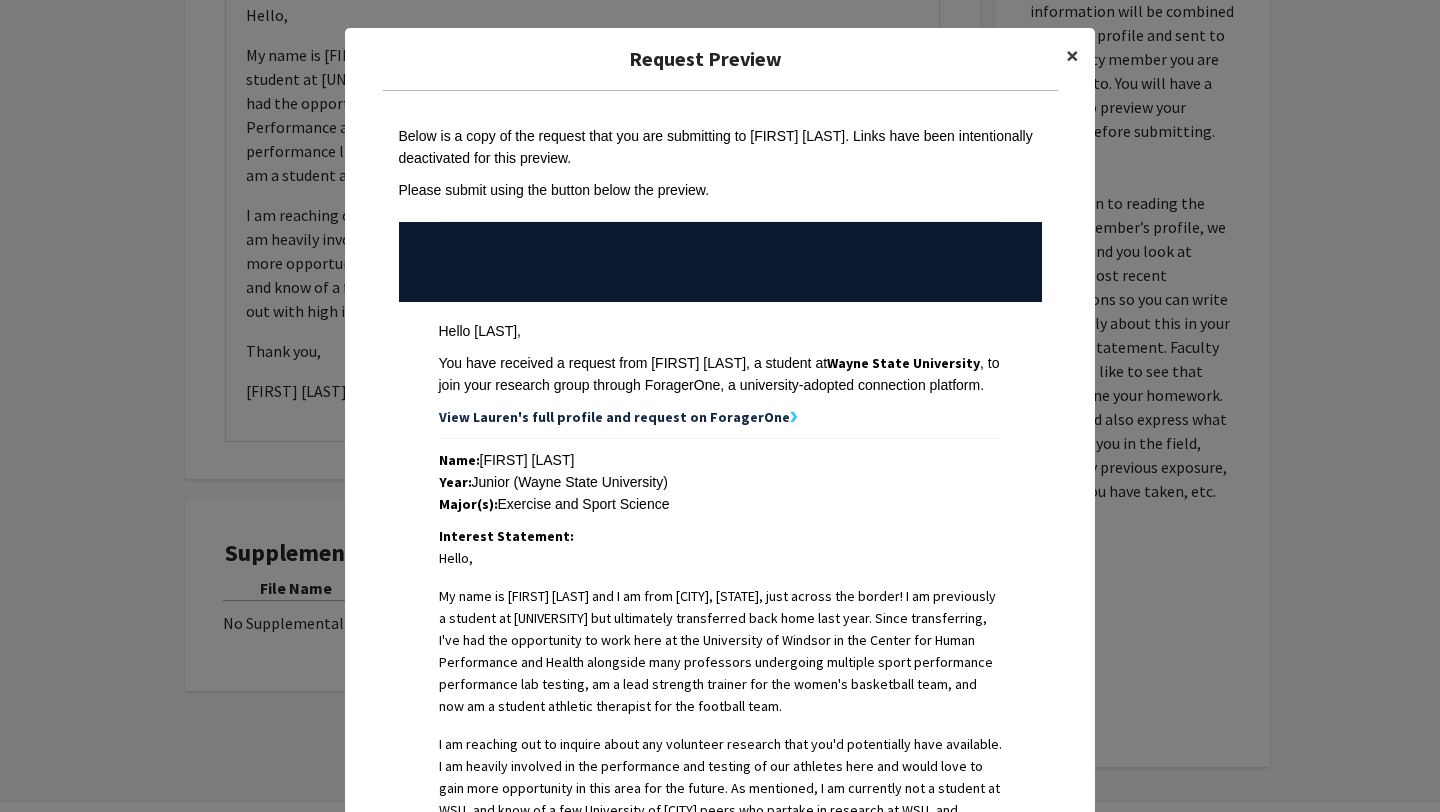 click on "×" at bounding box center (1072, 55) 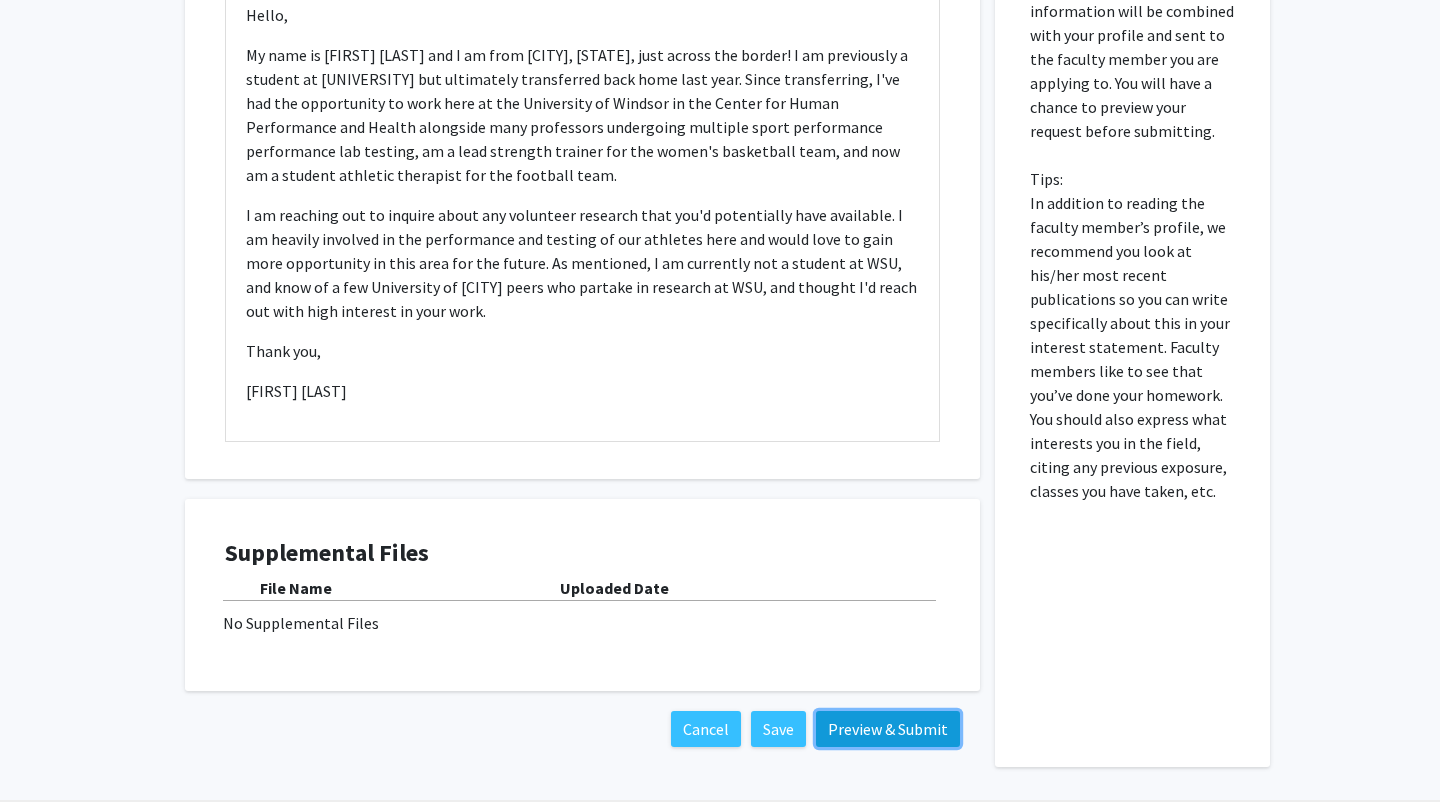 click on "Preview & Submit" at bounding box center [888, 729] 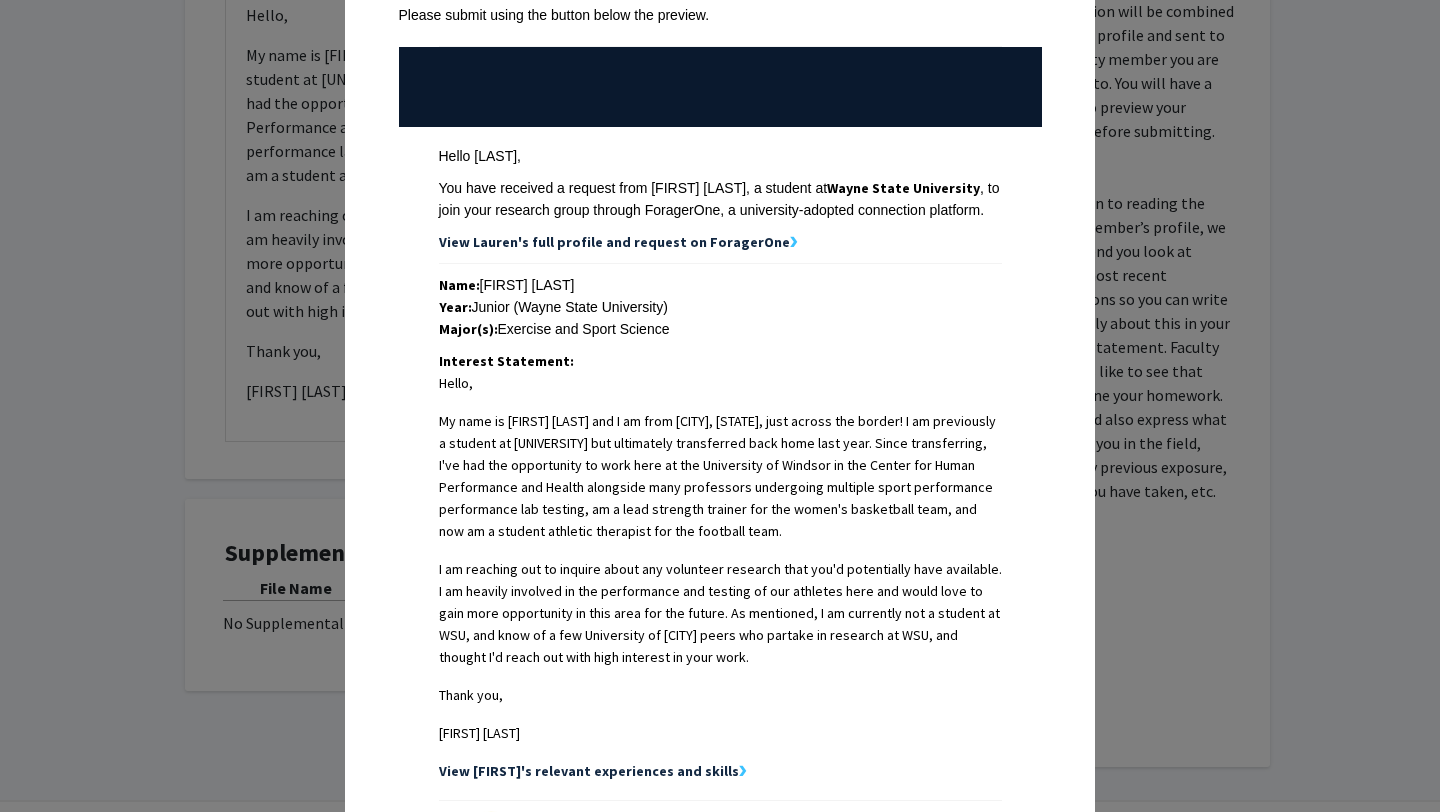 scroll, scrollTop: 472, scrollLeft: 0, axis: vertical 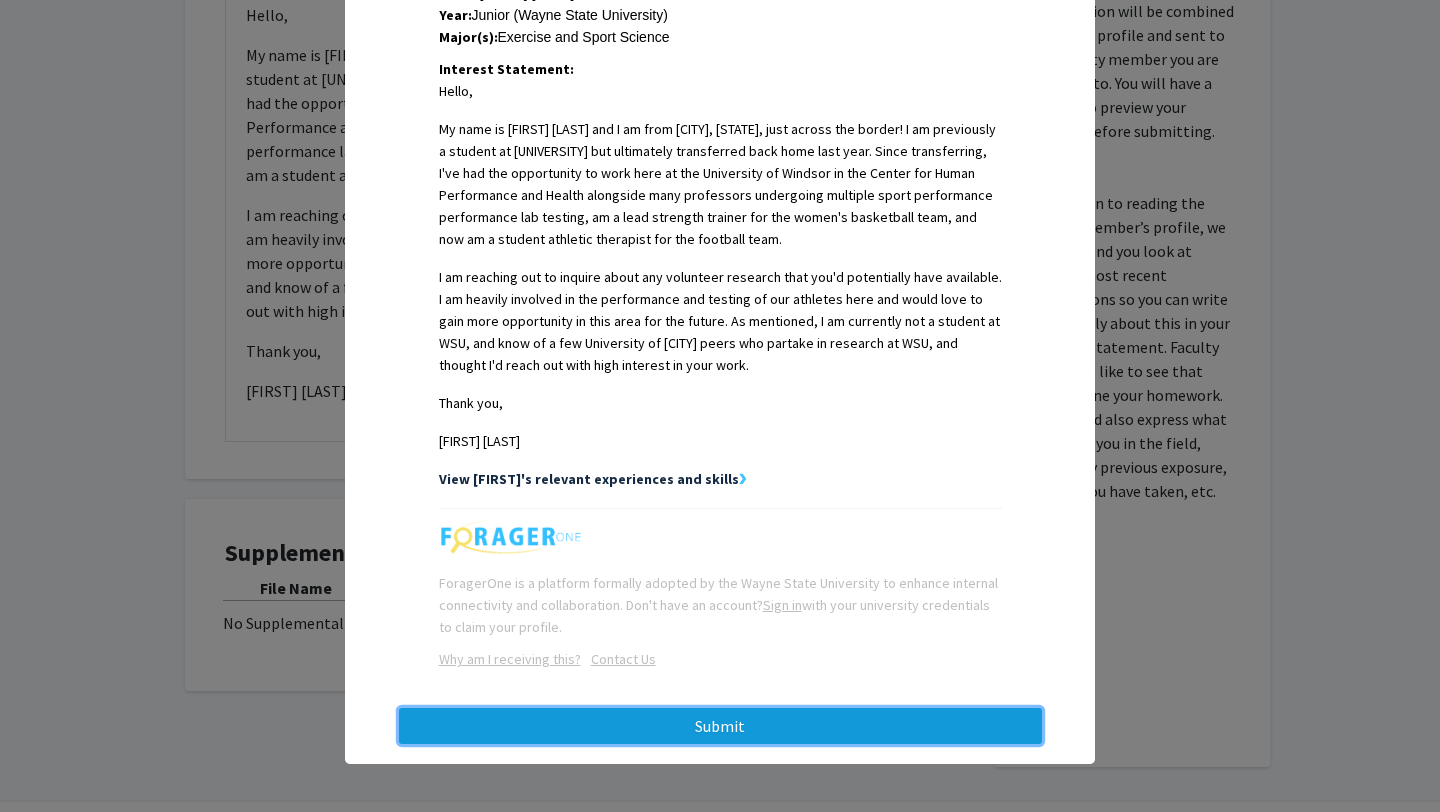 click on "Submit" at bounding box center [720, 726] 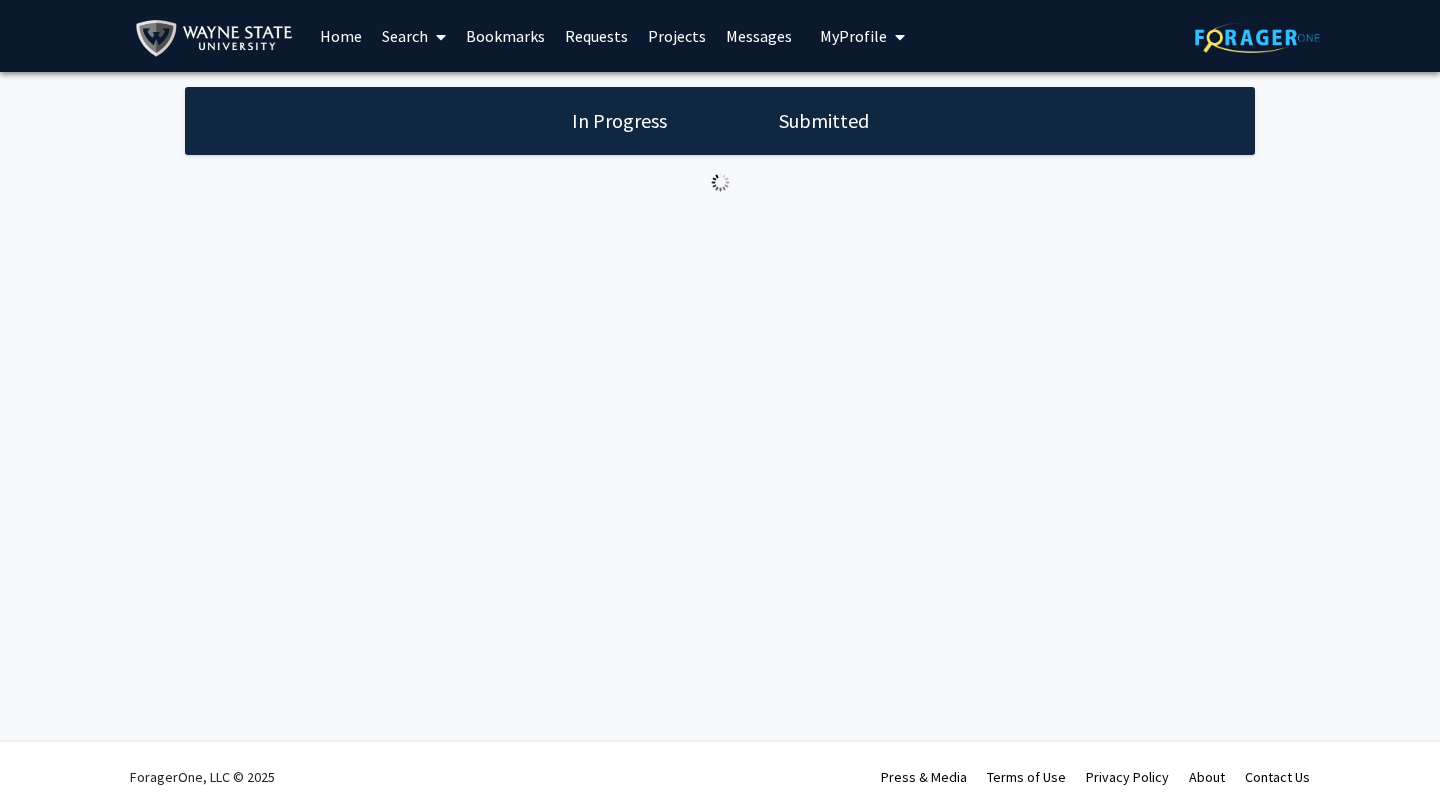 scroll, scrollTop: 0, scrollLeft: 0, axis: both 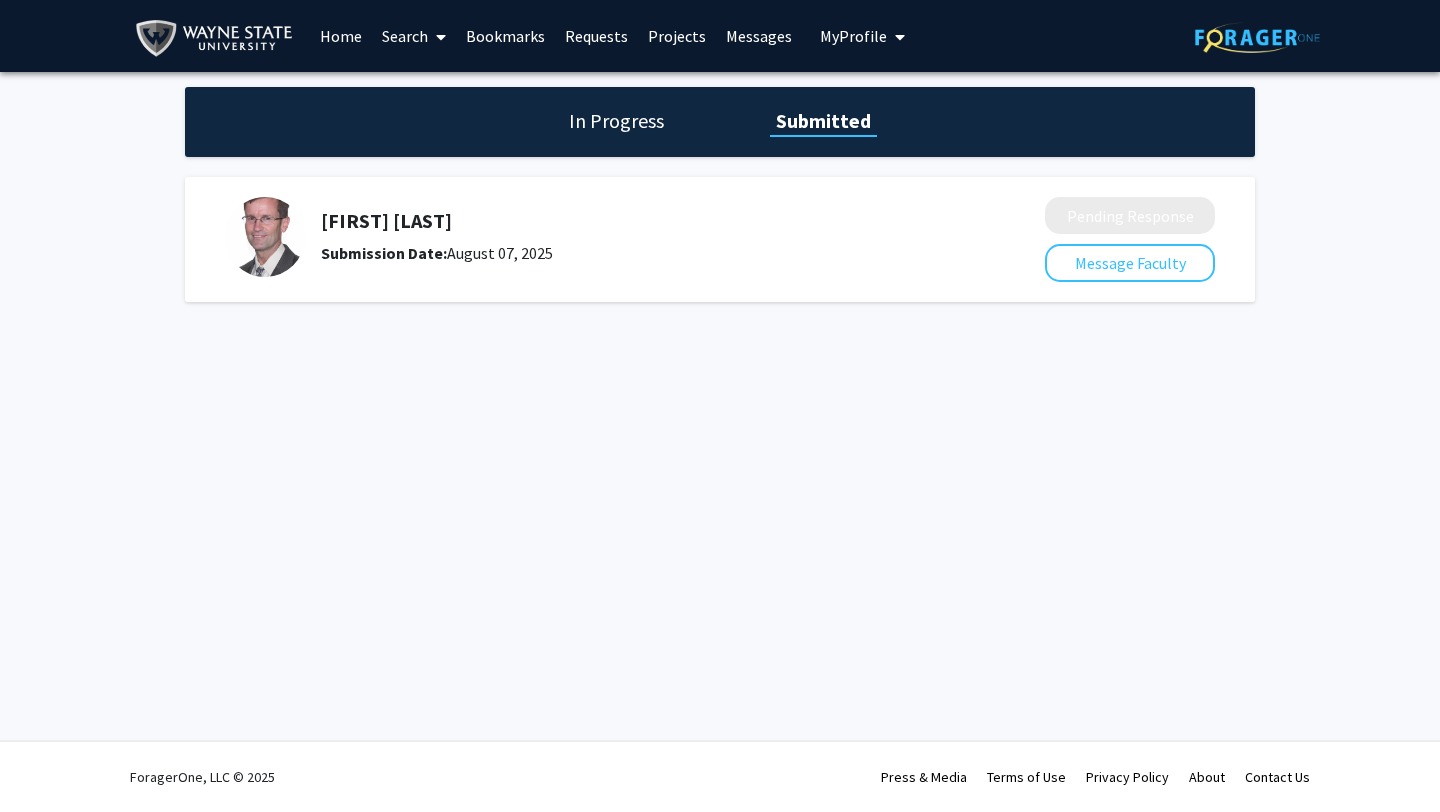 click on "Search" at bounding box center [414, 36] 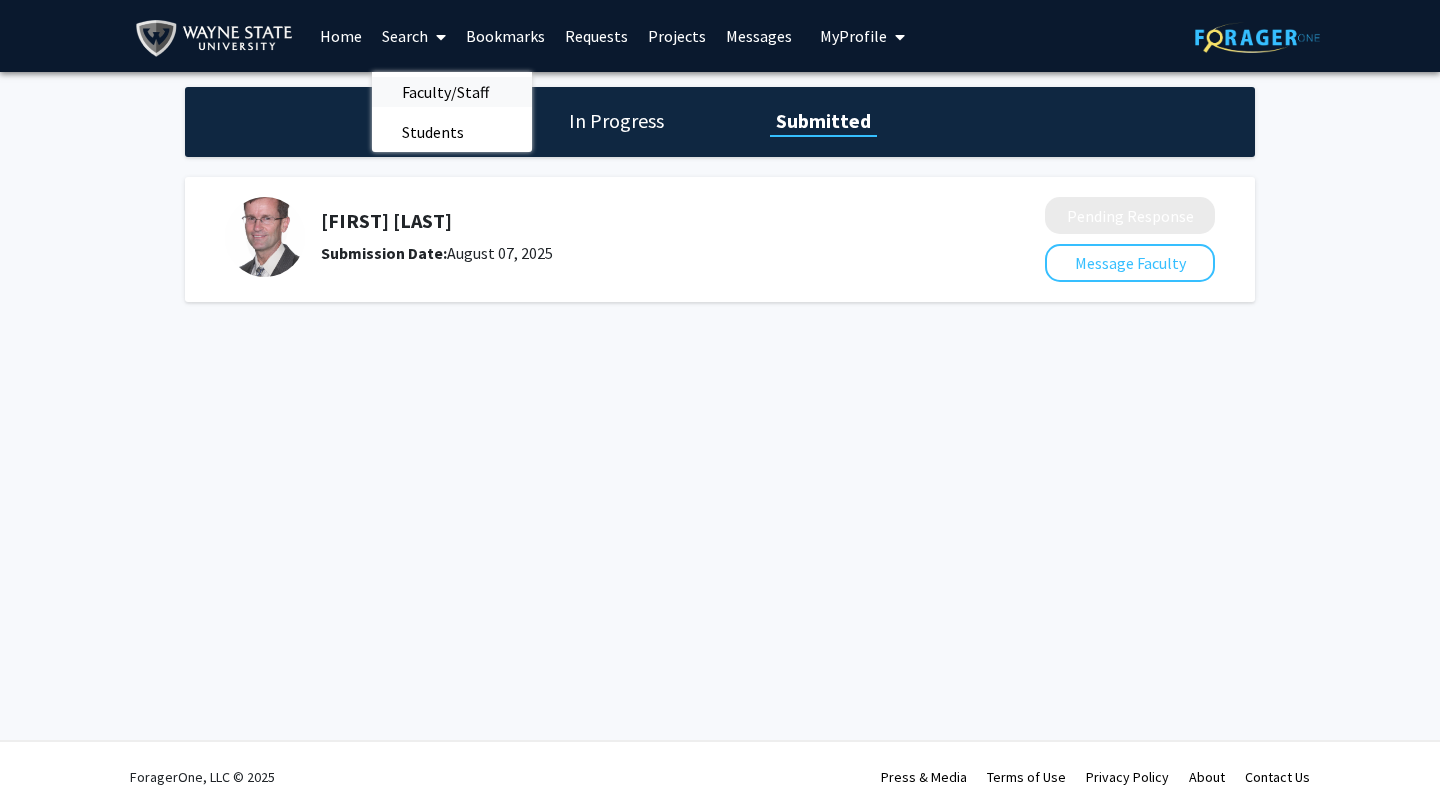 click on "Faculty/Staff" at bounding box center [445, 92] 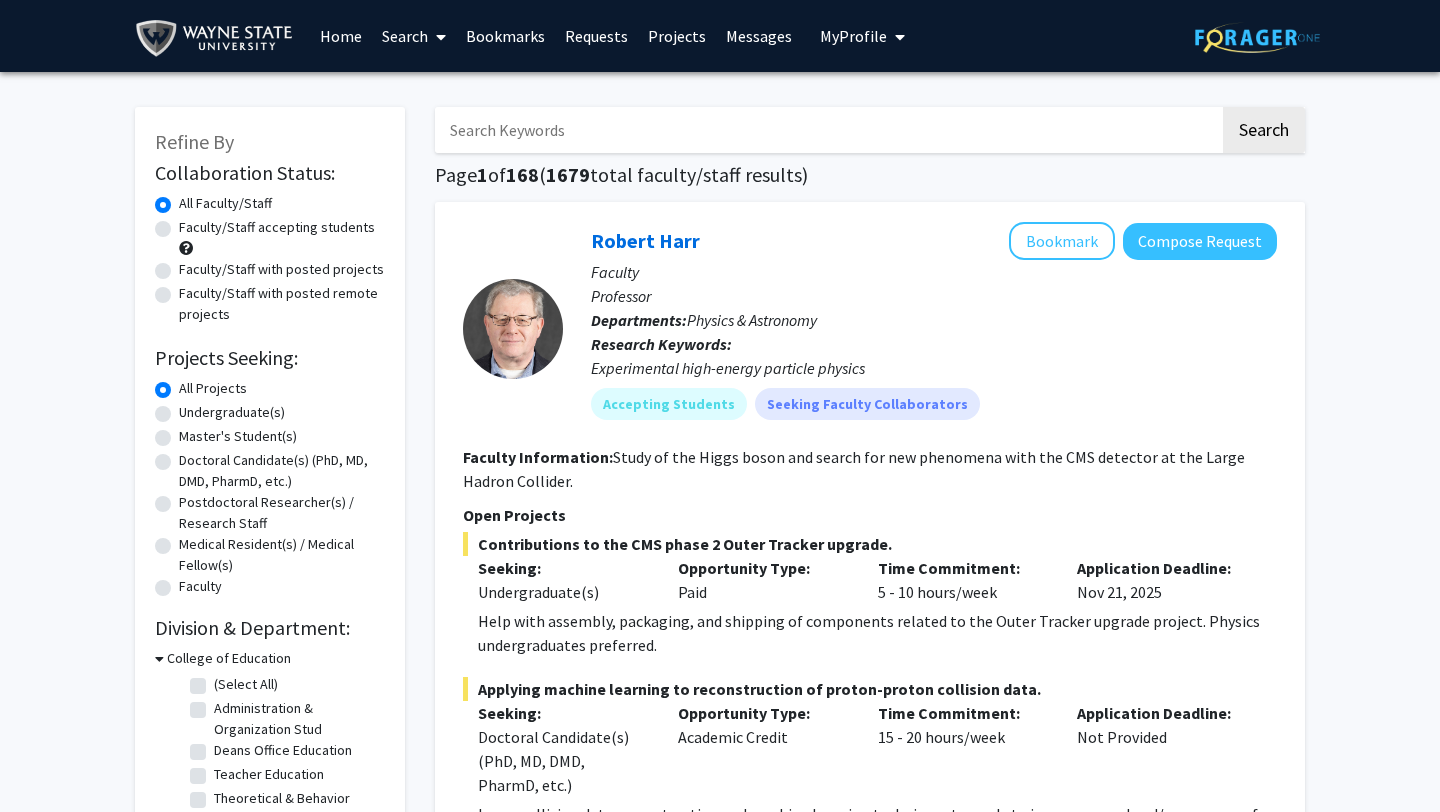click at bounding box center (827, 130) 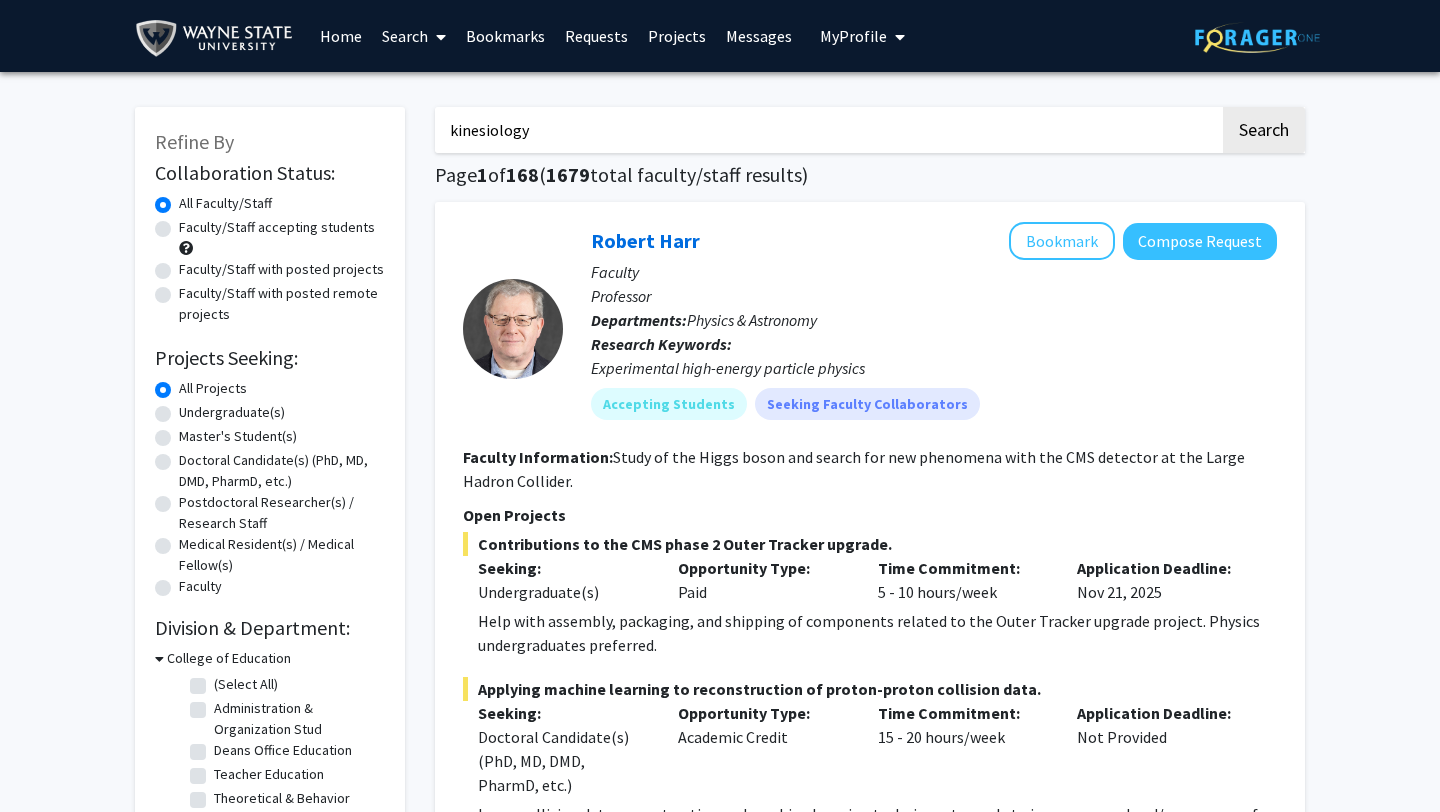 click on "Search" 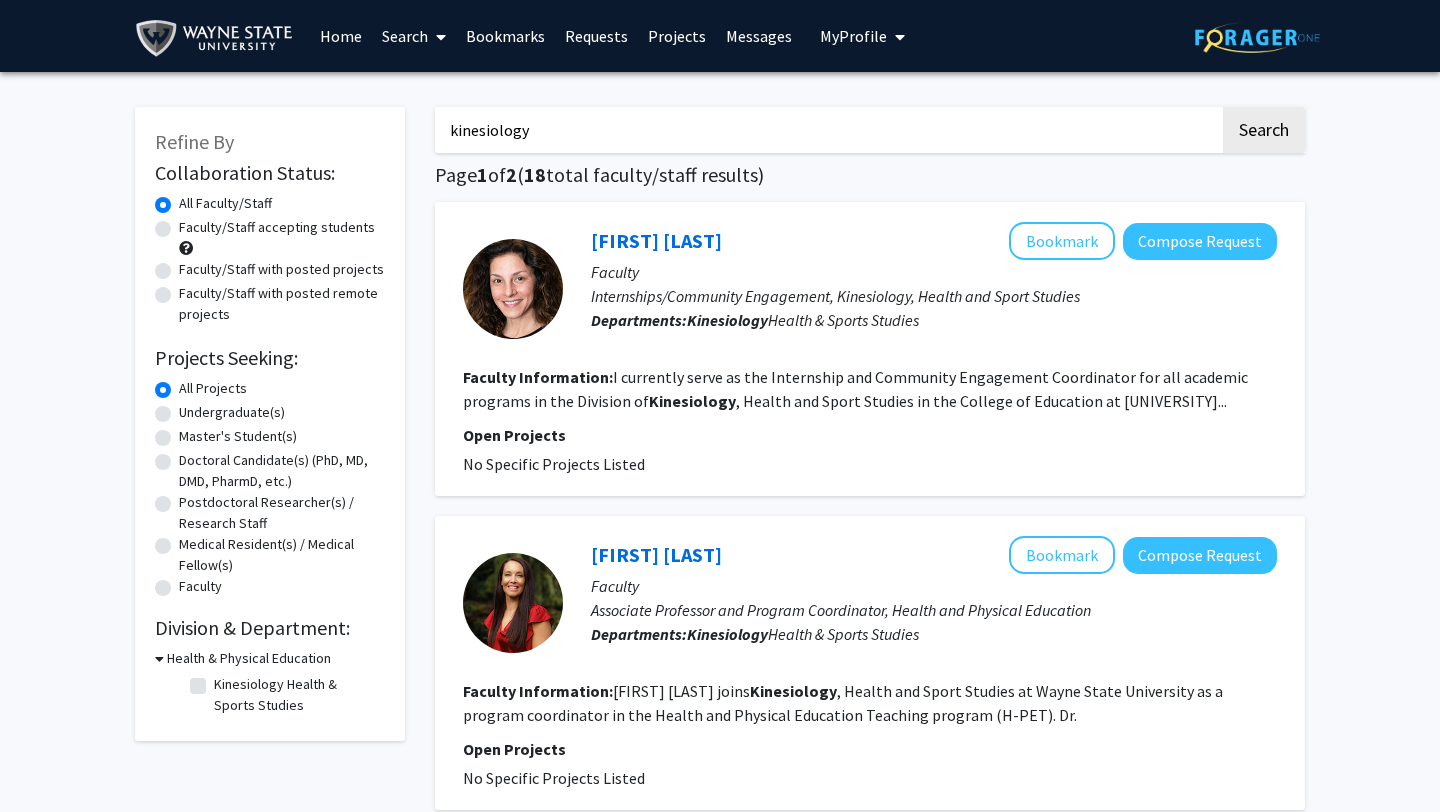 drag, startPoint x: 537, startPoint y: 136, endPoint x: 430, endPoint y: 133, distance: 107.042046 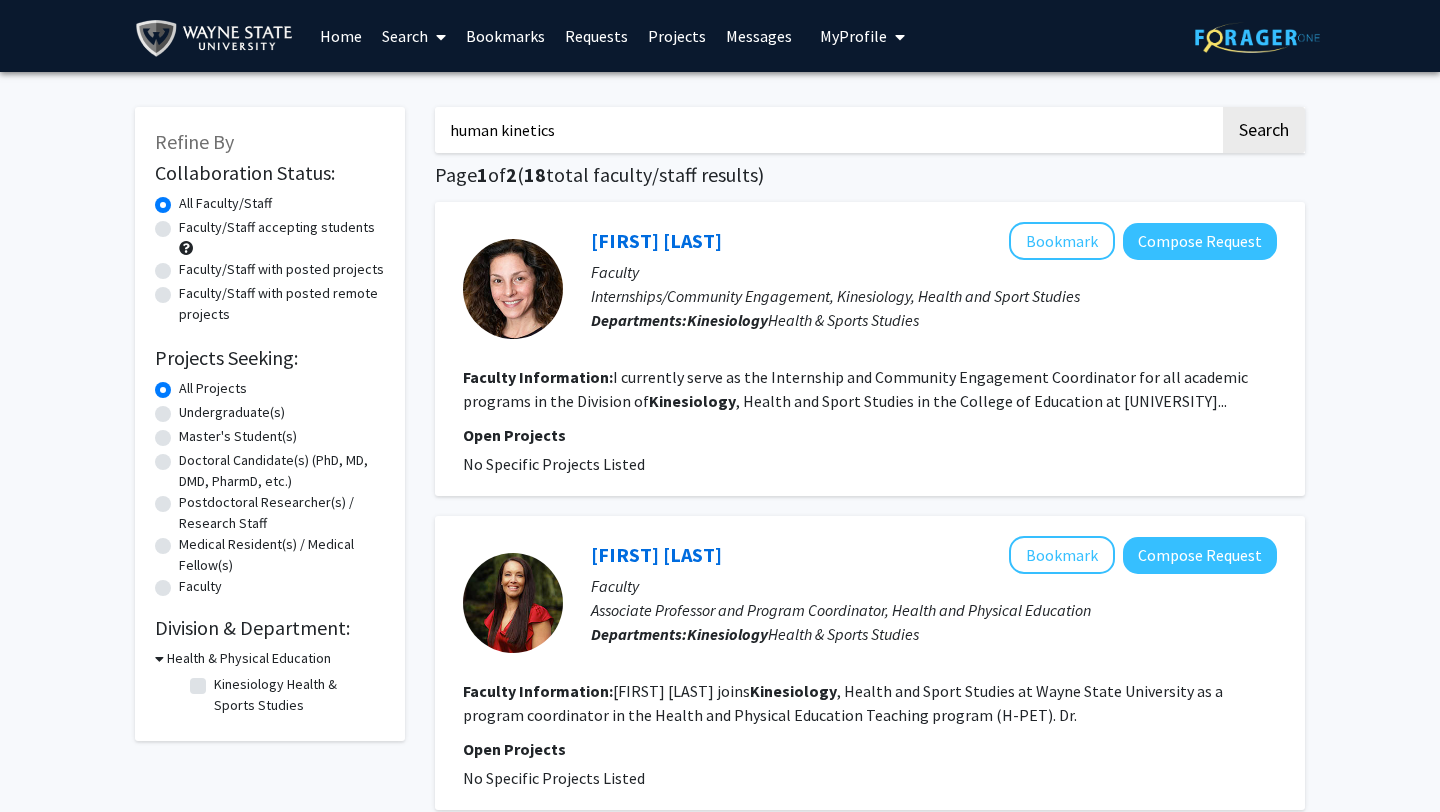 click on "Search" 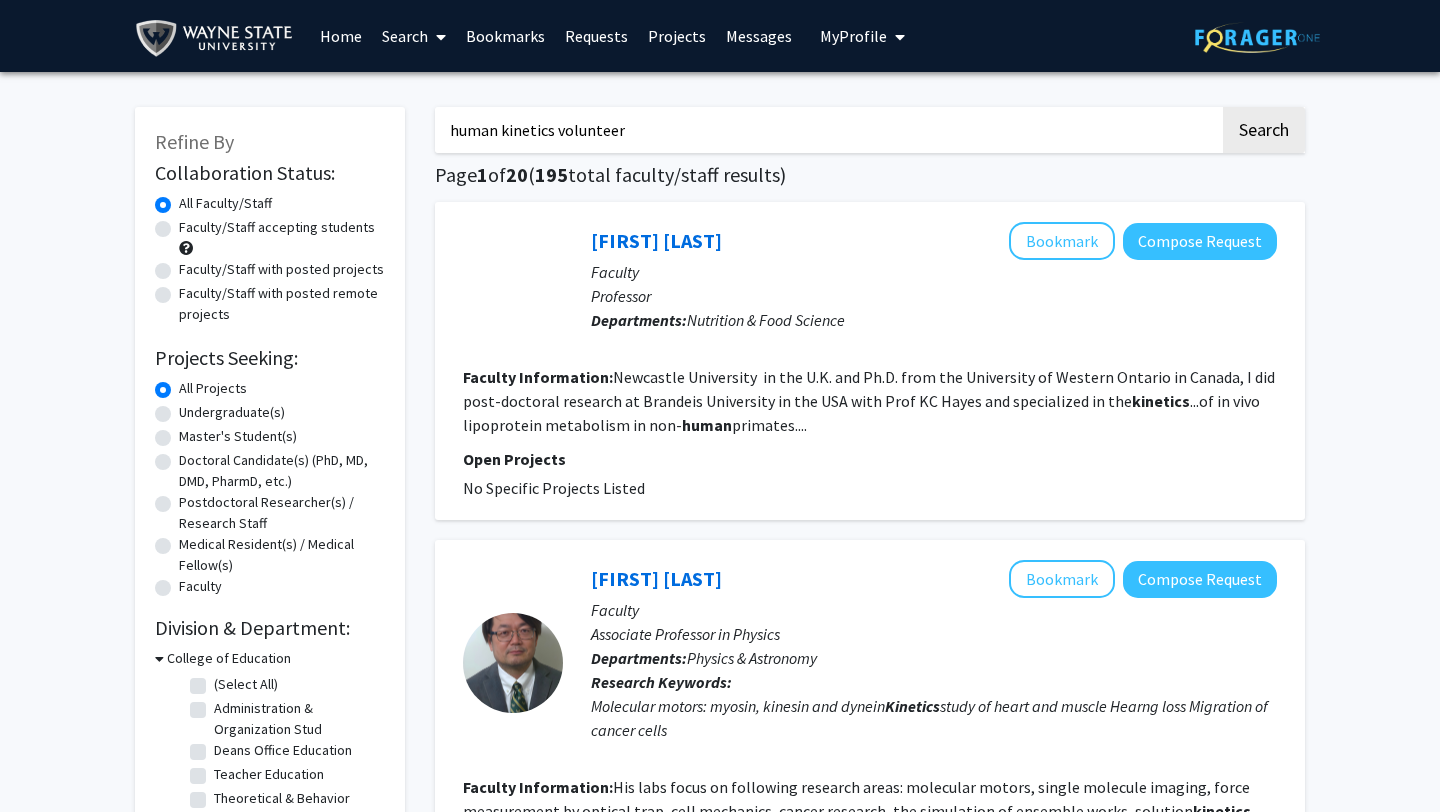 click on "Search" 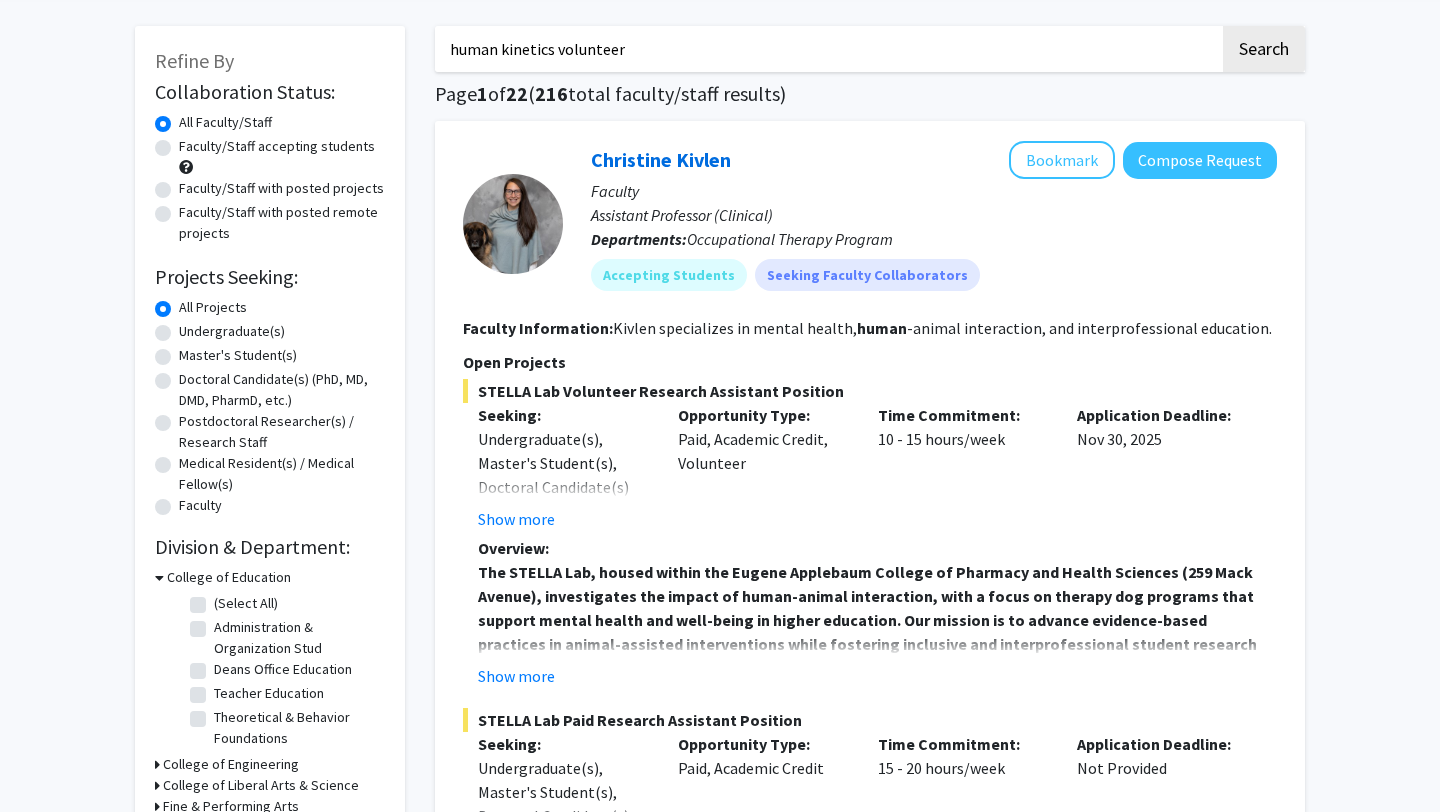 scroll, scrollTop: 86, scrollLeft: 0, axis: vertical 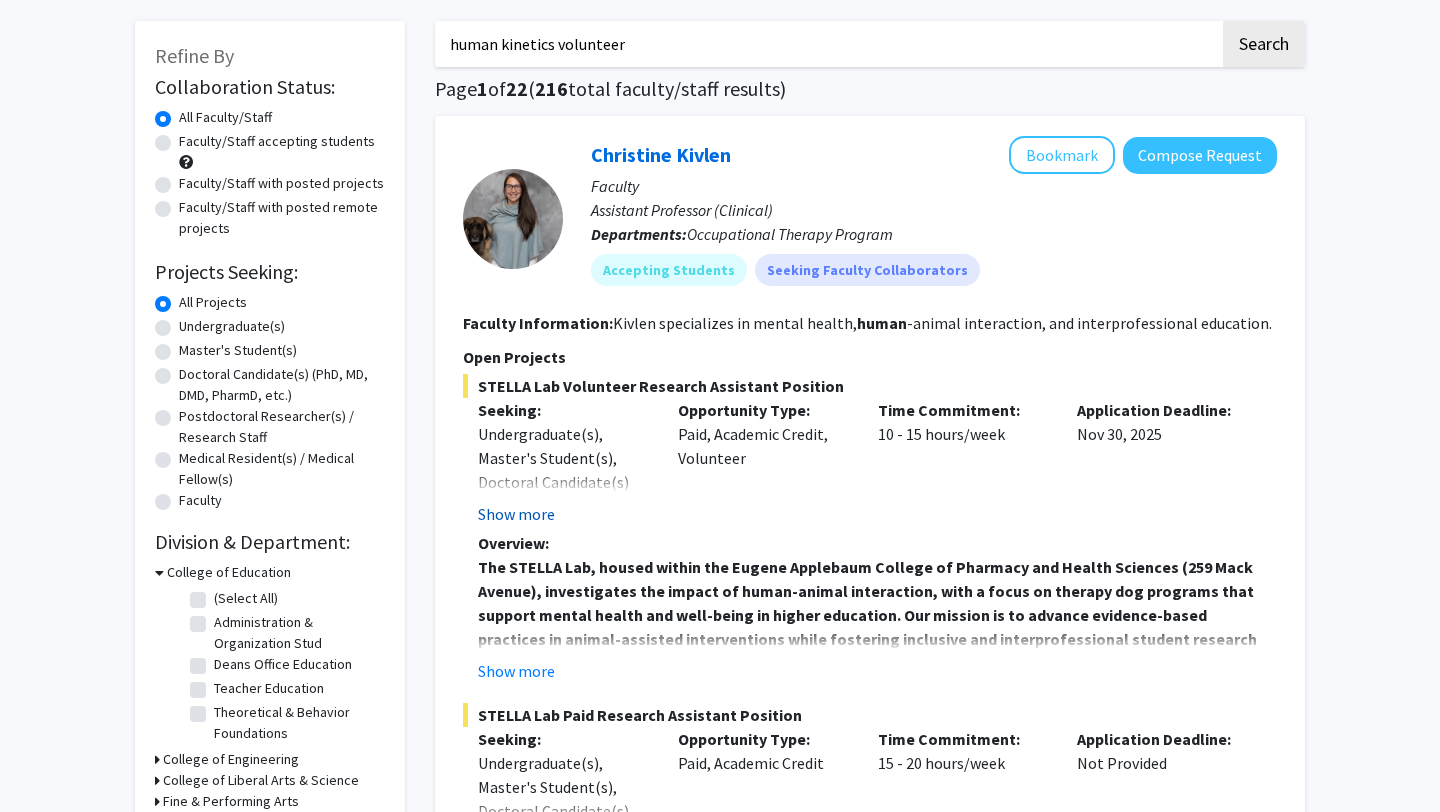 click on "Show more" 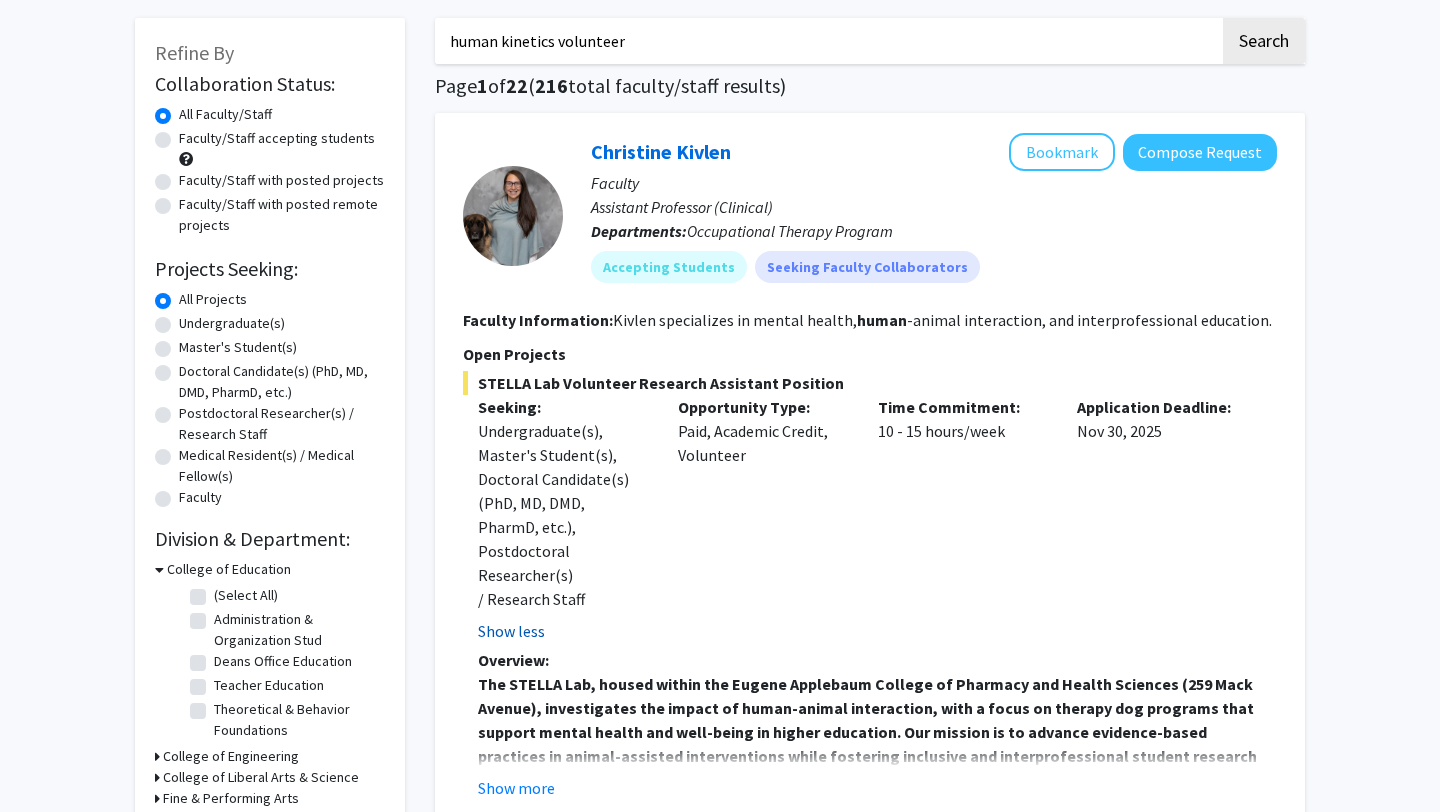 scroll, scrollTop: 82, scrollLeft: 0, axis: vertical 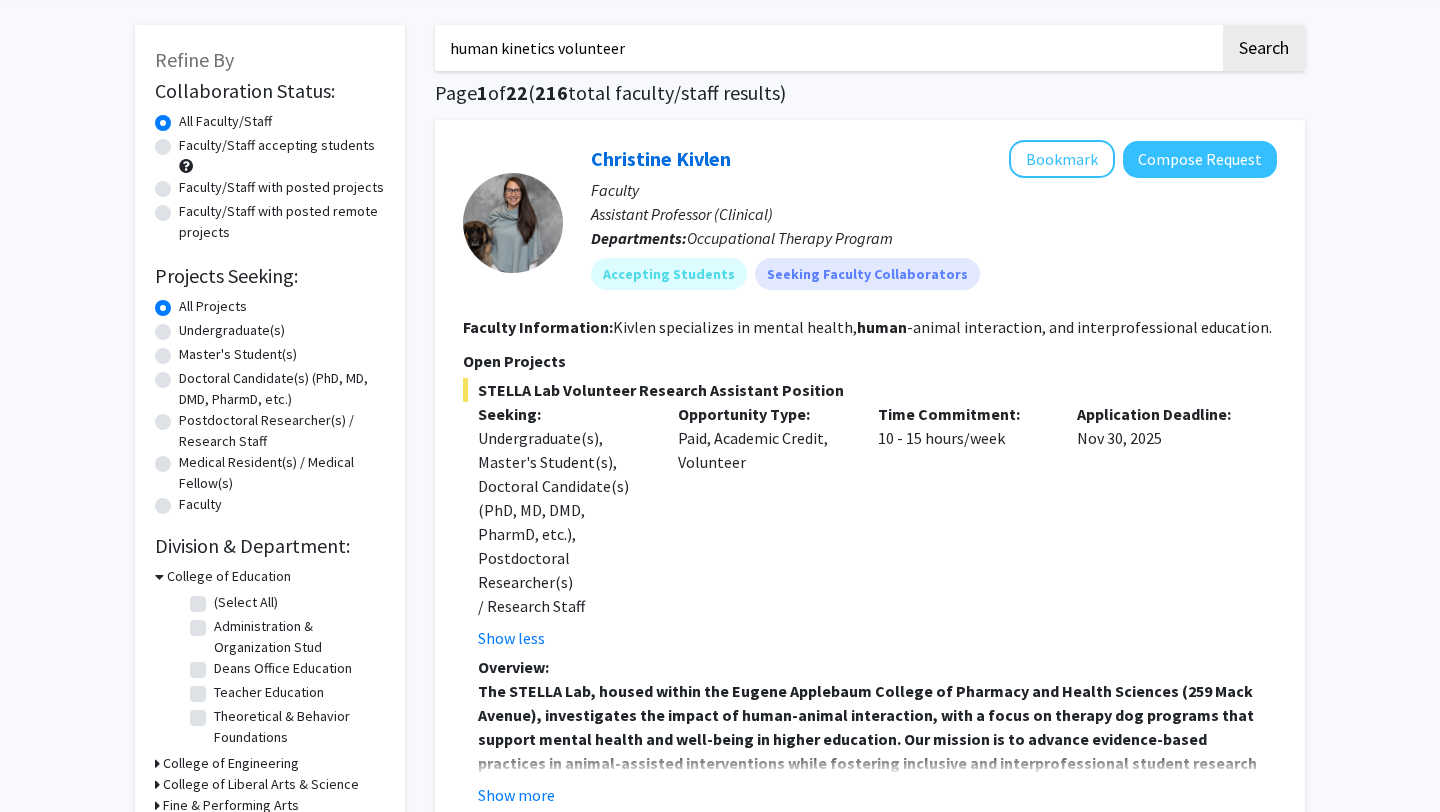 drag, startPoint x: 639, startPoint y: 49, endPoint x: 557, endPoint y: 46, distance: 82.05486 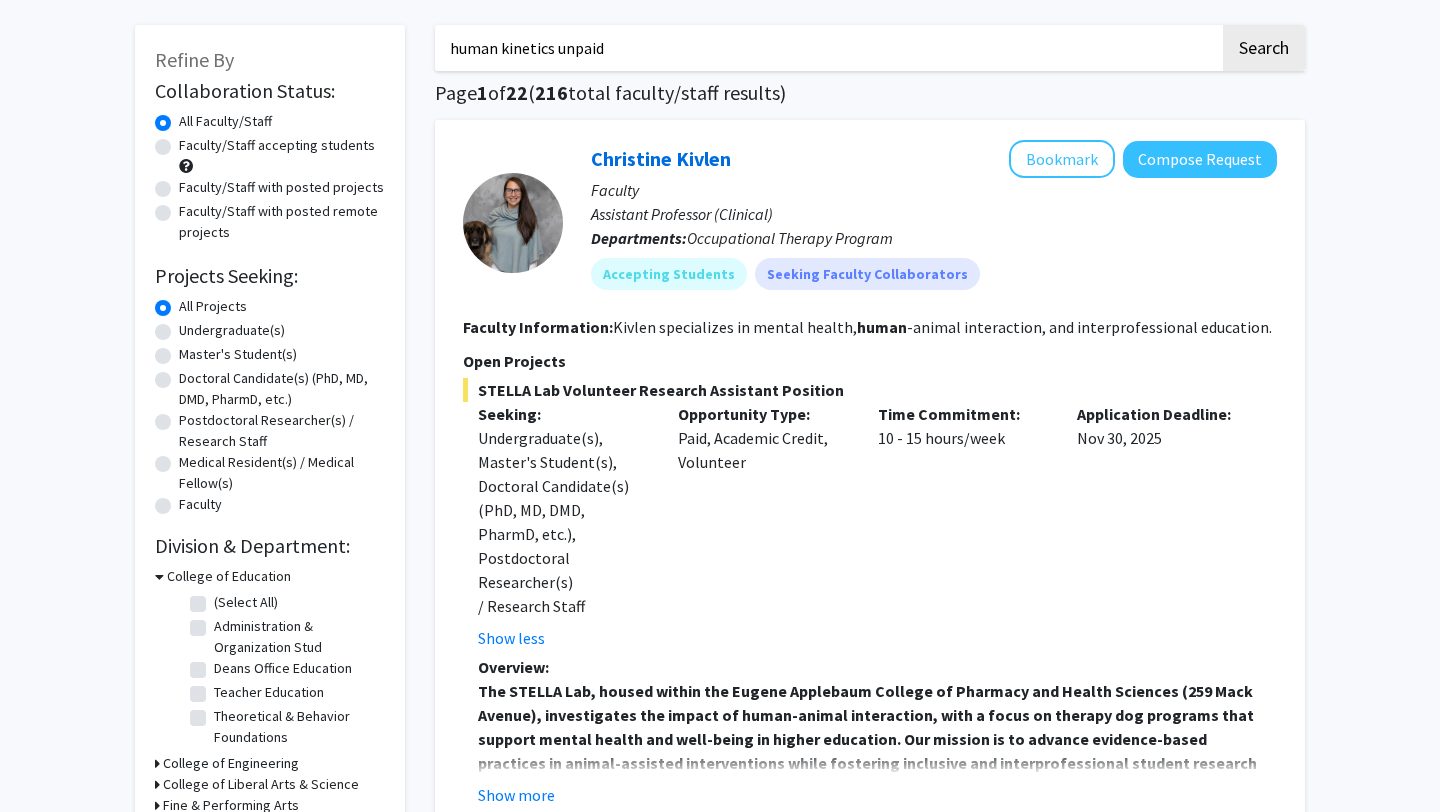type on "human kinetics unpaid" 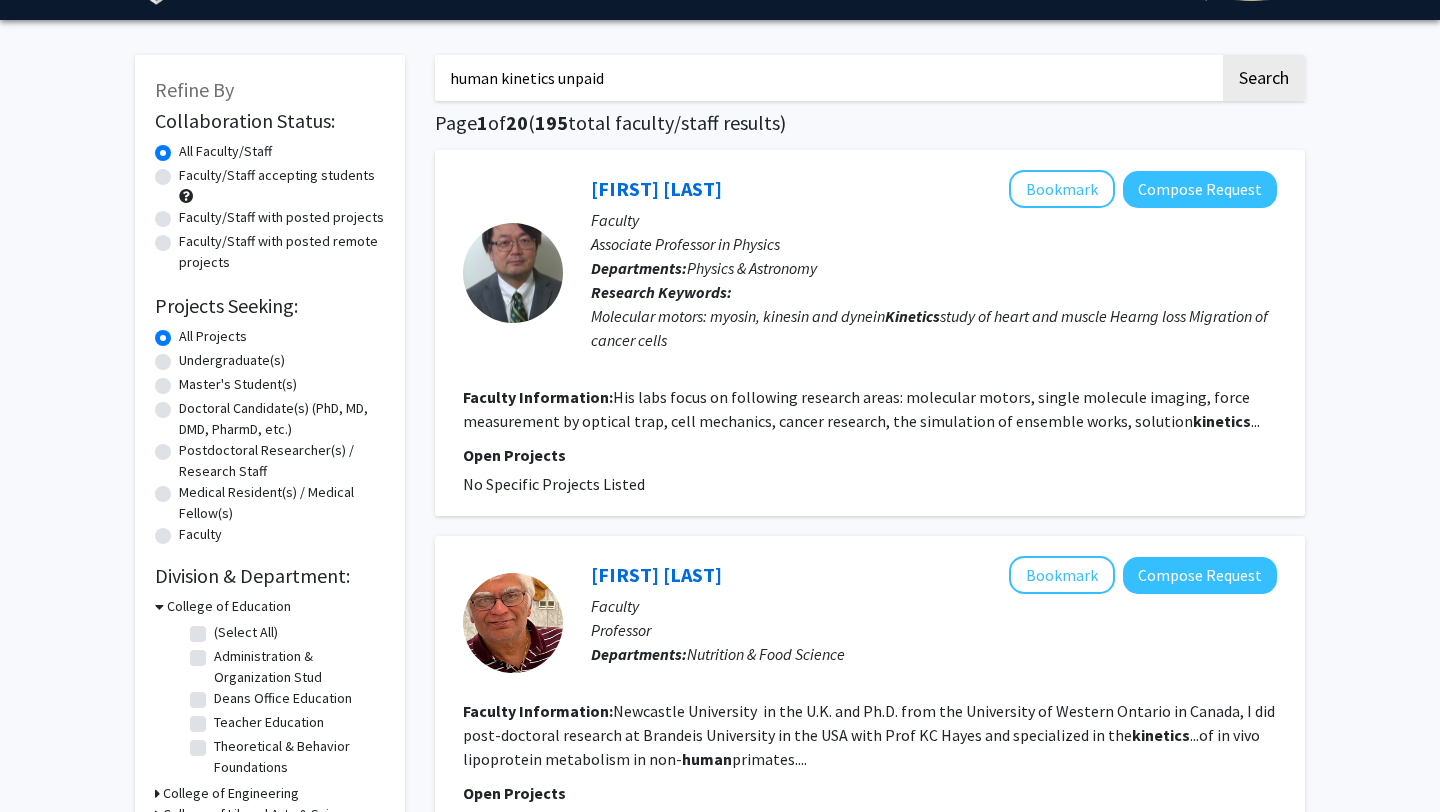 scroll, scrollTop: 0, scrollLeft: 0, axis: both 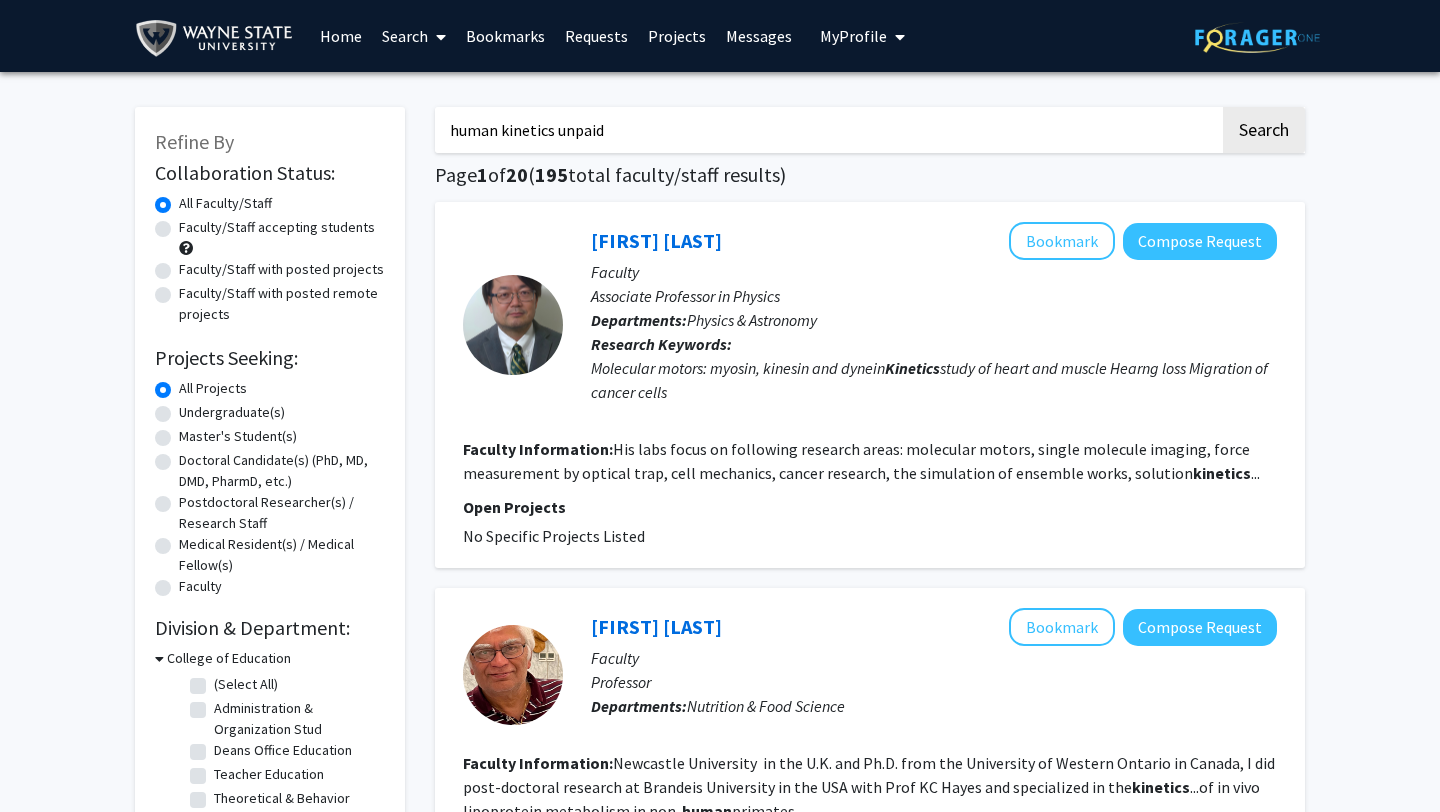 drag, startPoint x: 631, startPoint y: 128, endPoint x: 427, endPoint y: 133, distance: 204.06126 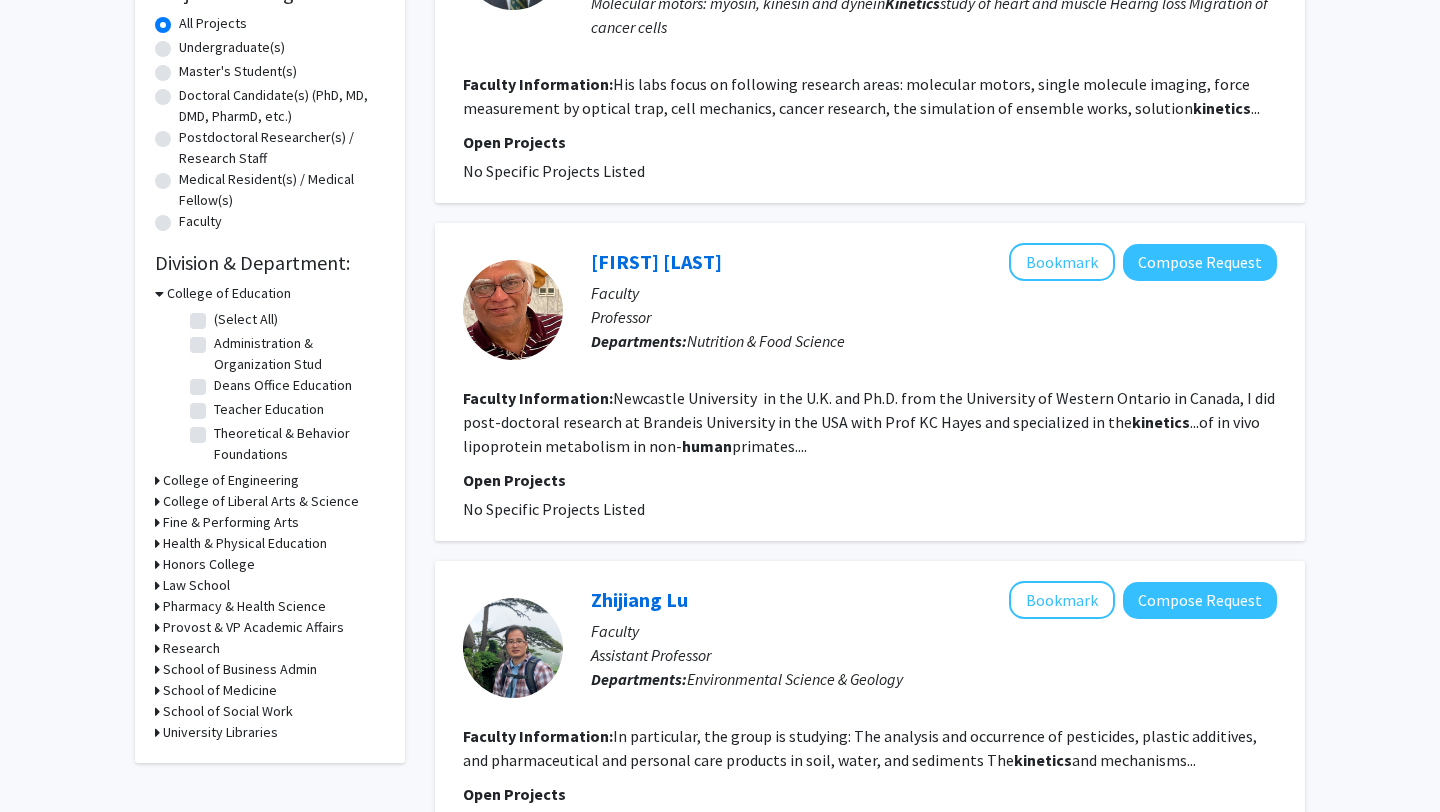 scroll, scrollTop: 367, scrollLeft: 0, axis: vertical 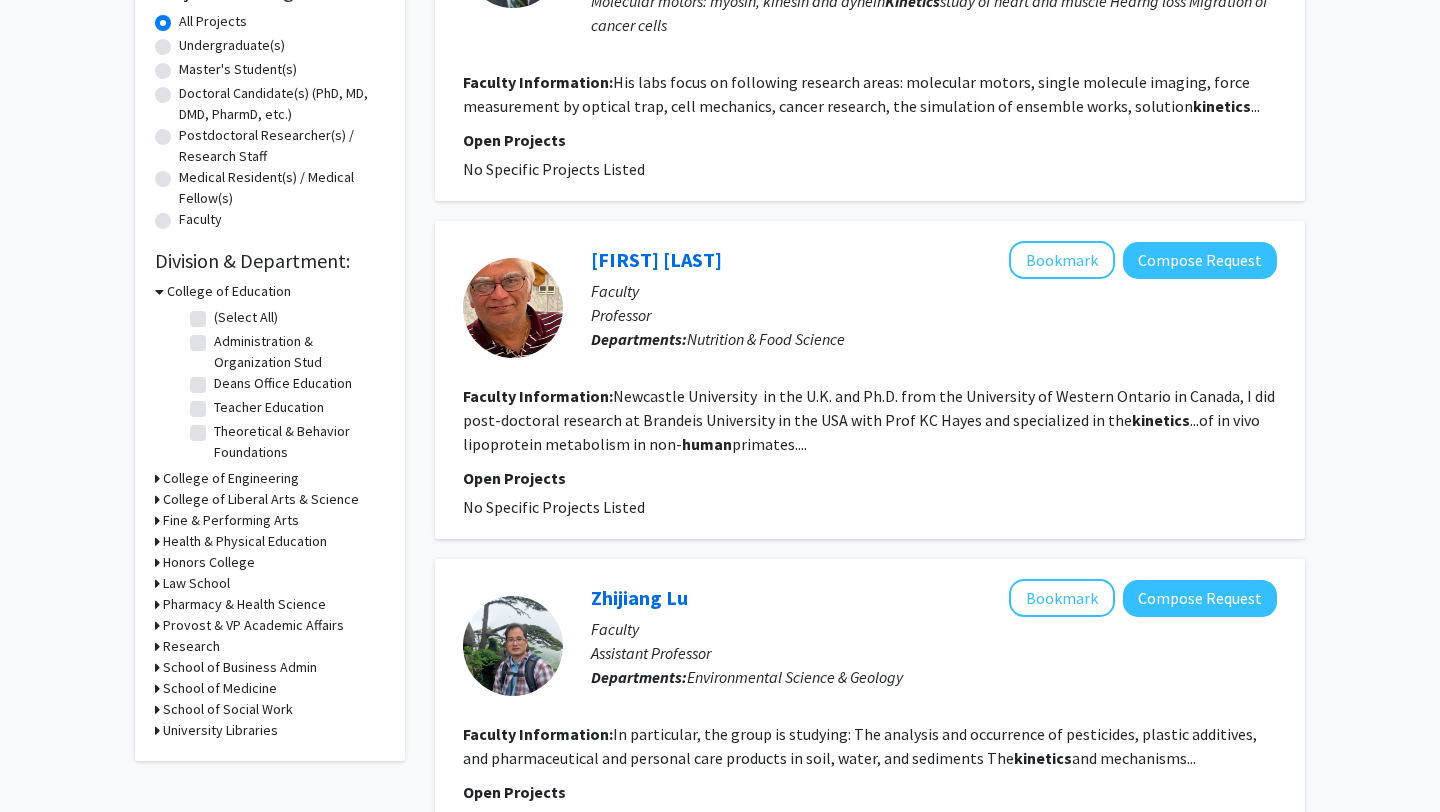 click on "Pharmacy & Health Science" at bounding box center [244, 604] 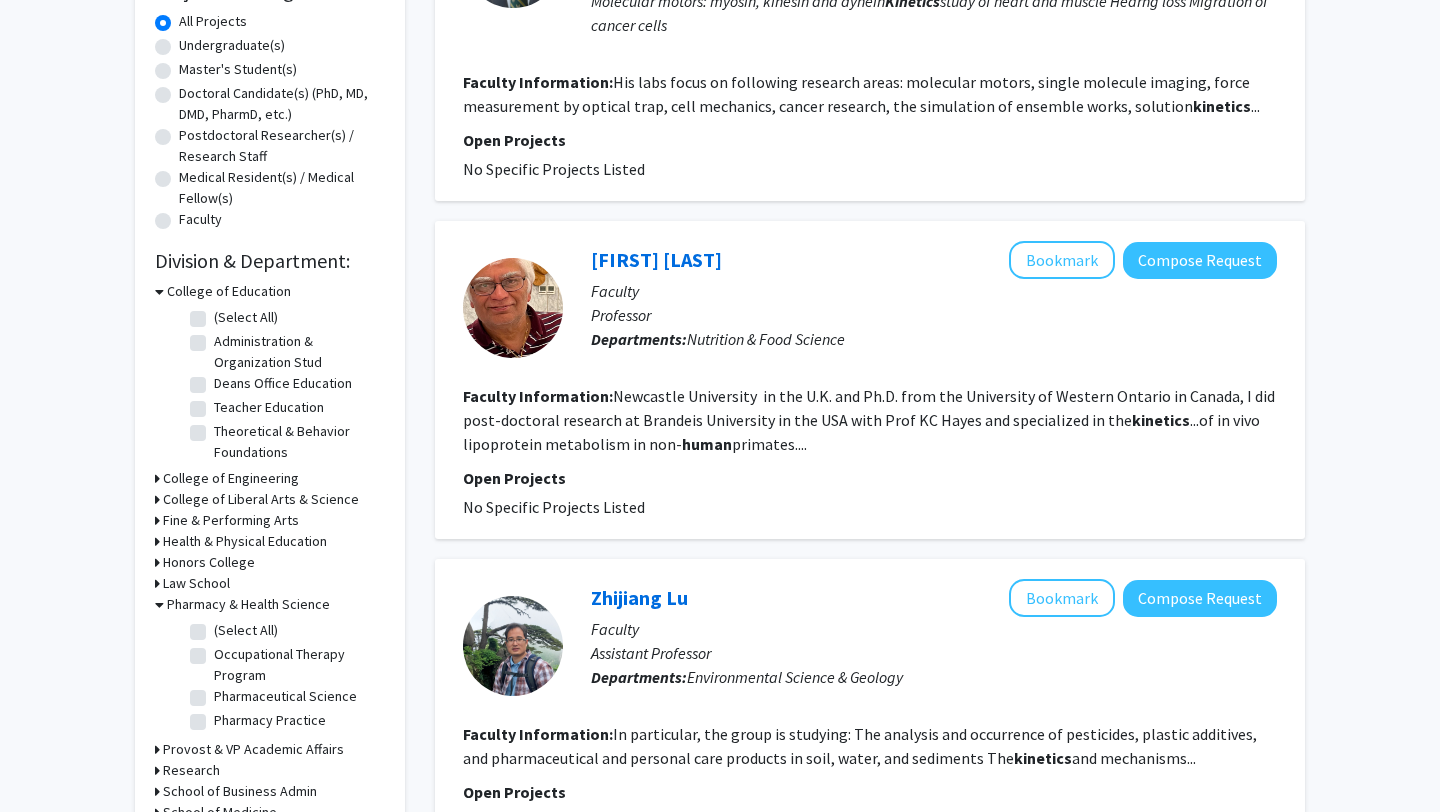 click on "Occupational Therapy Program" 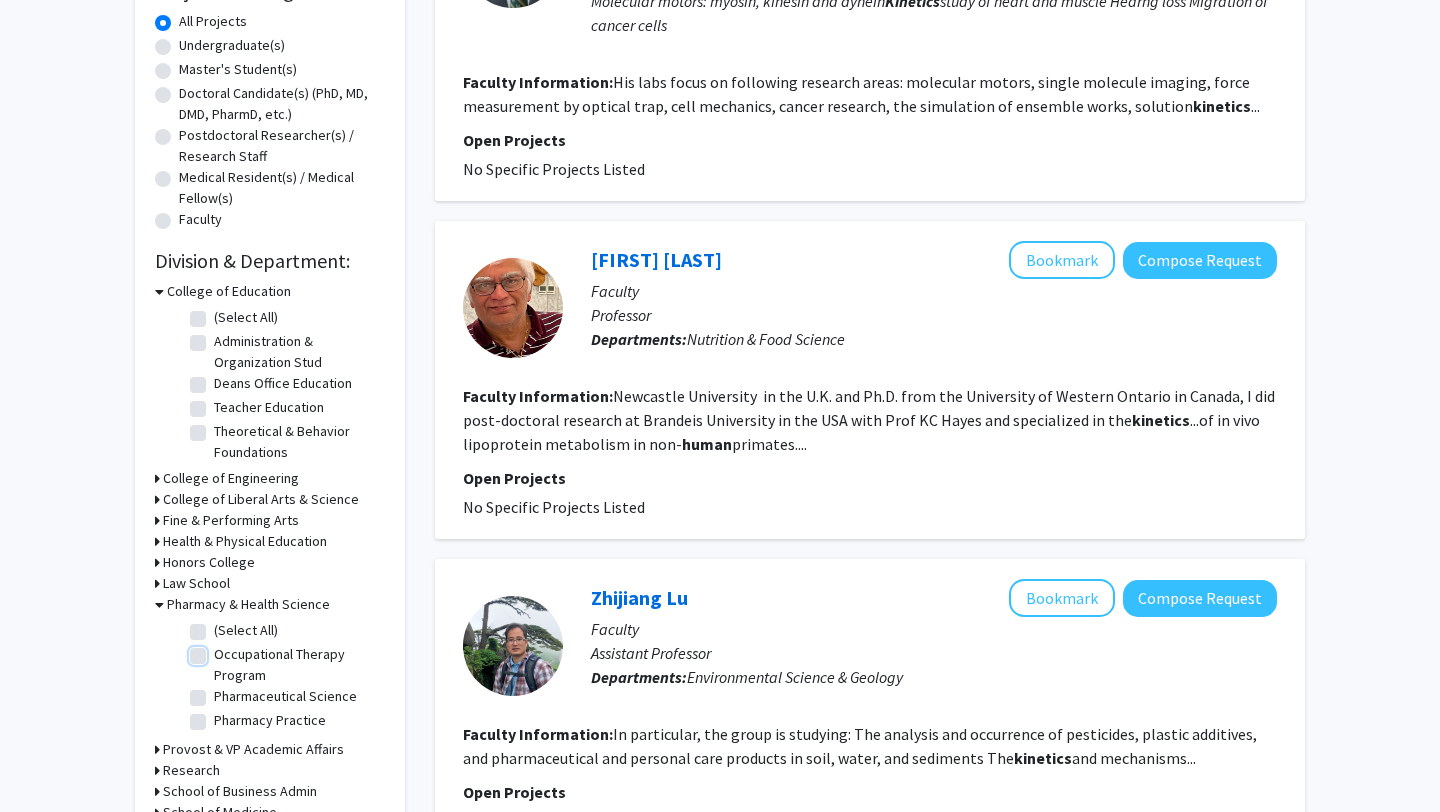 click on "Occupational Therapy Program" at bounding box center (220, 650) 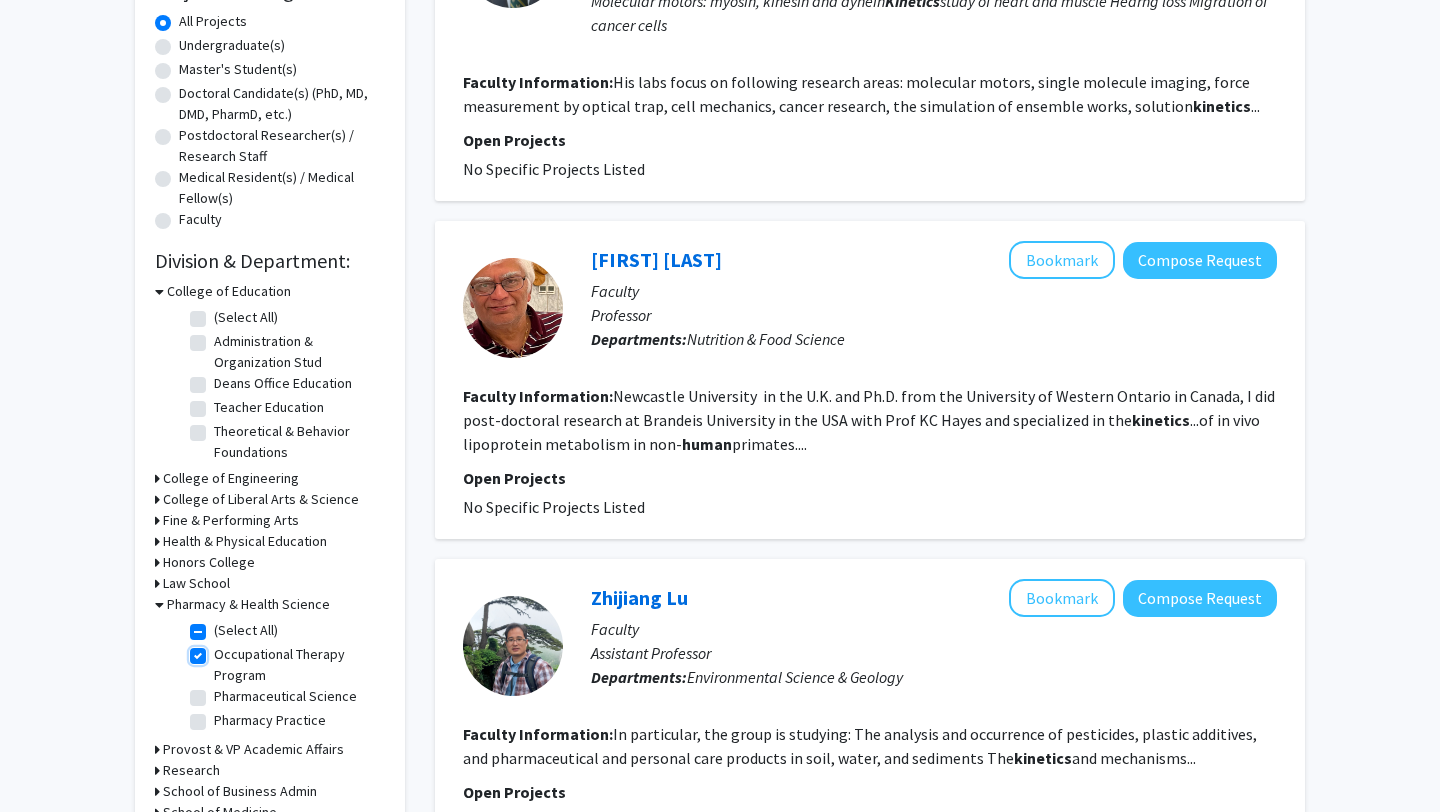checkbox on "true" 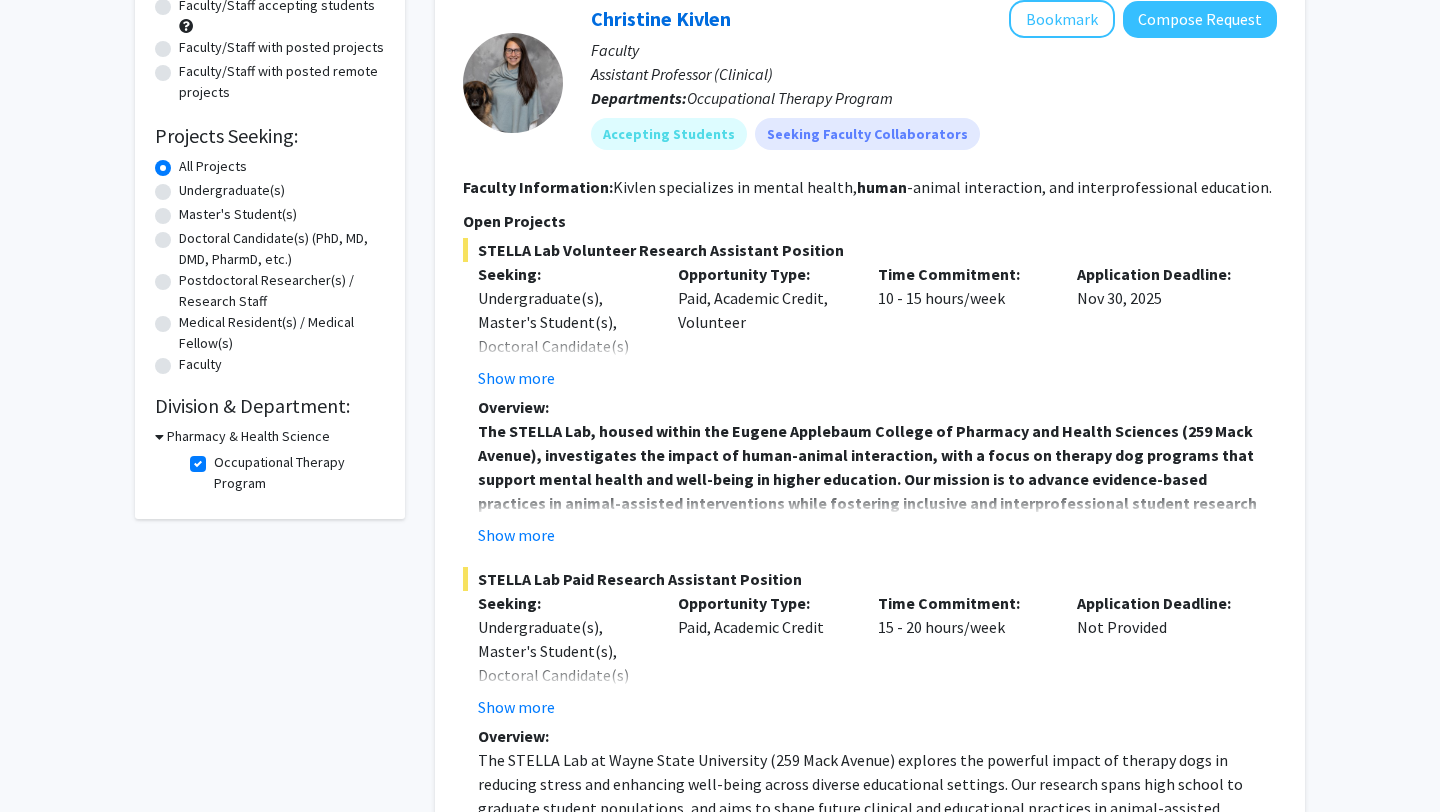 scroll, scrollTop: 223, scrollLeft: 0, axis: vertical 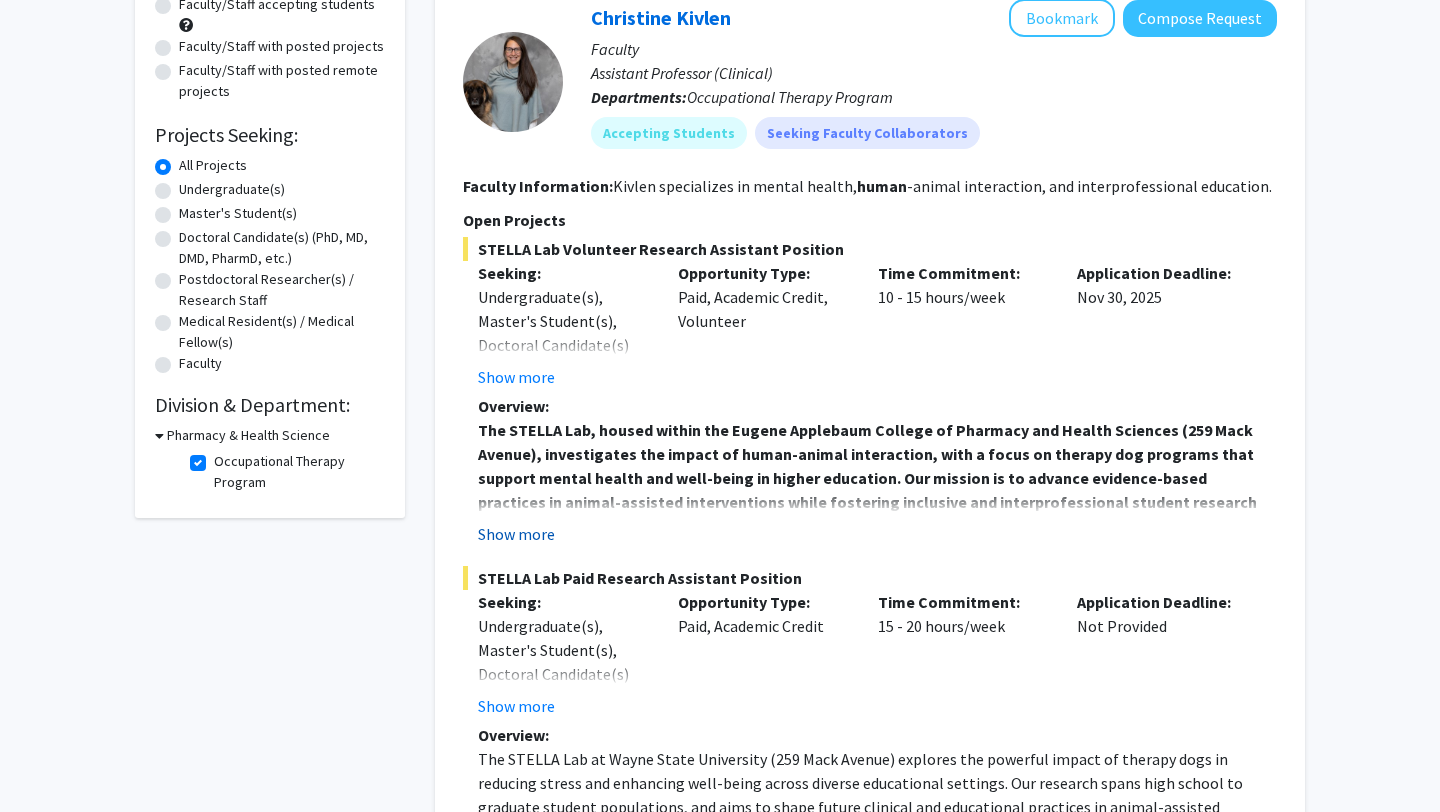 click on "Show more" 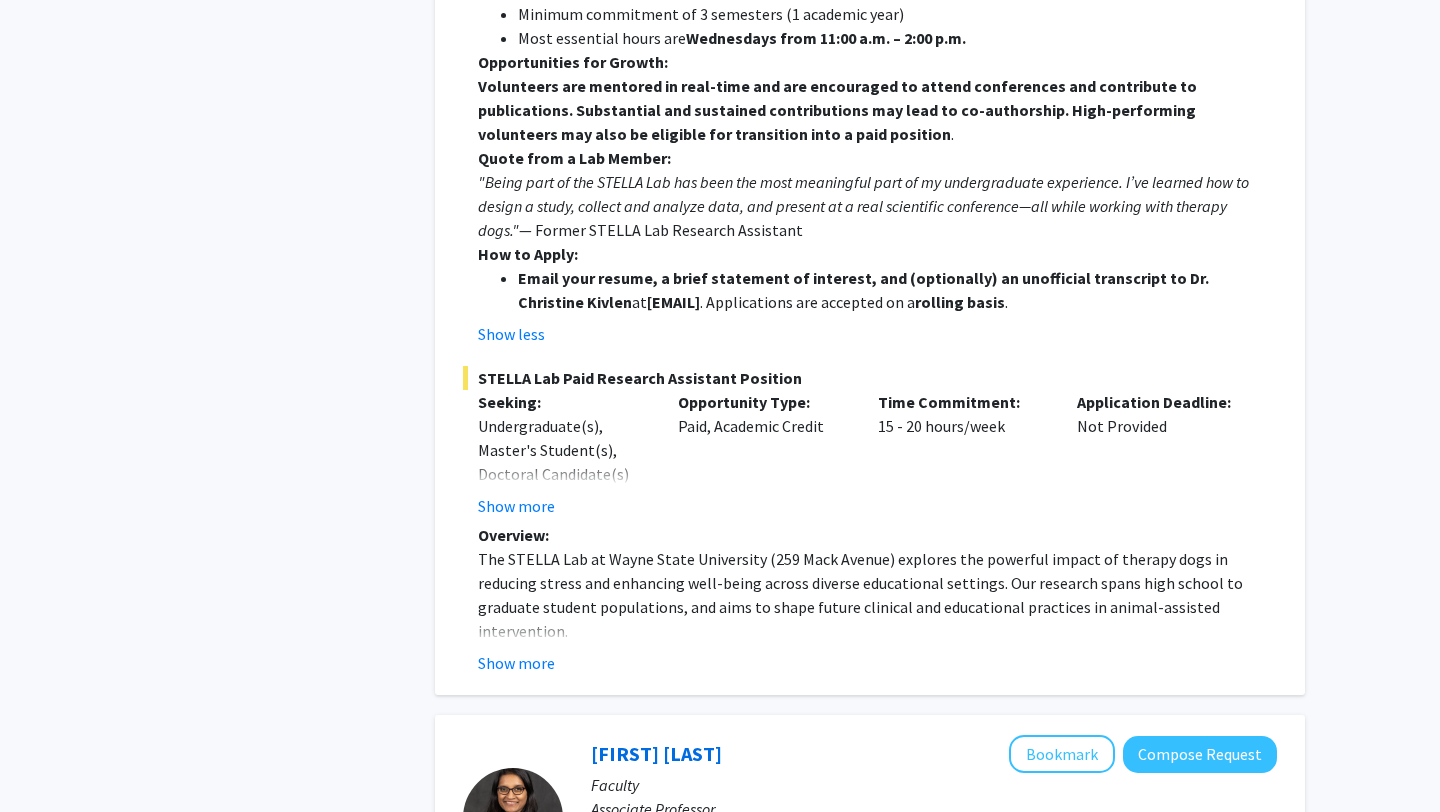 scroll, scrollTop: 1072, scrollLeft: 0, axis: vertical 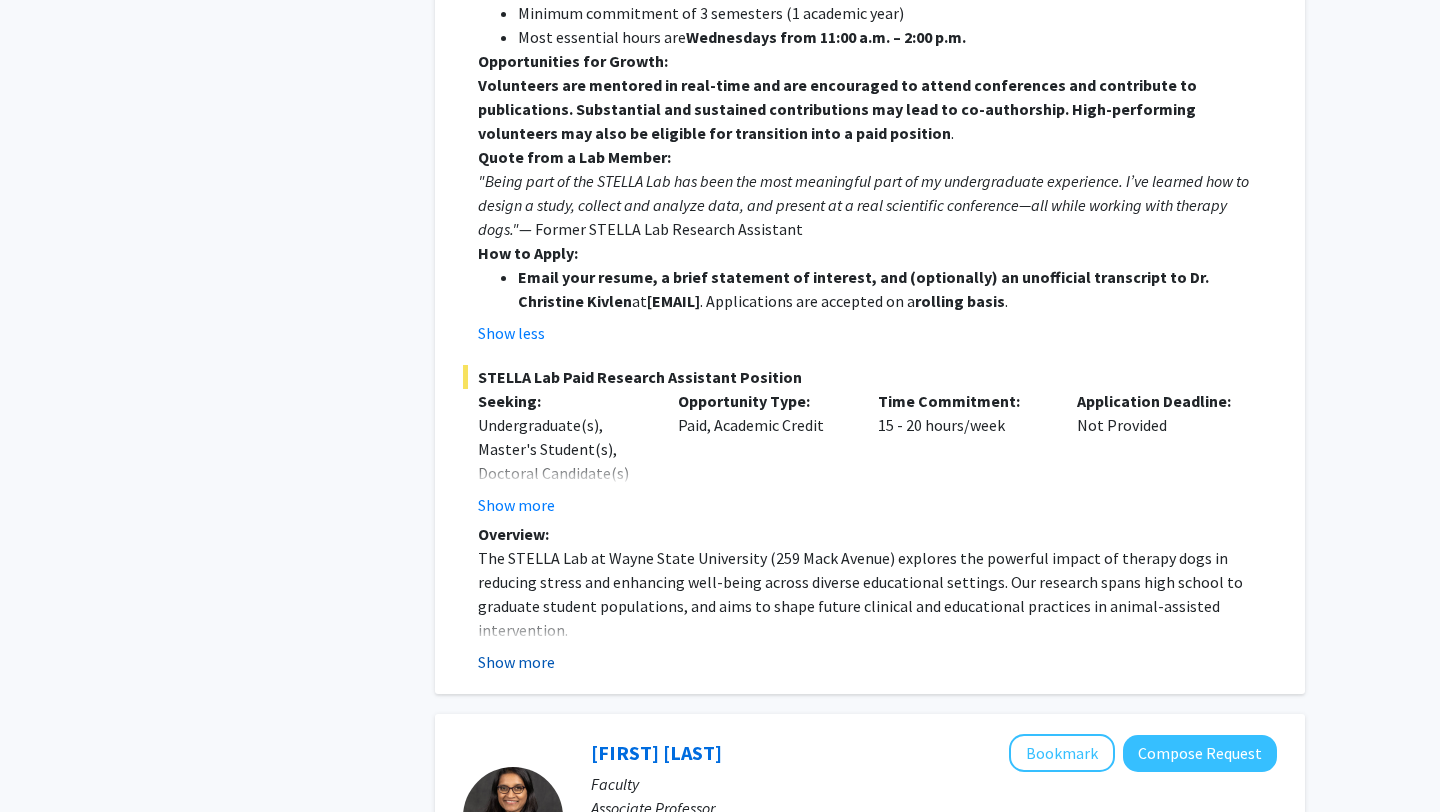 click on "Show more" 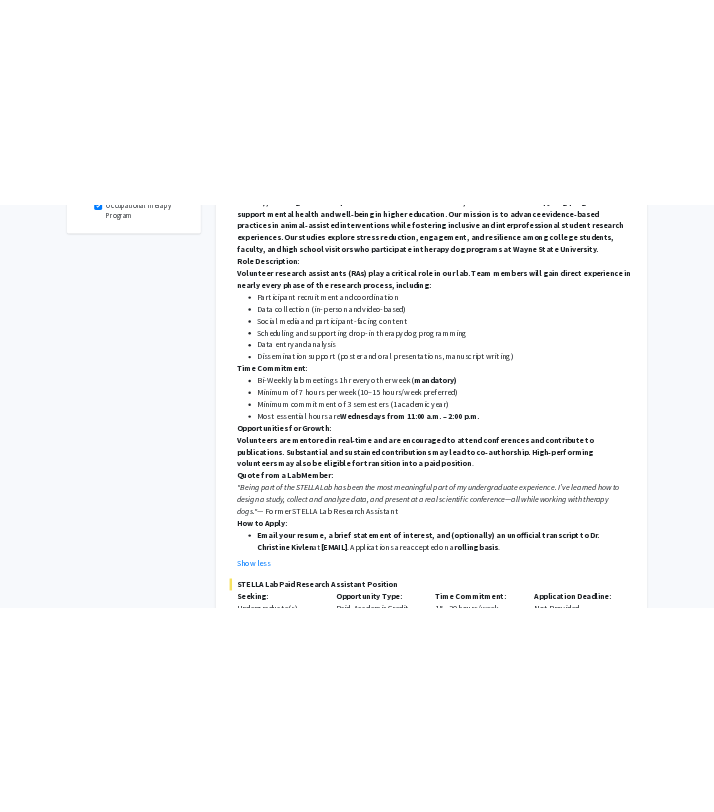 scroll, scrollTop: 686, scrollLeft: 0, axis: vertical 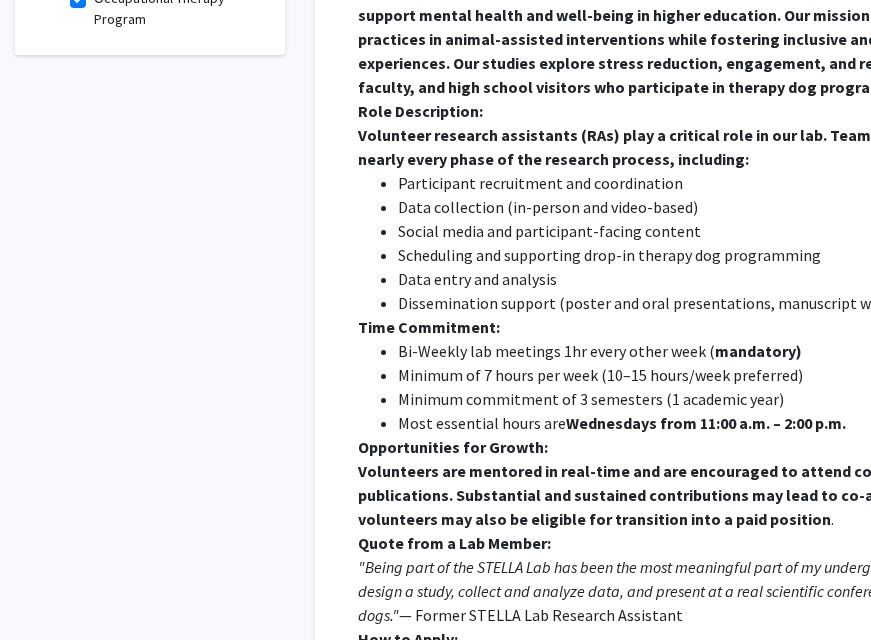 drag, startPoint x: 114, startPoint y: 149, endPoint x: -83, endPoint y: 142, distance: 197.12433 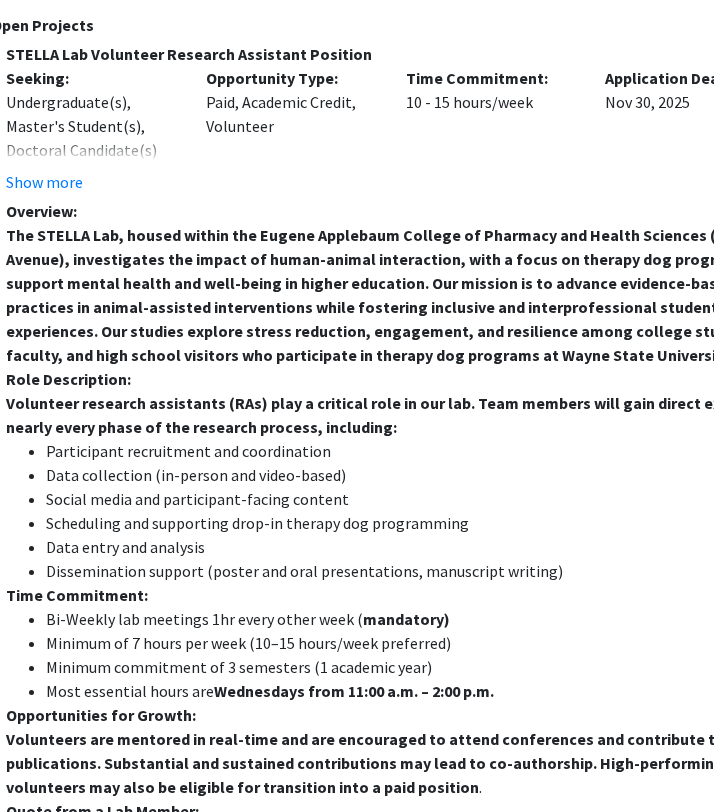 scroll, scrollTop: 419, scrollLeft: 352, axis: both 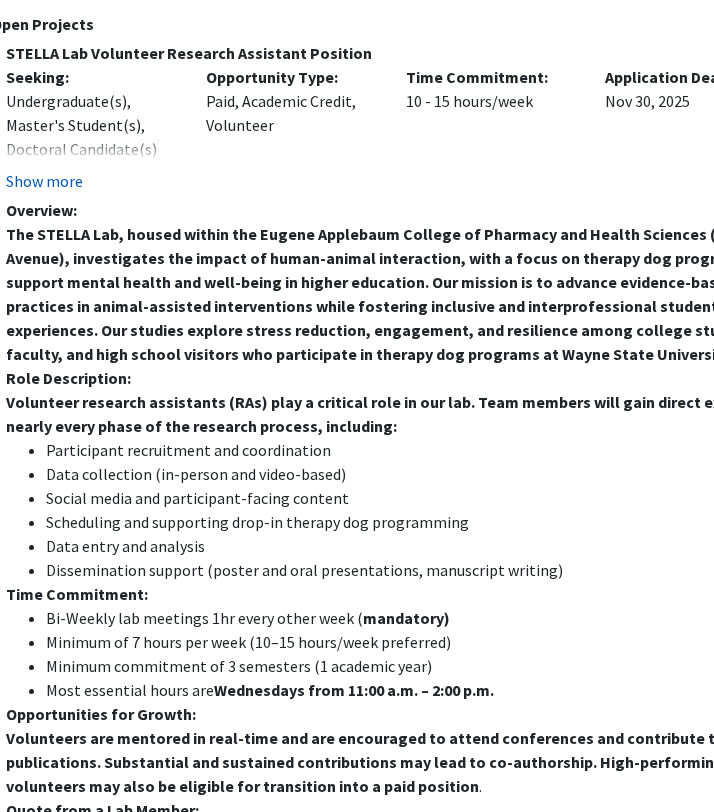 click on "Show more" 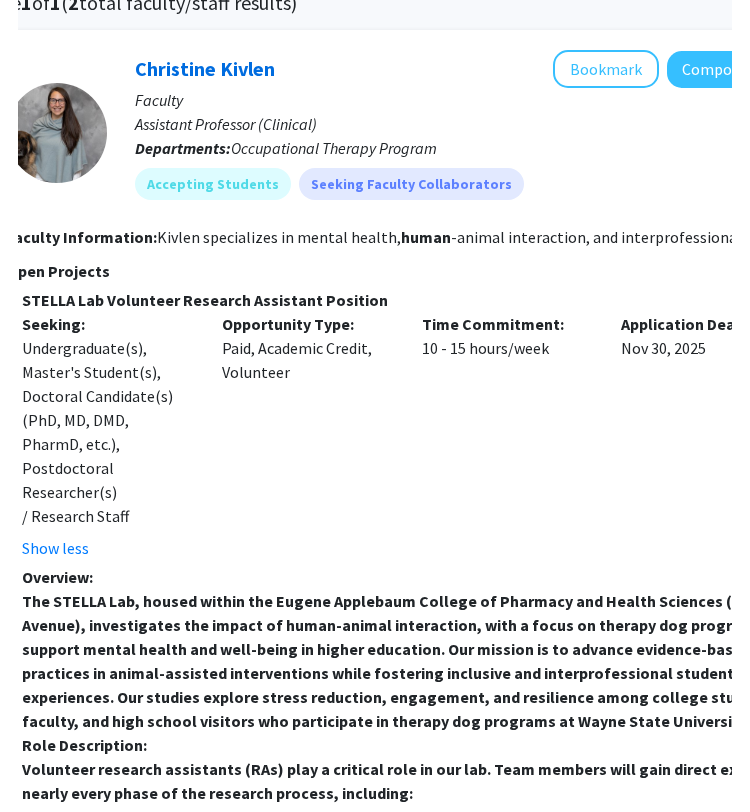 scroll, scrollTop: 0, scrollLeft: 354, axis: horizontal 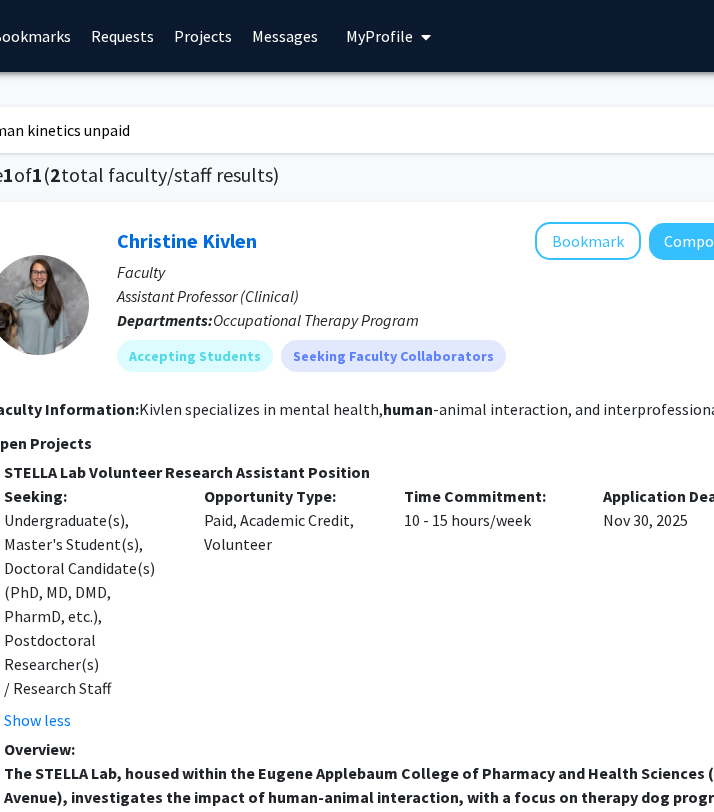 click on "[FIRST] [LAST]   Bookmark
Compose Request" 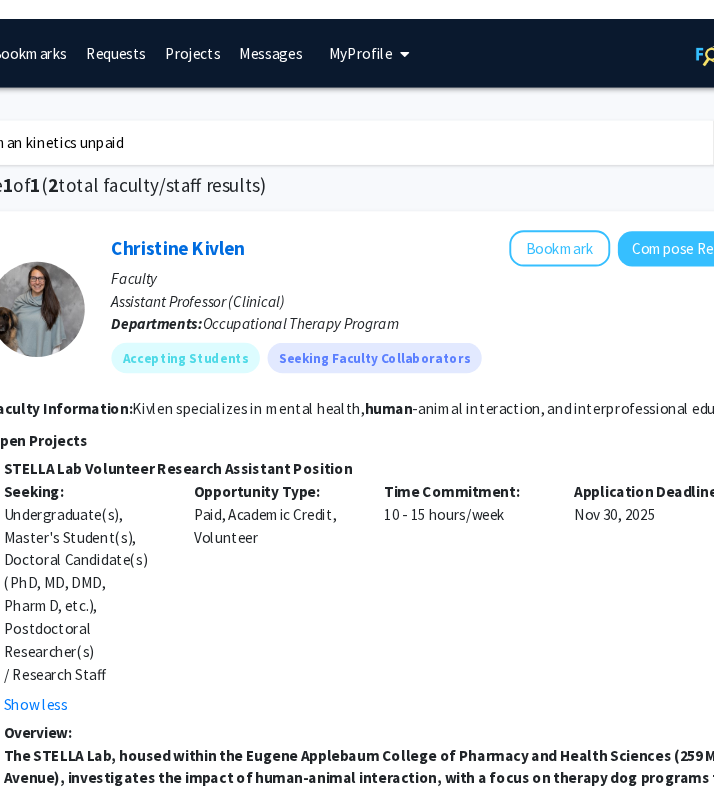 scroll, scrollTop: 0, scrollLeft: 346, axis: horizontal 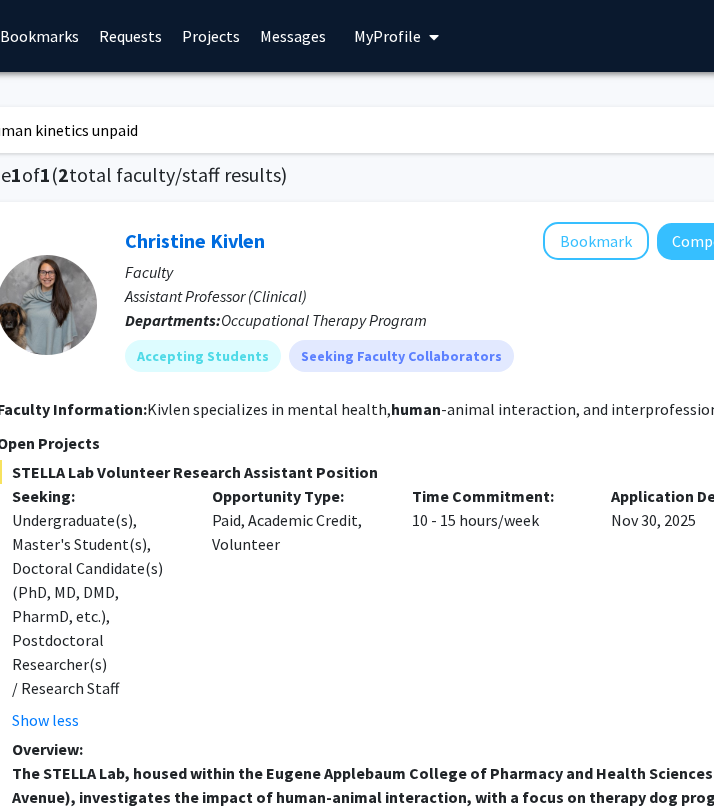 click on "Faculty" 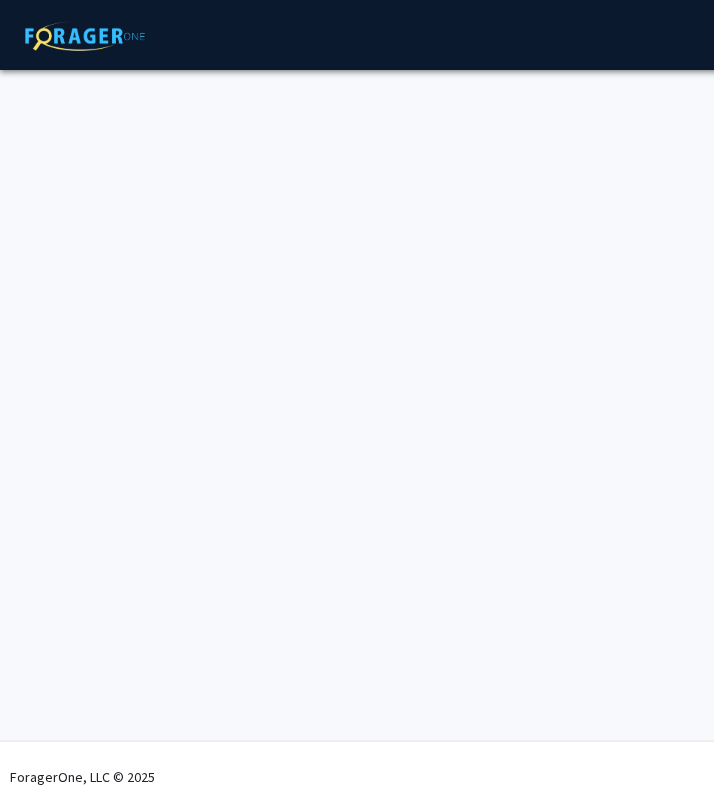 scroll, scrollTop: 0, scrollLeft: 0, axis: both 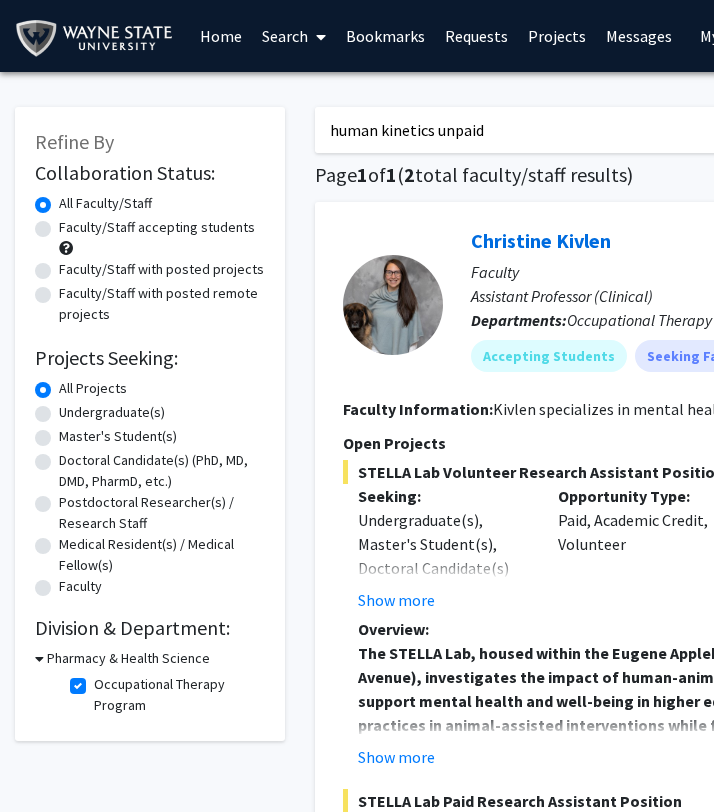 click on "Search" at bounding box center [294, 36] 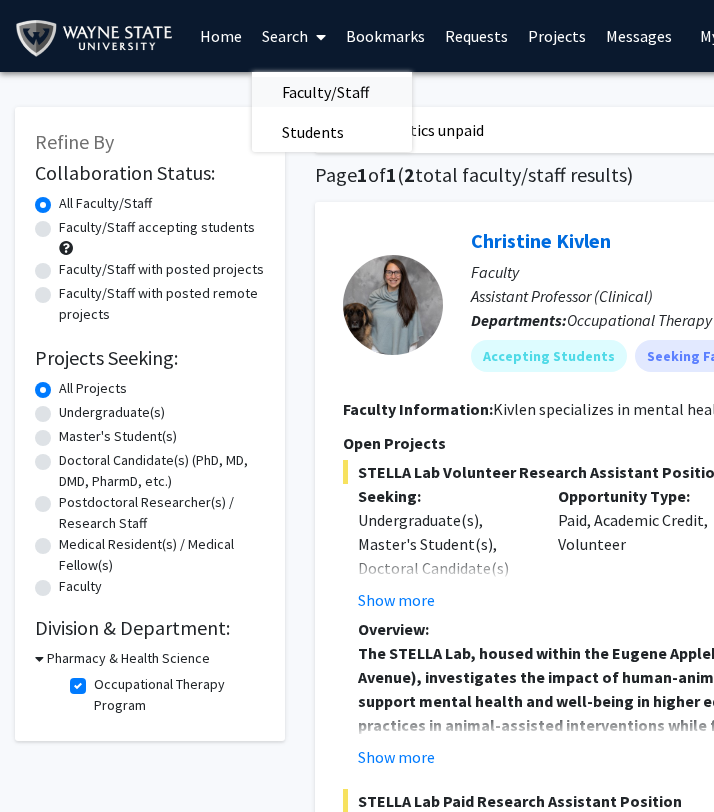 click on "Faculty/Staff" at bounding box center (325, 92) 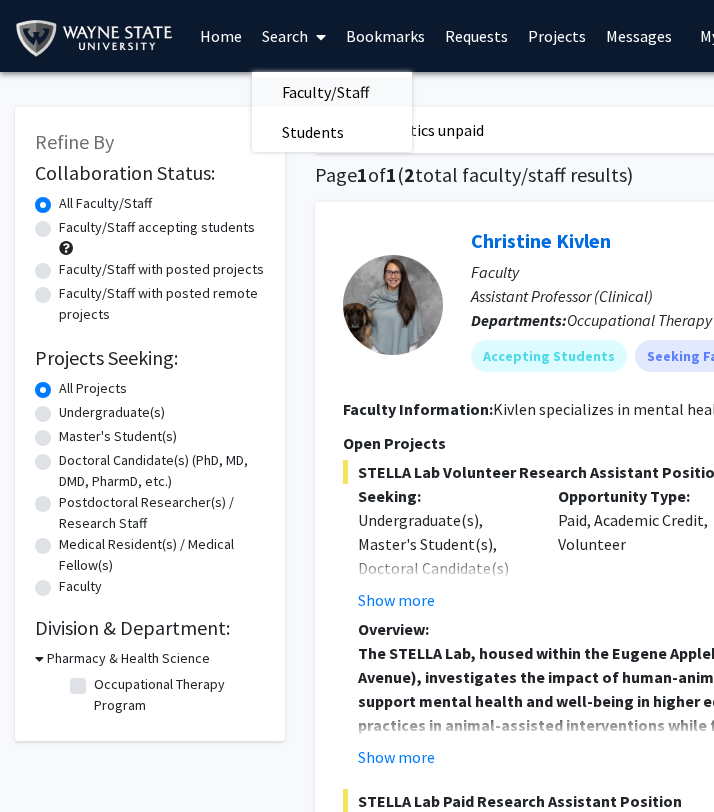 type 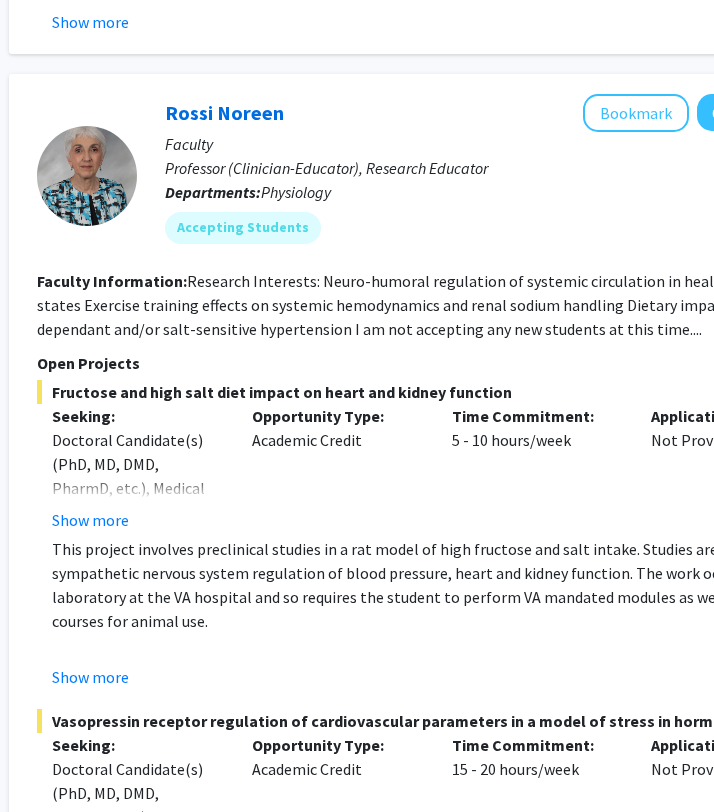scroll, scrollTop: 7515, scrollLeft: 308, axis: both 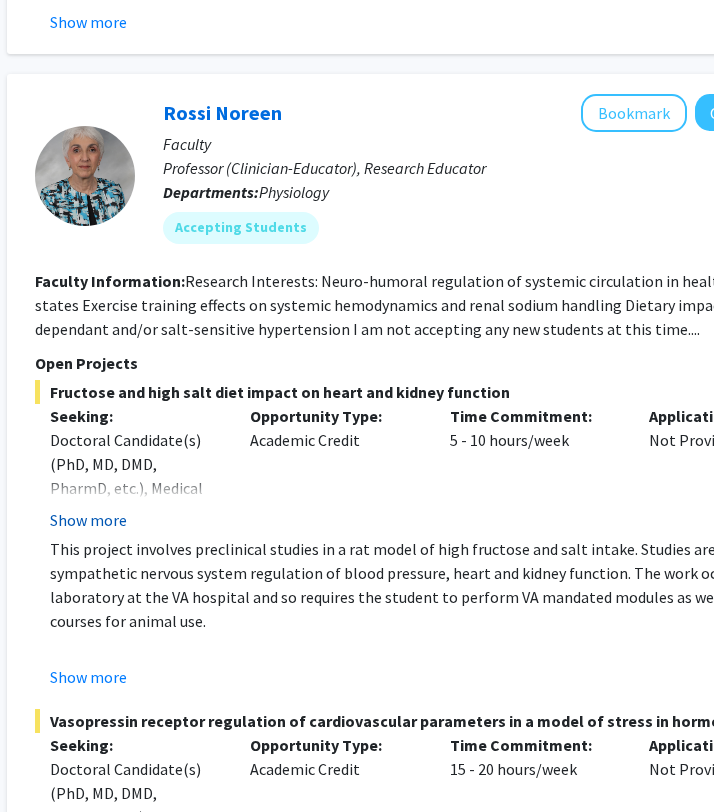 click on "Show more" 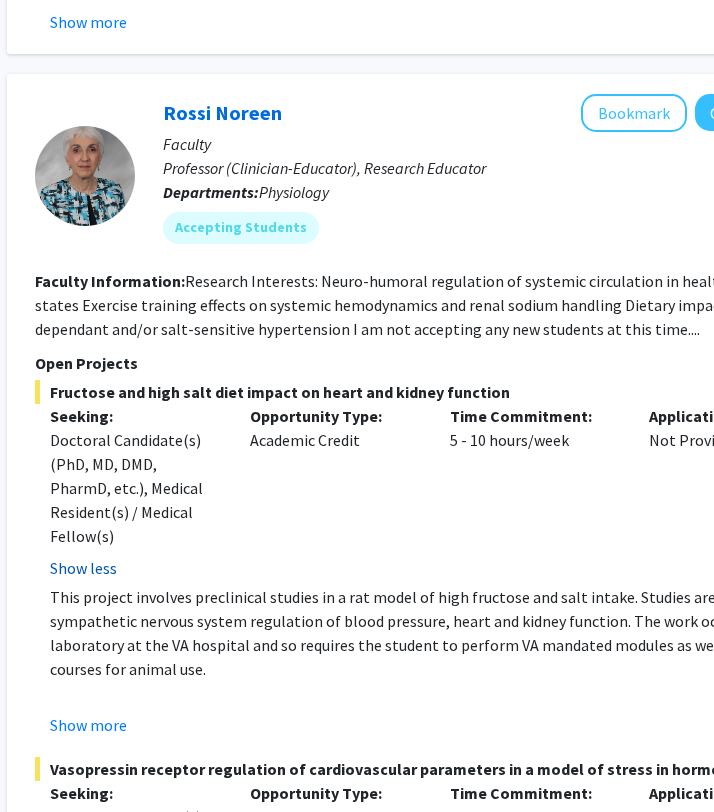click on "Doctoral Candidate(s) (PhD, MD, DMD, PharmD, etc.), Medical Resident(s) / Medical Fellow(s)" 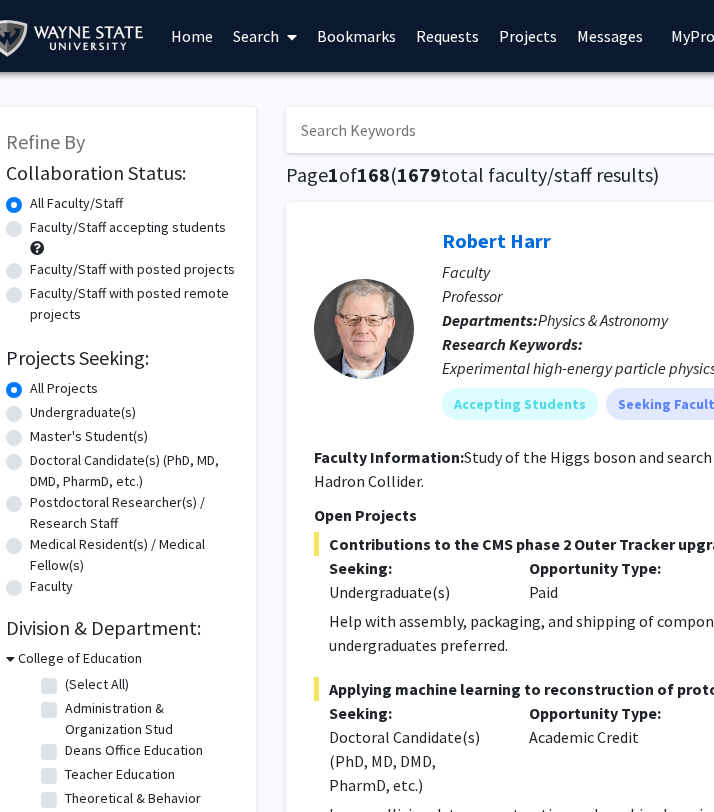 scroll, scrollTop: 0, scrollLeft: 0, axis: both 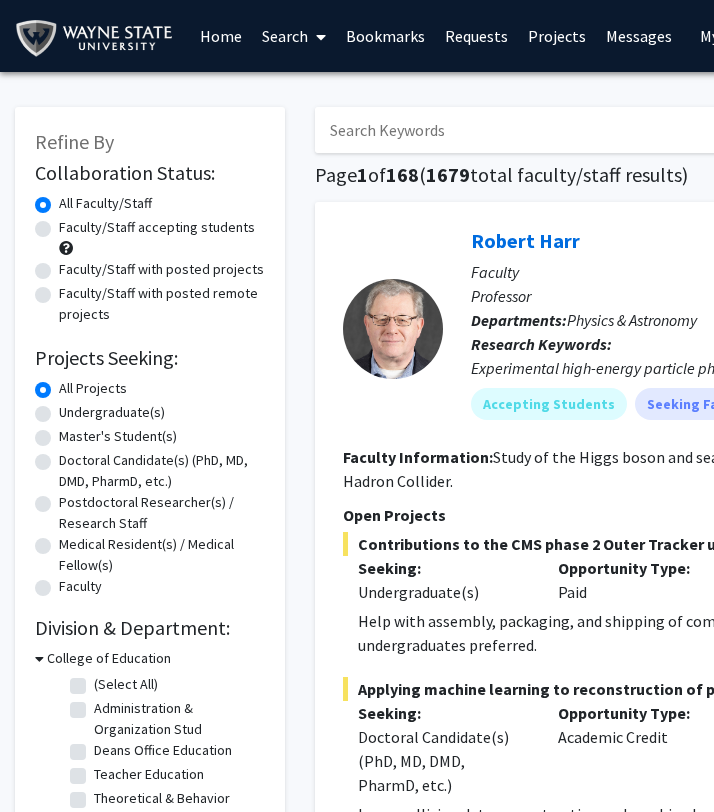 click on "Faculty/Staff accepting students" 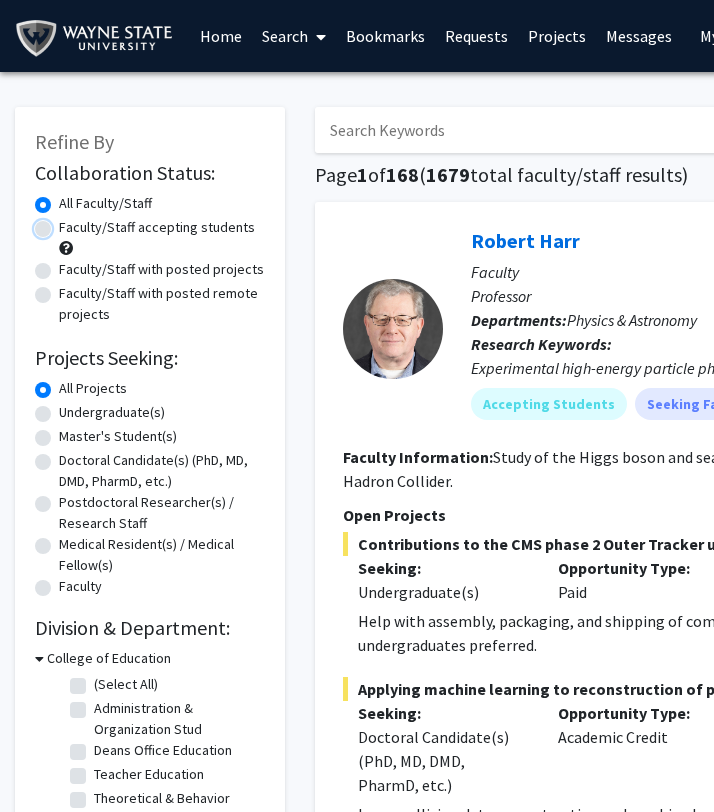 click on "Faculty/Staff accepting students" at bounding box center (65, 223) 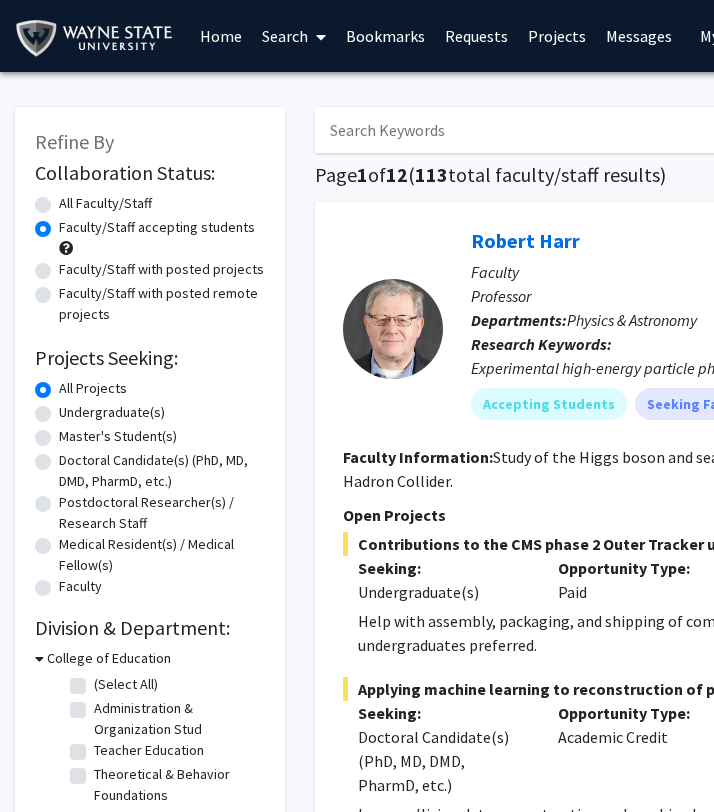 click on "Undergraduate(s)" 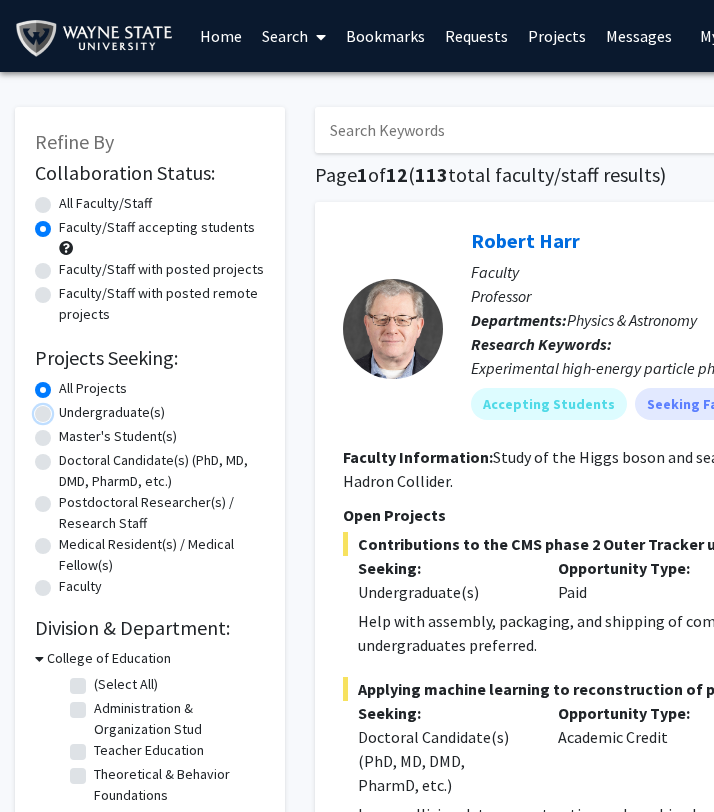 click on "Undergraduate(s)" at bounding box center (65, 408) 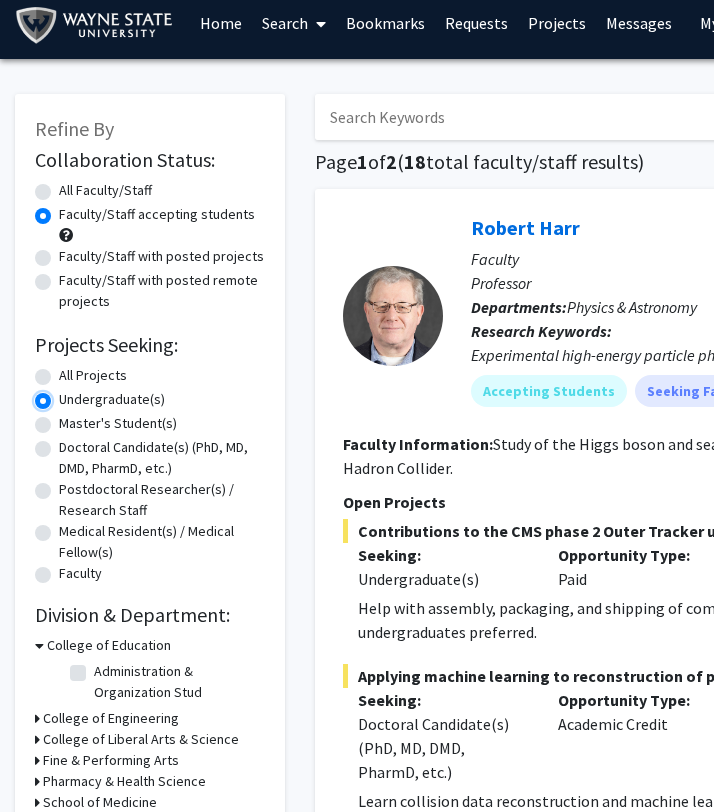 scroll, scrollTop: 11, scrollLeft: 0, axis: vertical 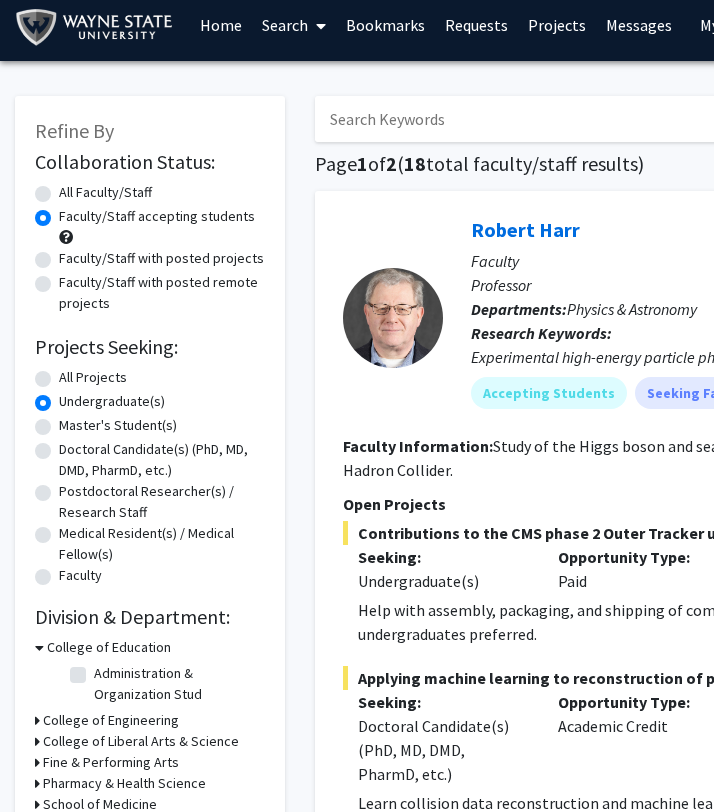 click on "Faculty/Staff with posted projects" 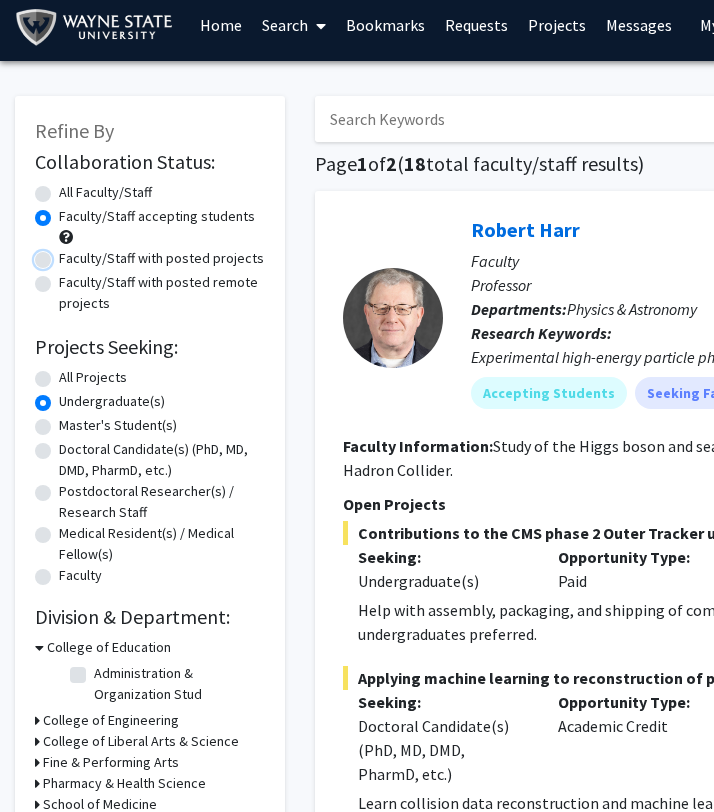 click on "Faculty/Staff with posted projects" at bounding box center (65, 254) 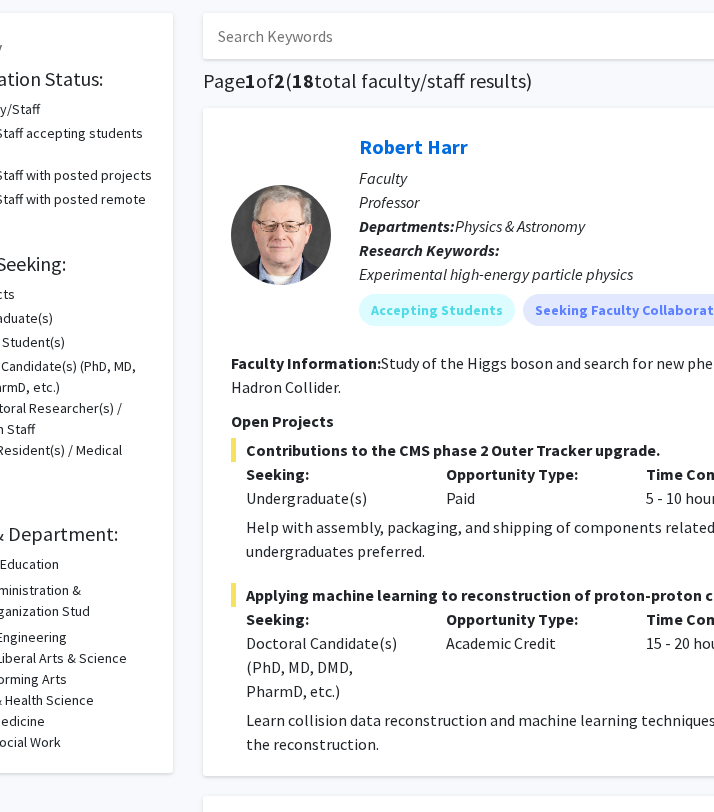 scroll, scrollTop: 94, scrollLeft: 0, axis: vertical 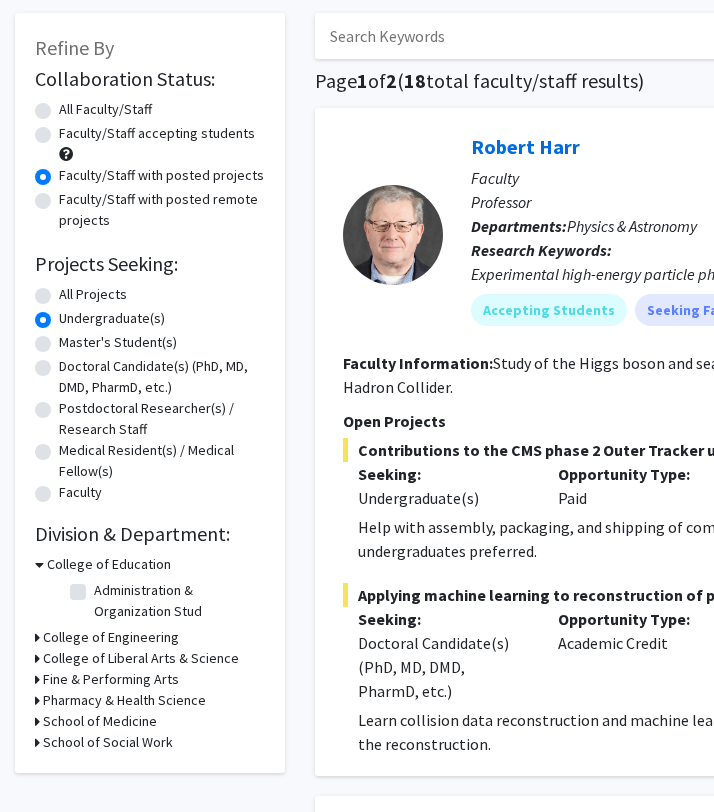 click on "All Faculty/Staff" 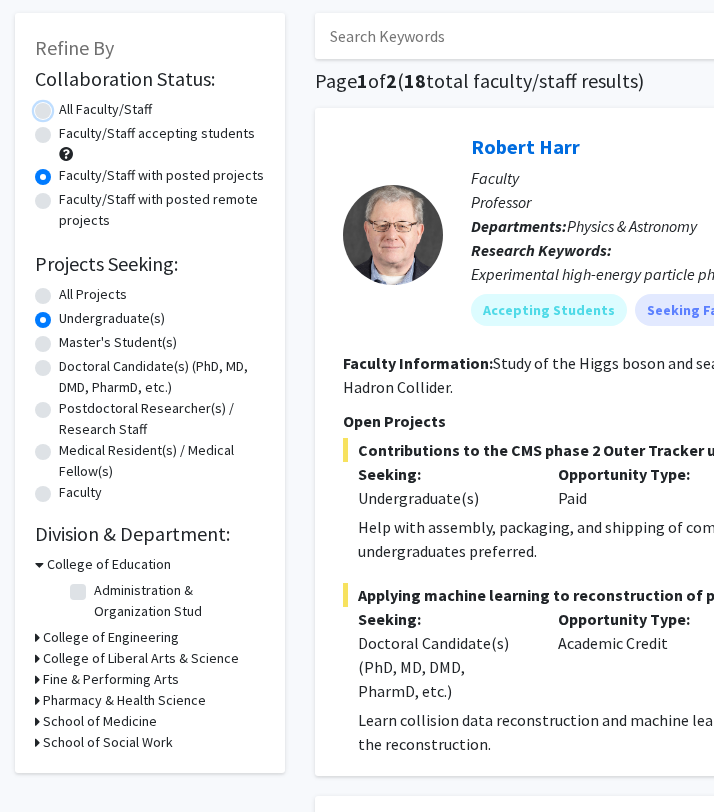 click on "All Faculty/Staff" at bounding box center (65, 105) 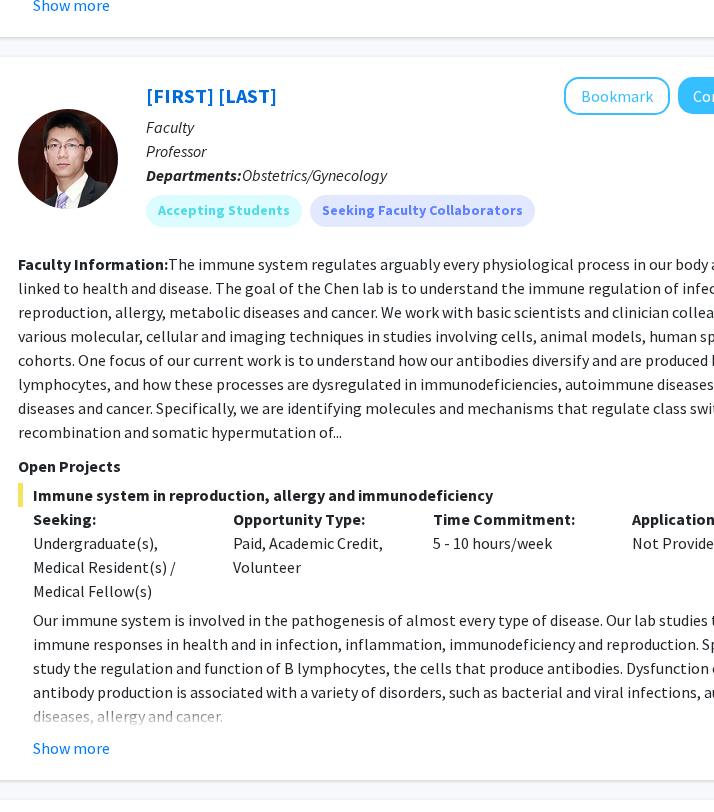 scroll, scrollTop: 3453, scrollLeft: 335, axis: both 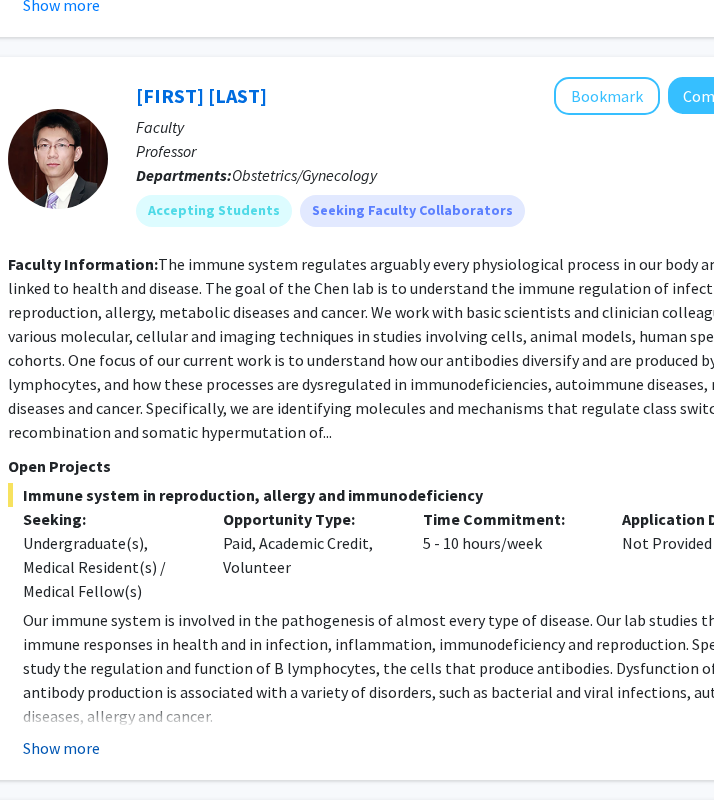 click on "Show more" 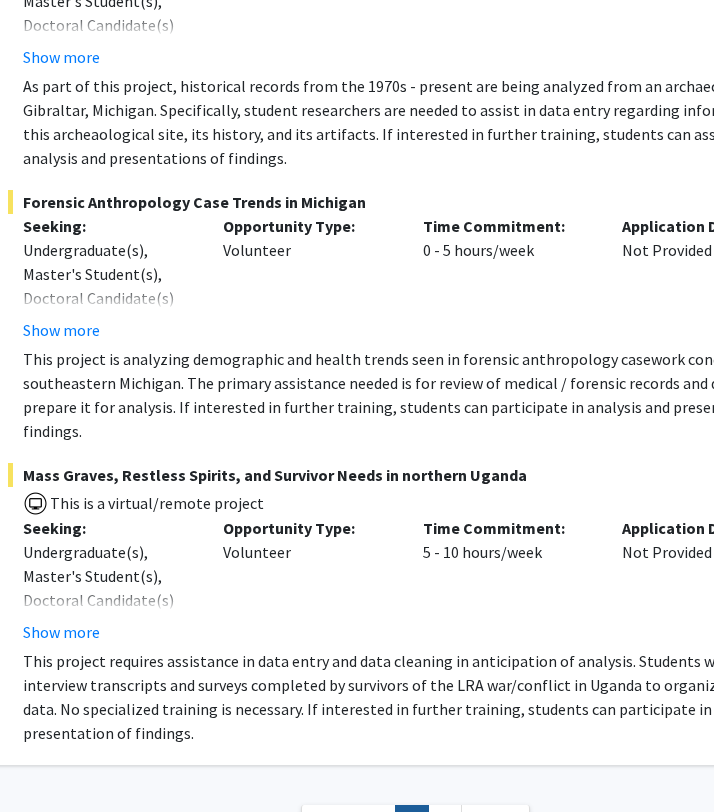 scroll, scrollTop: 9627, scrollLeft: 335, axis: both 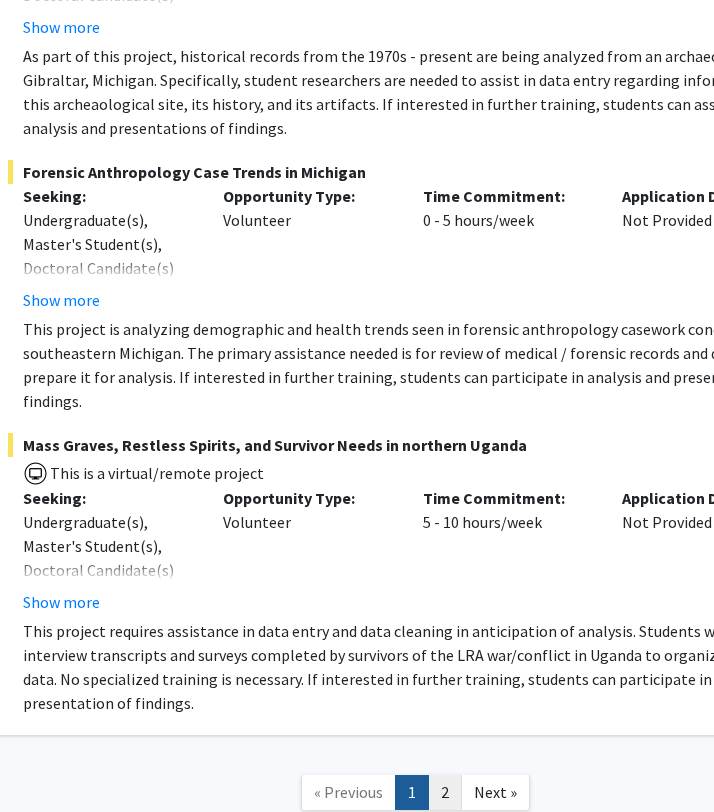 click on "2" 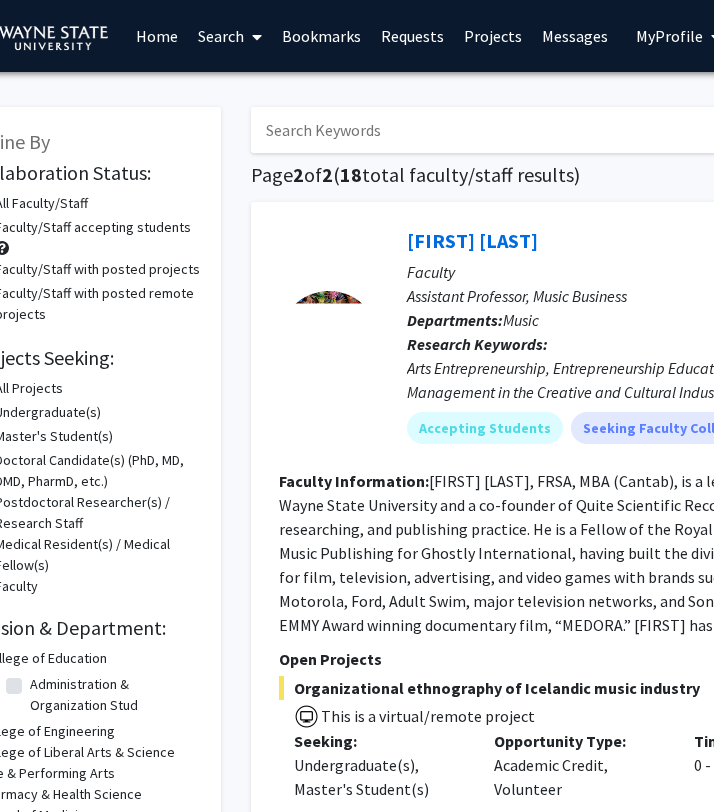 scroll, scrollTop: 0, scrollLeft: 0, axis: both 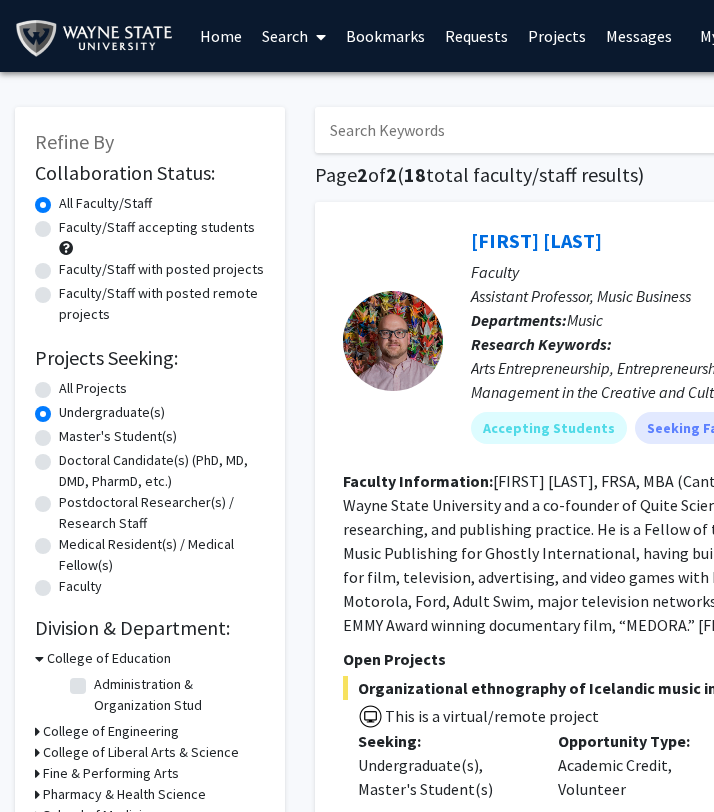 click on "All Projects" 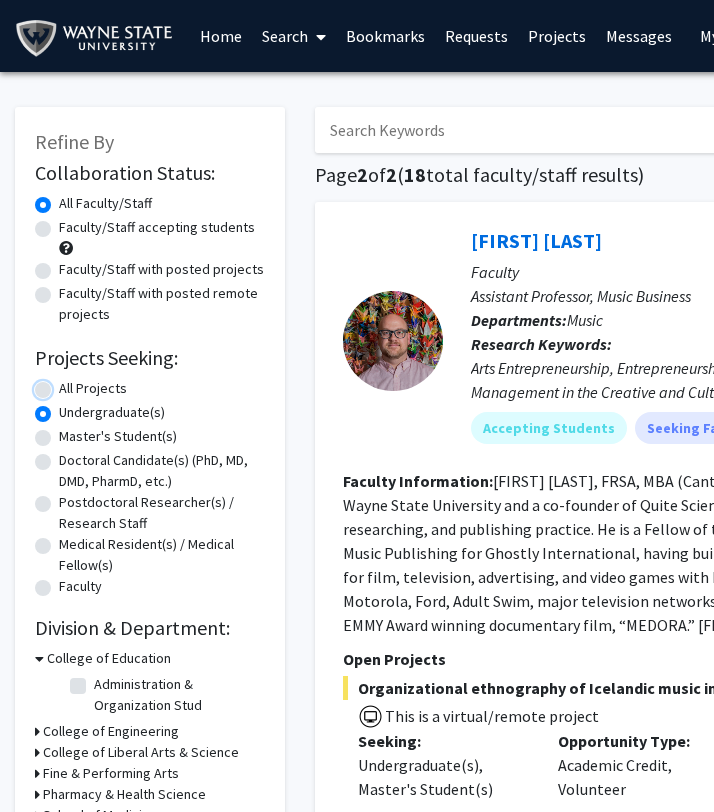 click on "All Projects" at bounding box center [65, 384] 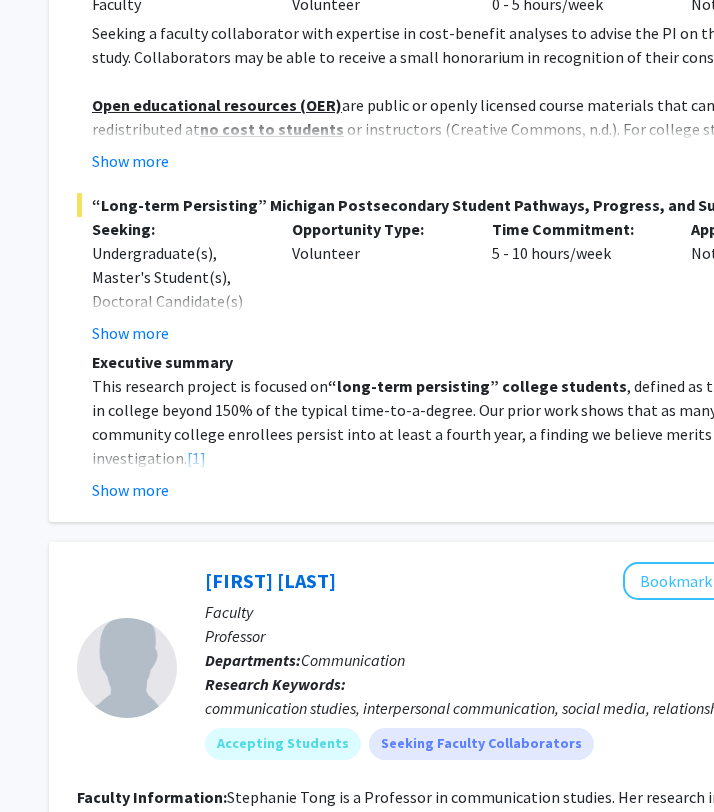 scroll, scrollTop: 5907, scrollLeft: 266, axis: both 